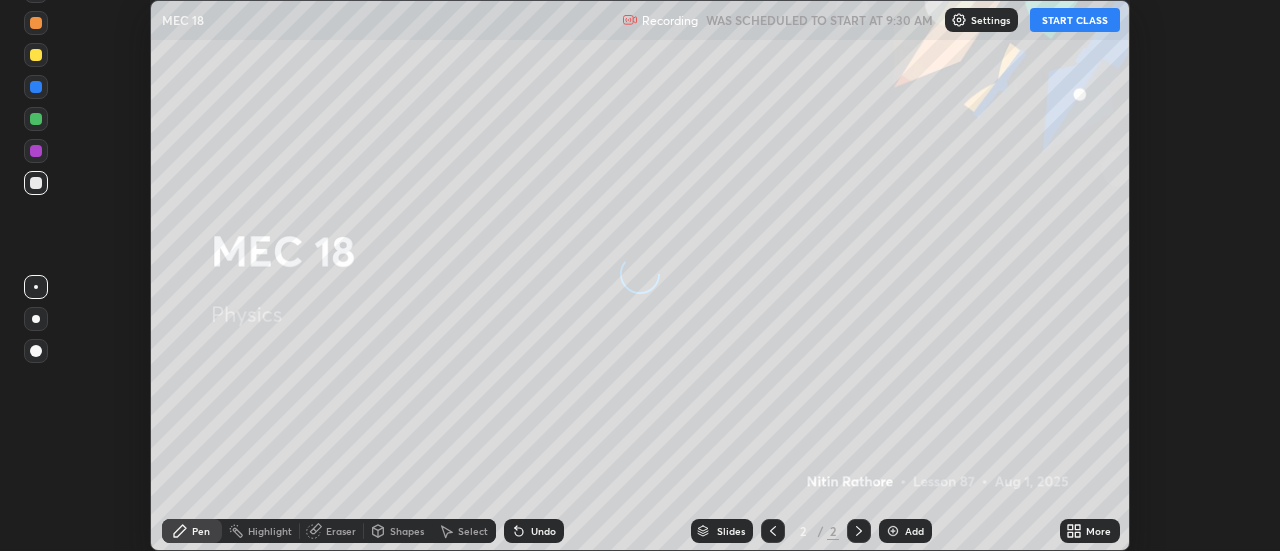 scroll, scrollTop: 0, scrollLeft: 0, axis: both 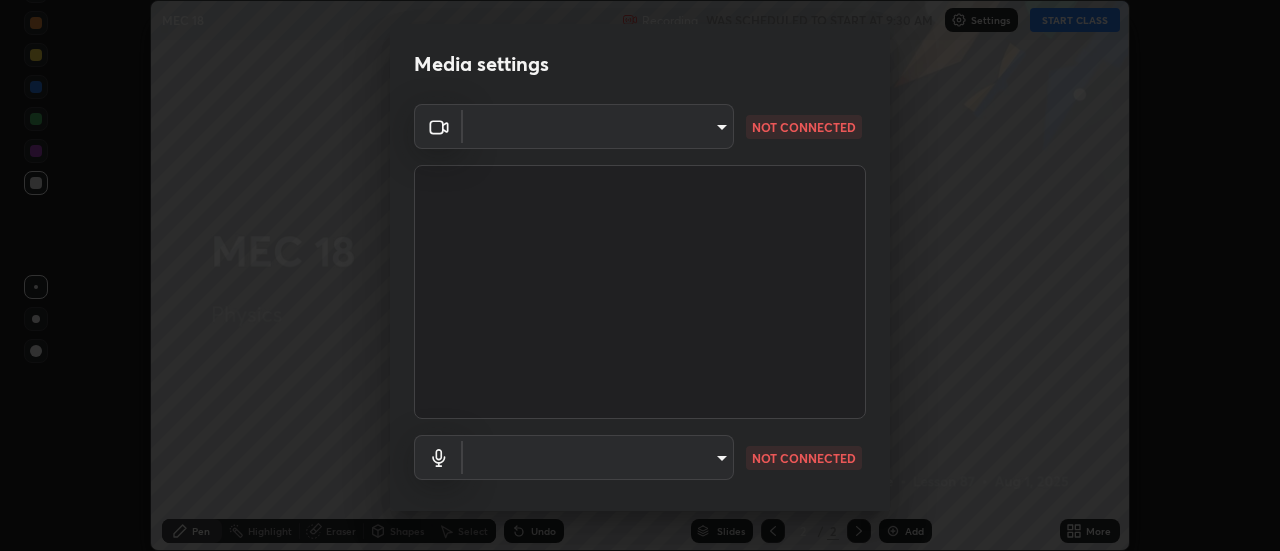 type on "4a99d6bca69bbdd202d3e351d44e5ccc04c012061a427bef120972fbb6fcb4fc" 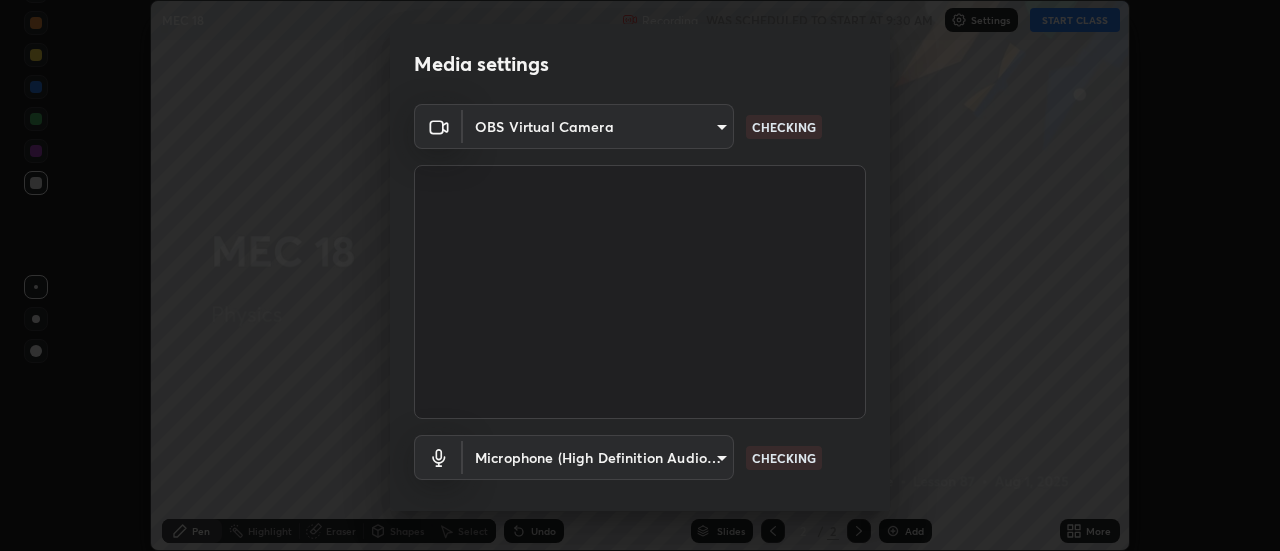 click on "Erase all MEC 18 Recording WAS SCHEDULED TO START AT 9:30 AM Settings START CLASS Setting up your live class MEC 18 • L87 of Physics [PERSON] Pen Highlight Eraser Shapes Select Undo Slides 2 / 2 Add More No doubts shared Encourage your learners to ask a doubt for better clarity Report an issue Reason for reporting Buffering Chat not working Audio - Video sync issue Educator video quality low ​ Attach an image Report [HASH] CHECKING Microphone (High Definition Audio Device) [HASH] CHECKING 1 / 5 Next" at bounding box center [640, 275] 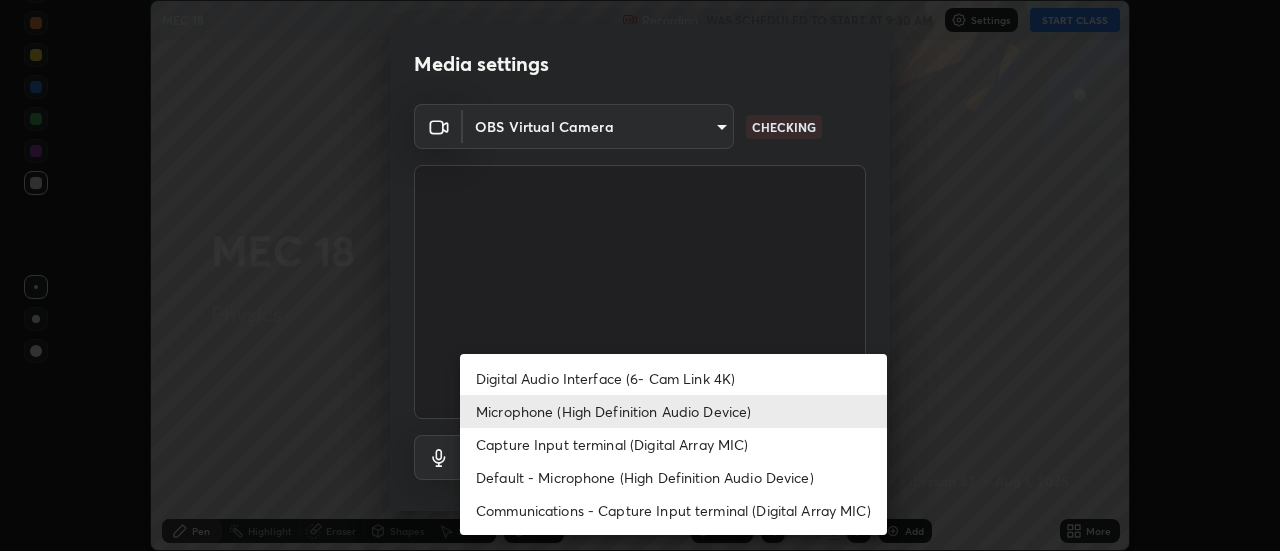 click on "Default - Microphone (High Definition Audio Device)" at bounding box center (673, 477) 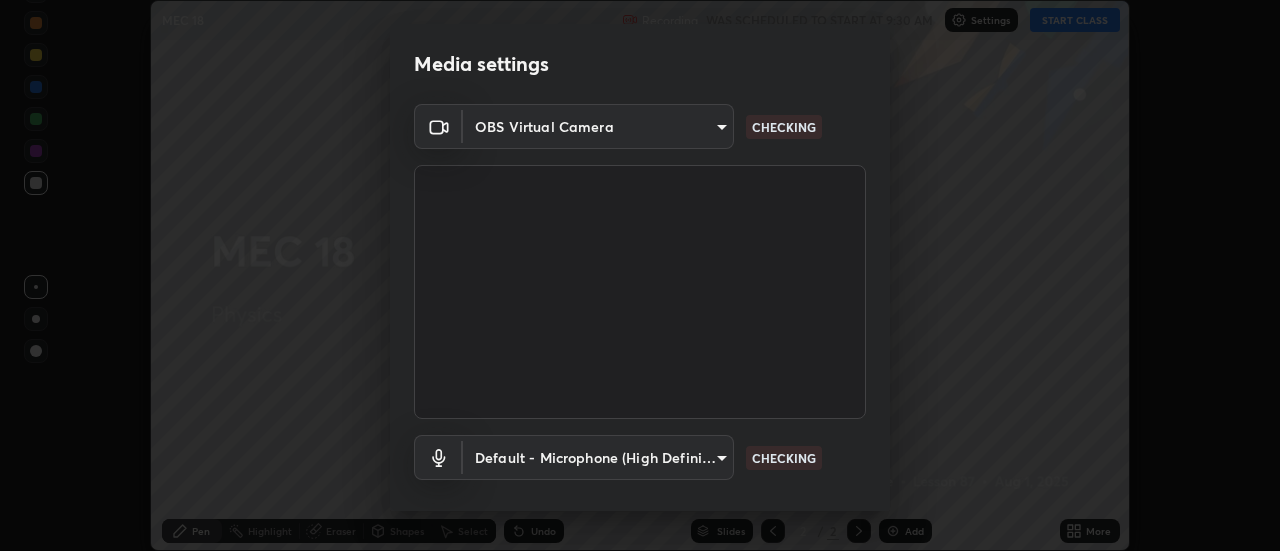 click on "Erase all MEC 18 Recording WAS SCHEDULED TO START AT  9:30 AM Settings START CLASS Setting up your live class MEC 18 • L87 of Physics [FIRST] [LAST] Pen Highlight Eraser Shapes Select Undo Slides 2 / 2 Add More No doubts shared Encourage your learners to ask a doubt for better clarity Report an issue Reason for reporting Buffering Chat not working Audio - Video sync issue Educator video quality low ​ Attach an image Report Media settings OBS Virtual Camera [HASH] CHECKING Default - Microphone (High Definition Audio Device) default CHECKING 1 / 5 Next Digital Audio Interface (6- Cam Link 4K) Microphone (High Definition Audio Device) Capture Input terminal (Digital Array MIC) Default - Microphone (High Definition Audio Device) Communications - Capture Input terminal (Digital Array MIC)" at bounding box center [640, 275] 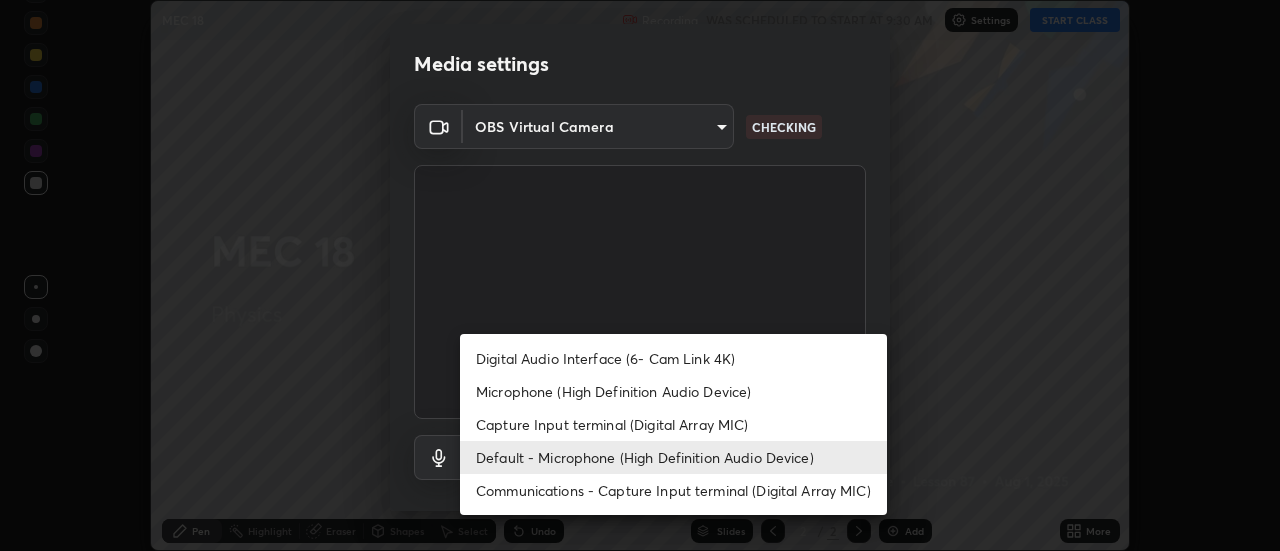 click on "Microphone (High Definition Audio Device)" at bounding box center [673, 391] 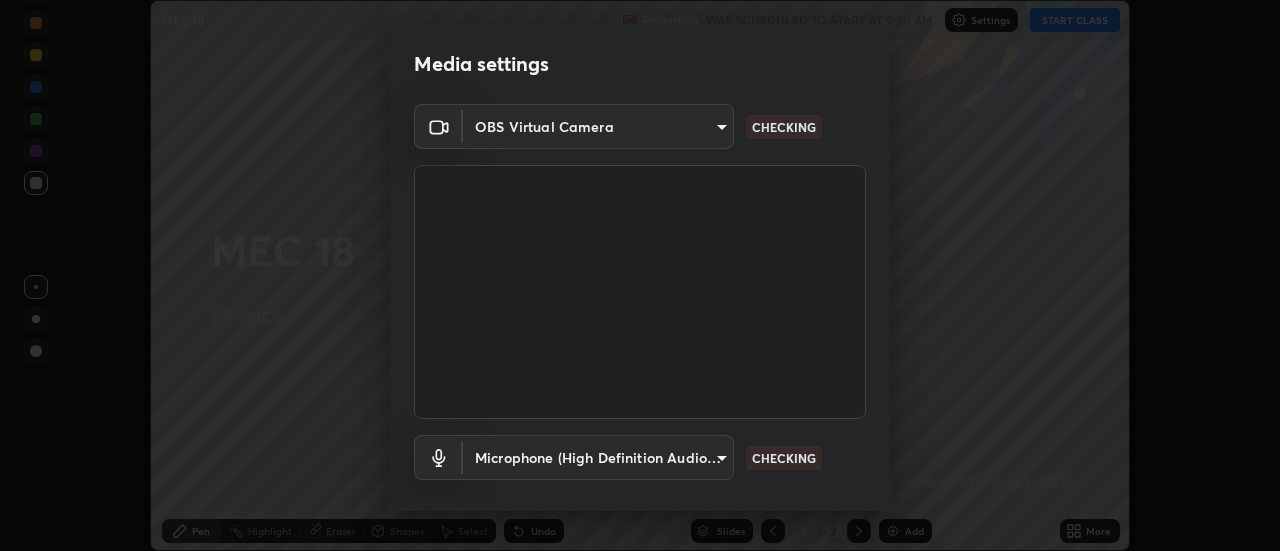 click on "Erase all MEC 18 Recording WAS SCHEDULED TO START AT 9:30 AM Settings START CLASS Setting up your live class MEC 18 • L87 of Physics [PERSON] Pen Highlight Eraser Shapes Select Undo Slides 2 / 2 Add More No doubts shared Encourage your learners to ask a doubt for better clarity Report an issue Reason for reporting Buffering Chat not working Audio - Video sync issue Educator video quality low ​ Attach an image Report [HASH] CHECKING Microphone (High Definition Audio Device) [HASH] CHECKING 1 / 5 Next" at bounding box center [640, 275] 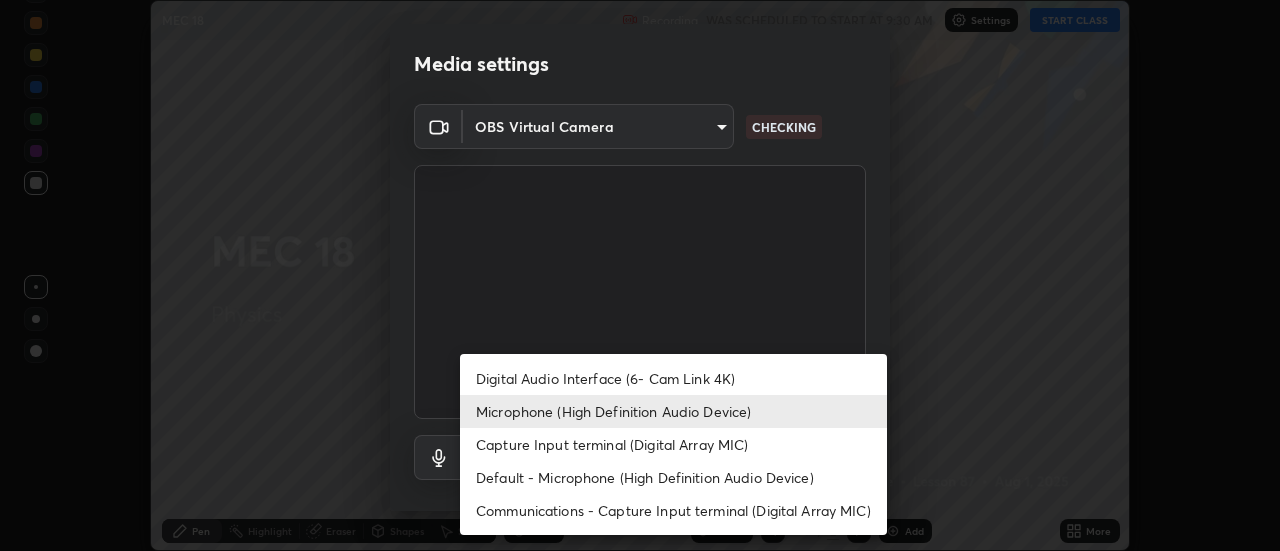 click at bounding box center (640, 275) 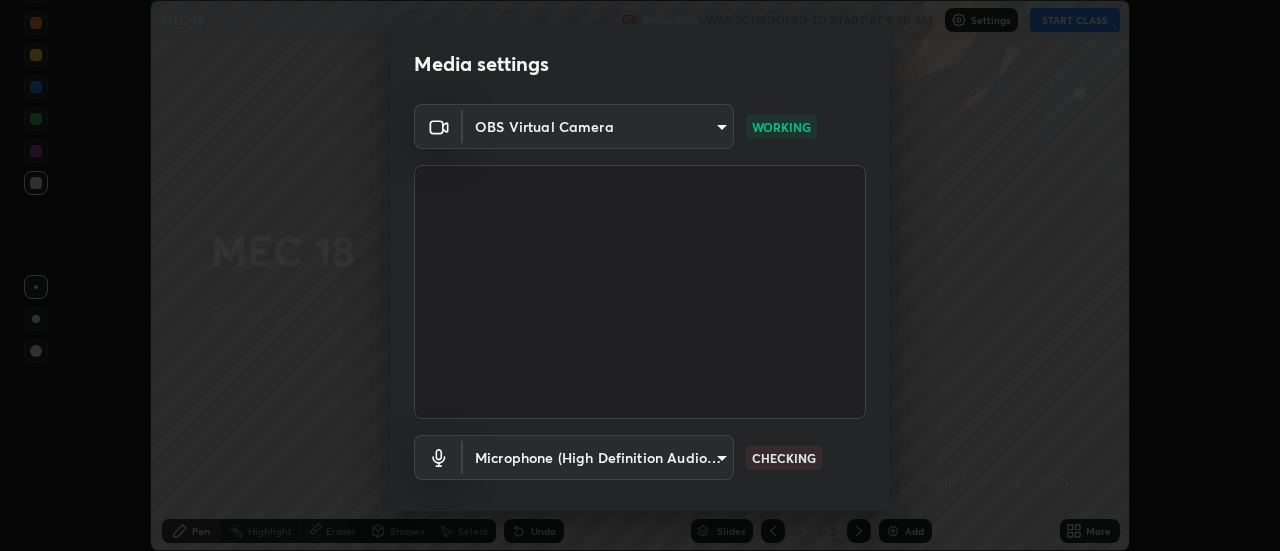 scroll, scrollTop: 105, scrollLeft: 0, axis: vertical 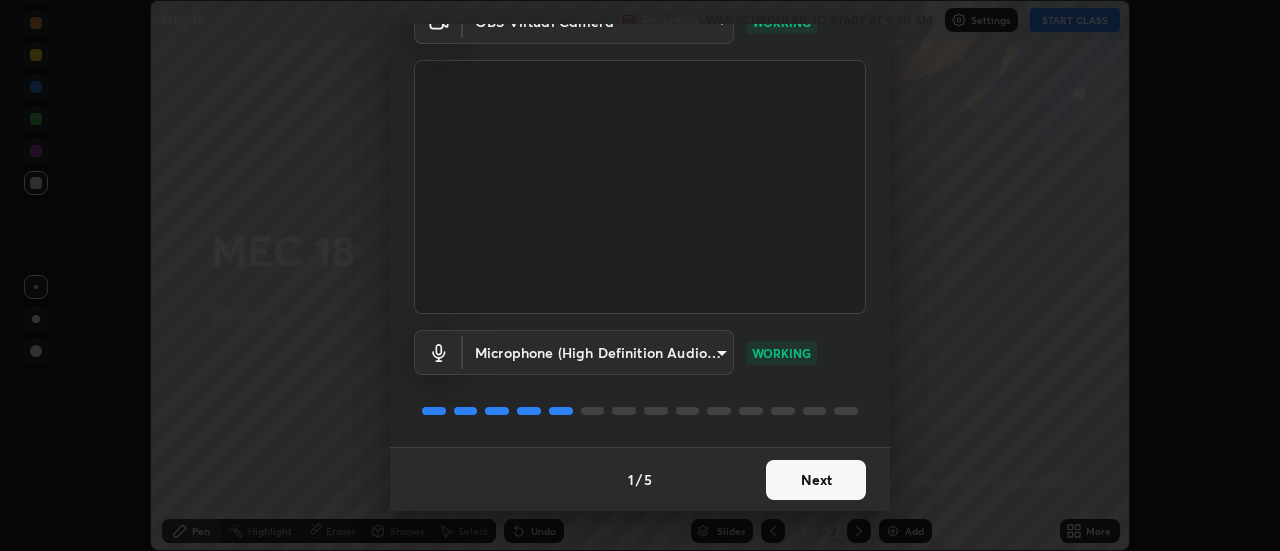 click on "Next" at bounding box center [816, 480] 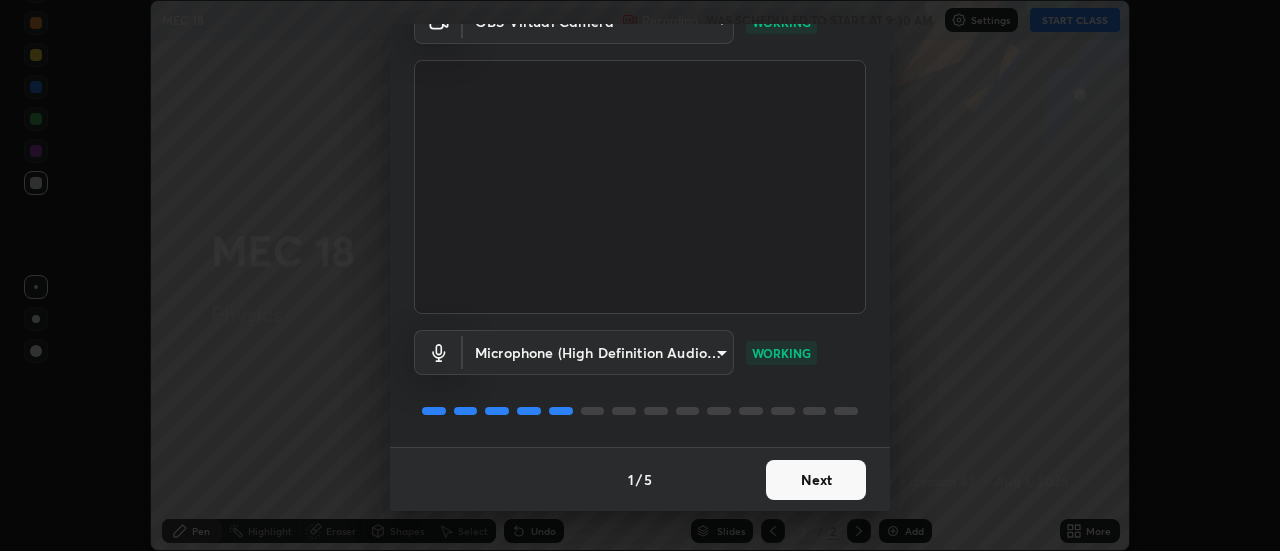 scroll, scrollTop: 0, scrollLeft: 0, axis: both 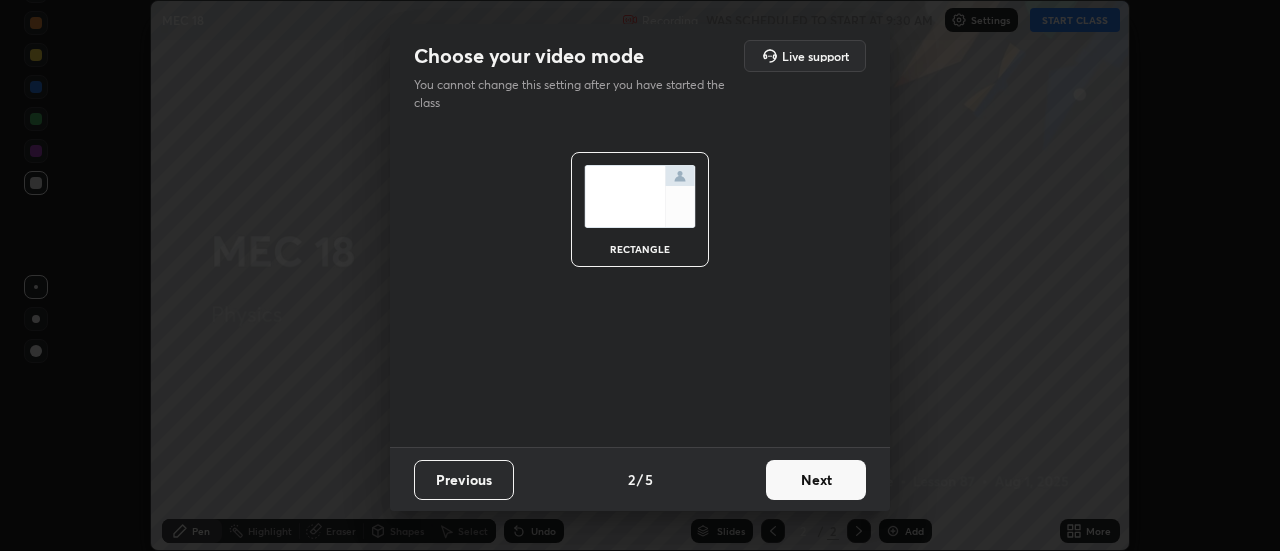 click on "Next" at bounding box center [816, 480] 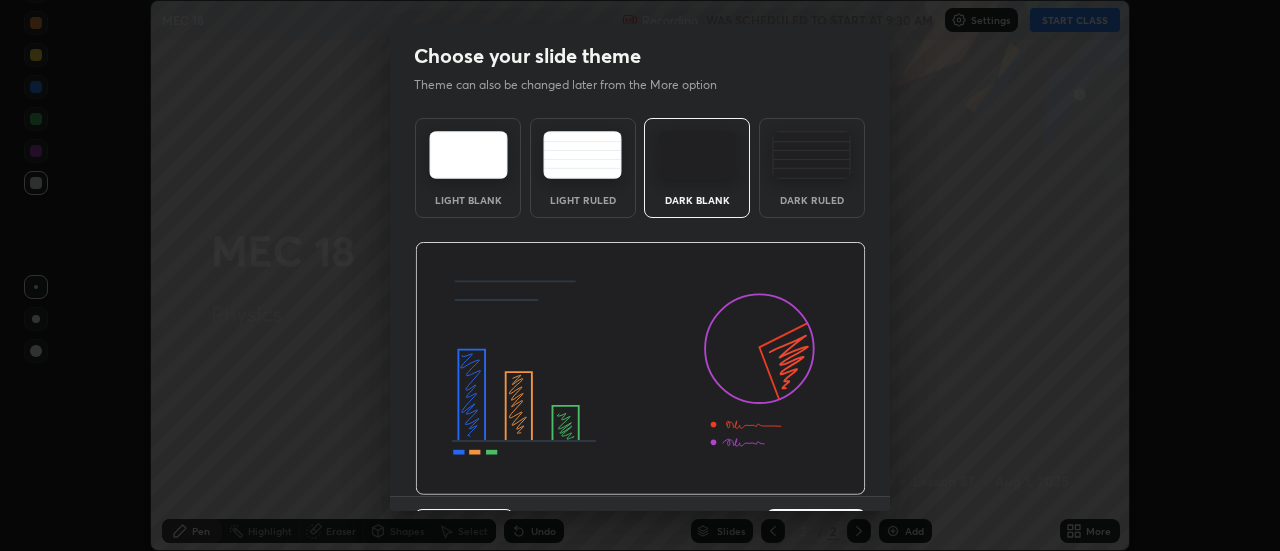 click on "Previous 3 / 5 Next" at bounding box center (640, 528) 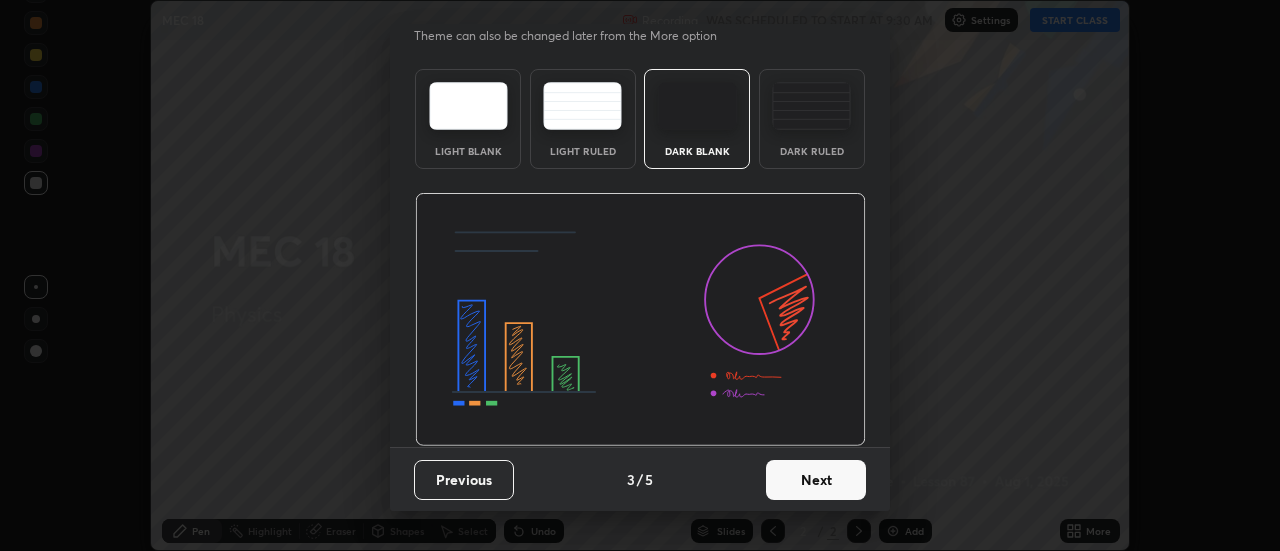 click on "Next" at bounding box center [816, 480] 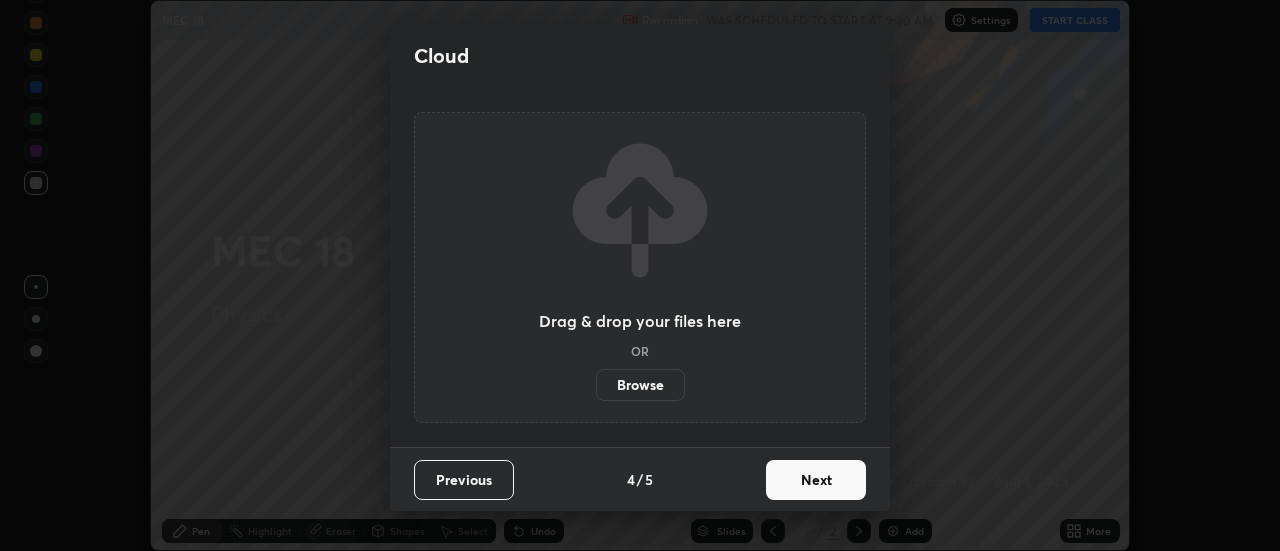 click on "Next" at bounding box center (816, 480) 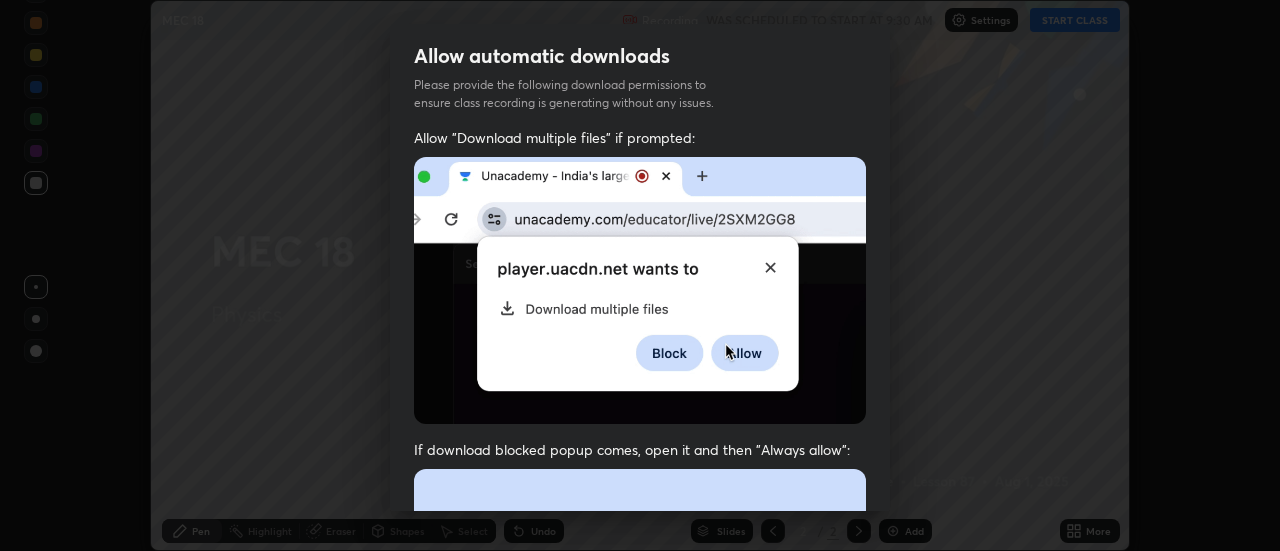 click on "Previous 5 / 5 Done" at bounding box center [640, 1002] 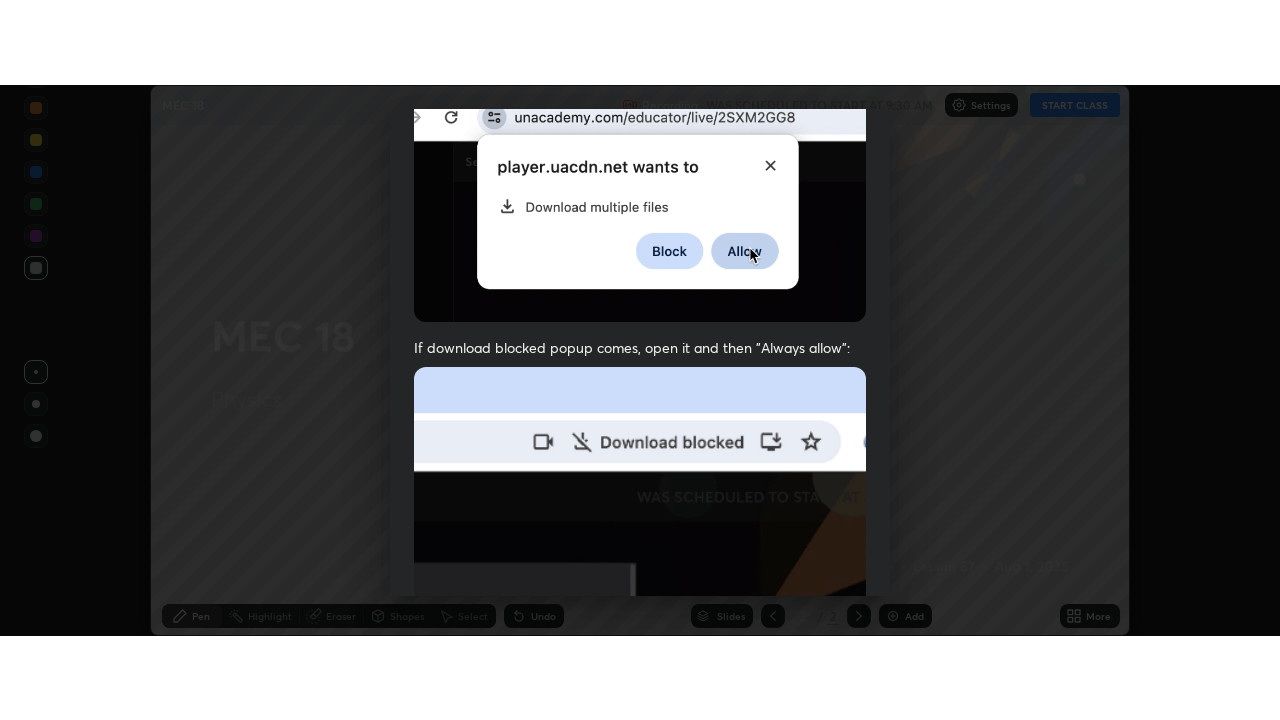 scroll, scrollTop: 513, scrollLeft: 0, axis: vertical 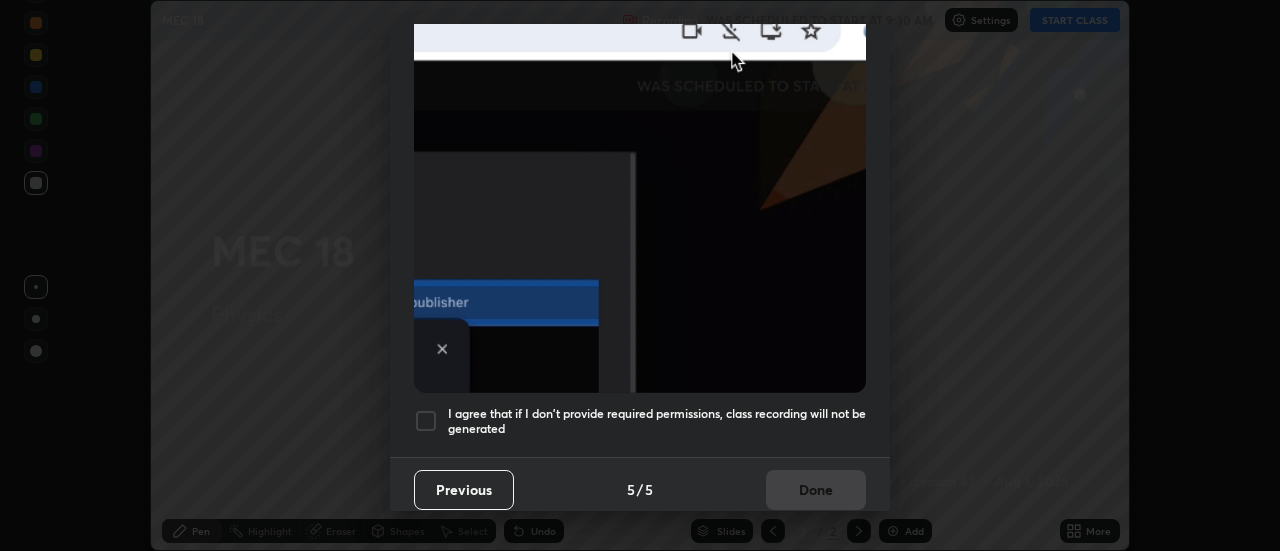 click on "Allow "Download multiple files" if prompted: If download blocked popup comes, open it and then "Always allow": I agree that if I don't provide required permissions, class recording will not be generated" at bounding box center [640, 36] 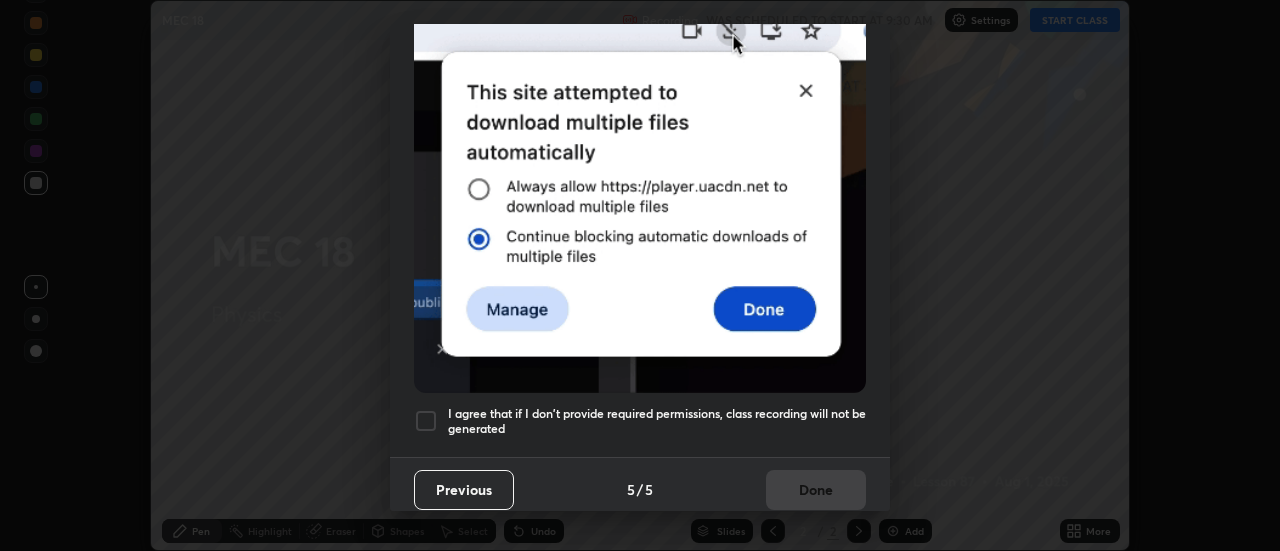 click on "I agree that if I don't provide required permissions, class recording will not be generated" at bounding box center [657, 421] 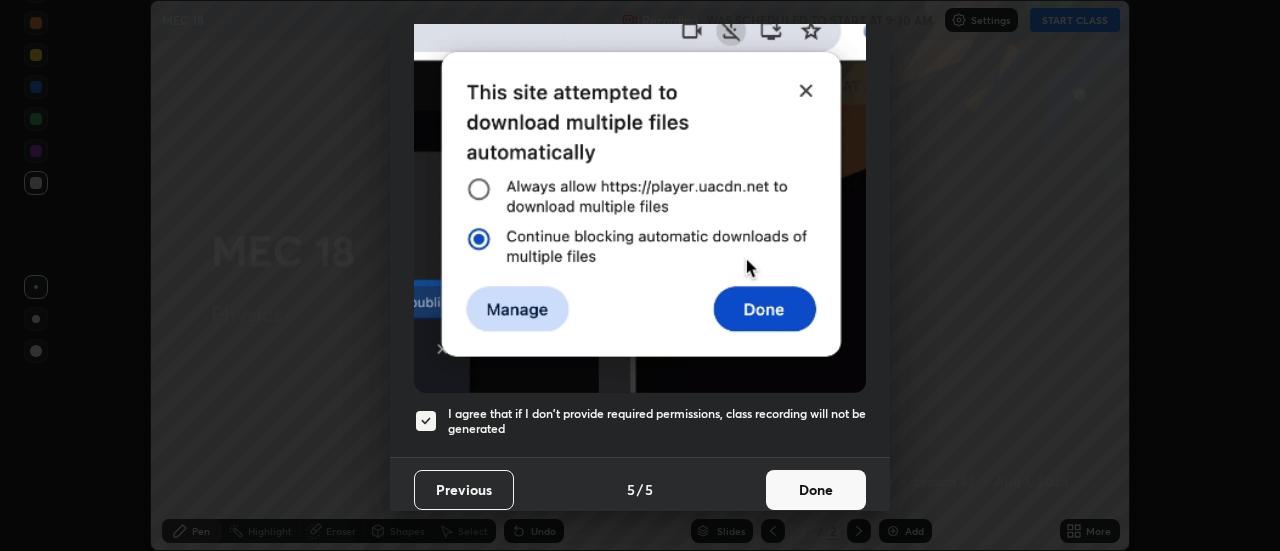 click on "Done" at bounding box center [816, 490] 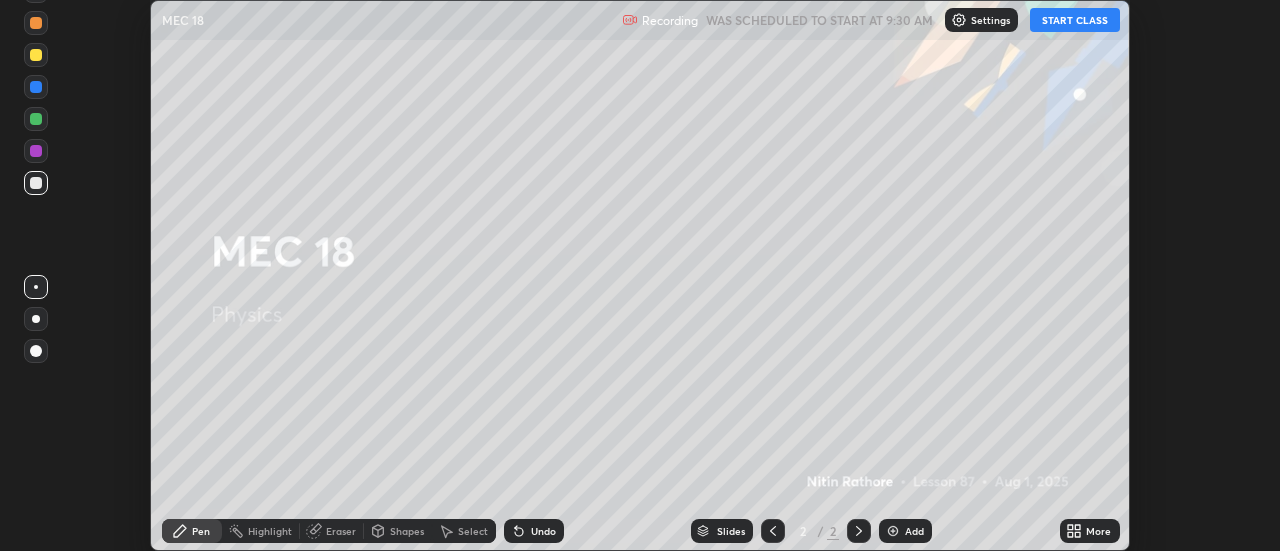 click on "More" at bounding box center [1098, 531] 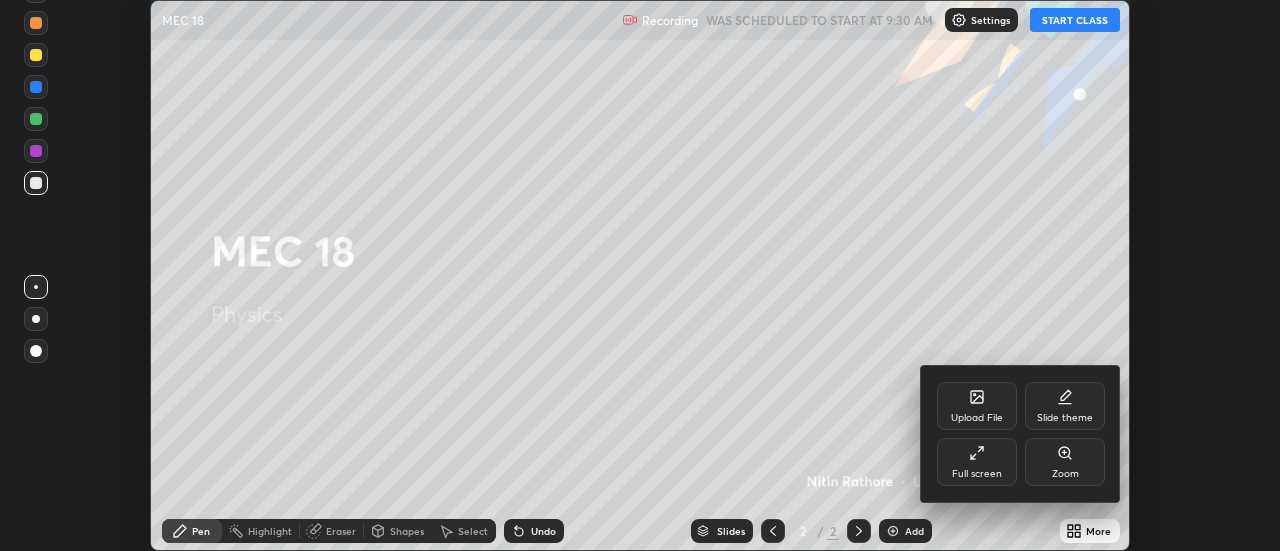 click on "Full screen" at bounding box center [977, 462] 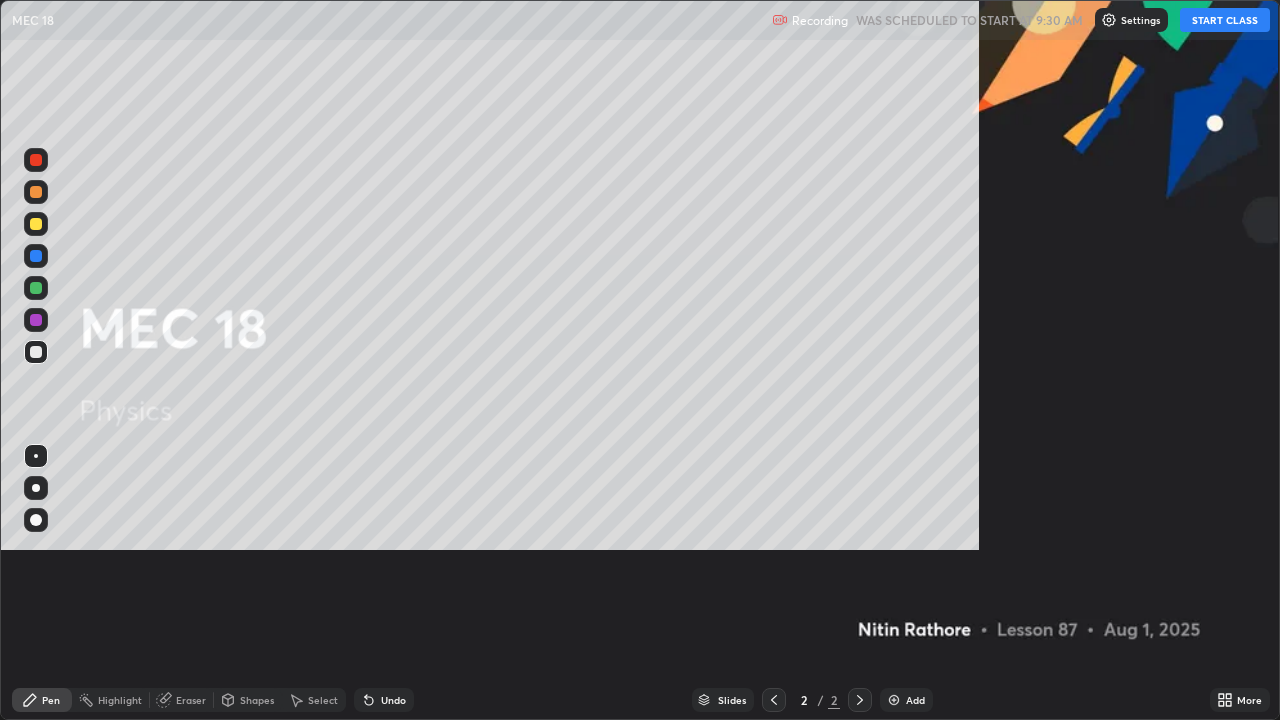 scroll, scrollTop: 99280, scrollLeft: 98720, axis: both 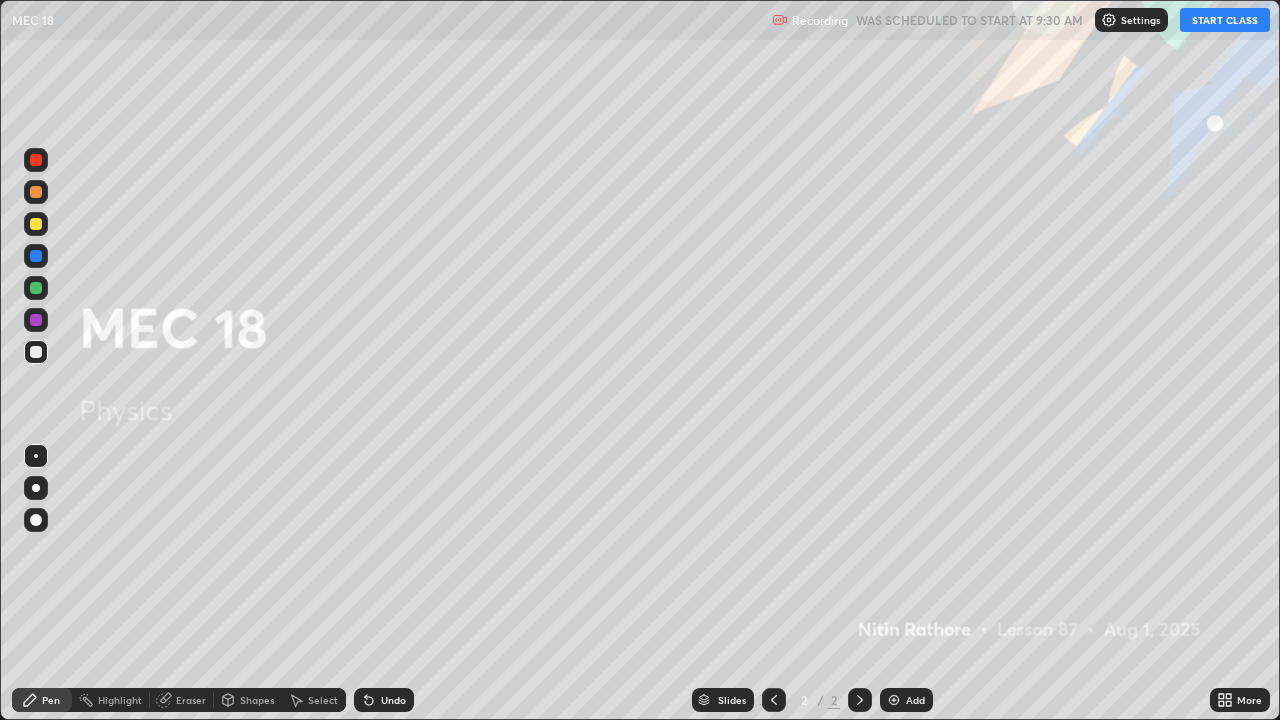 click on "START CLASS" at bounding box center [1225, 20] 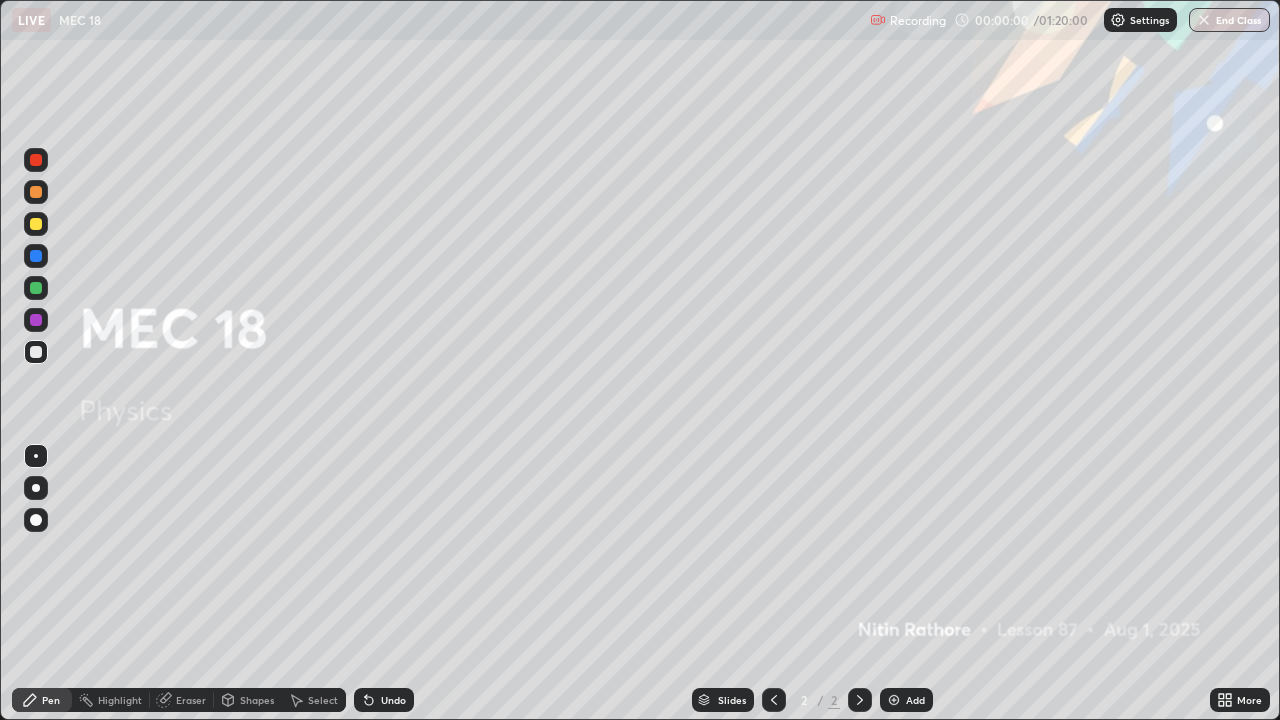 click on "Add" at bounding box center (915, 700) 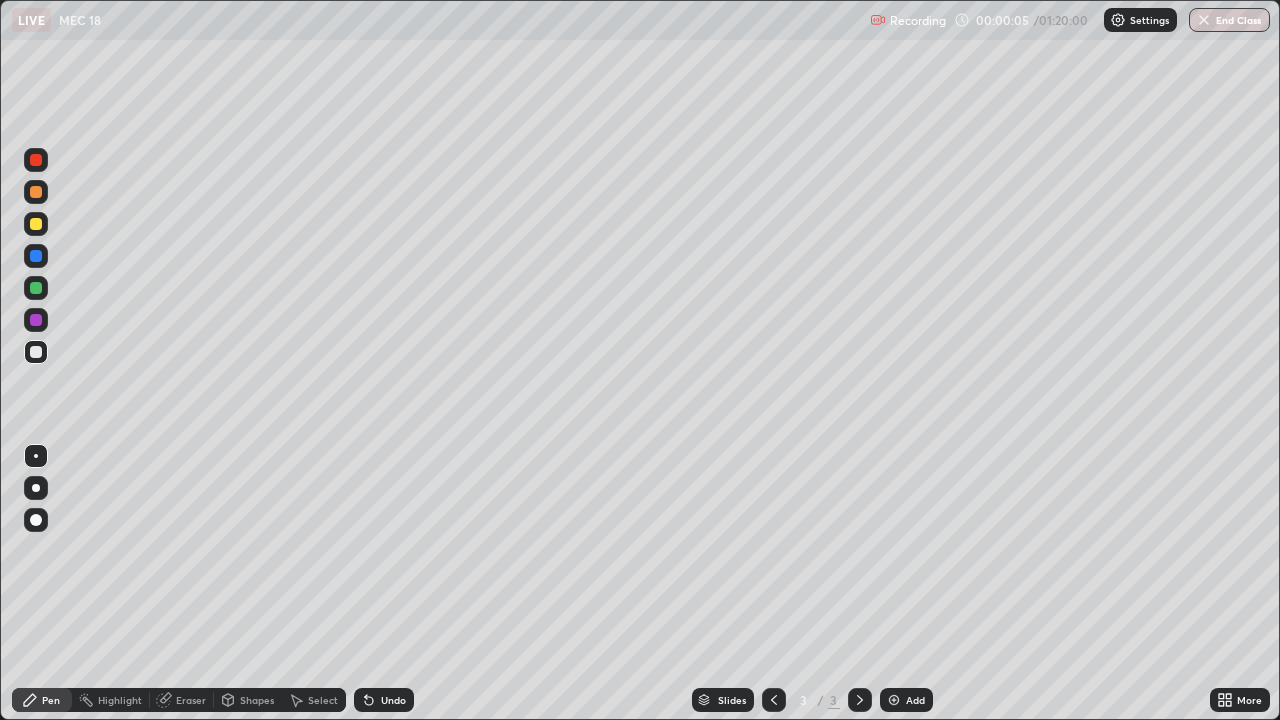 click at bounding box center (36, 488) 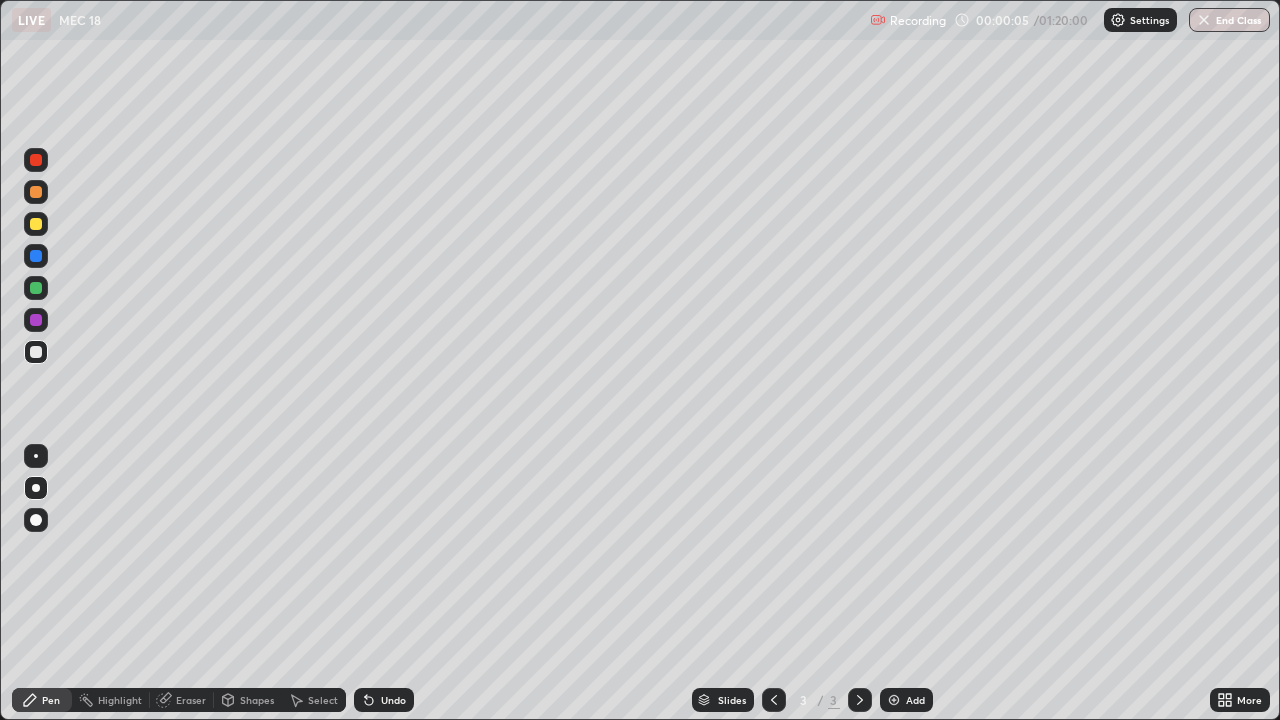 click on "Pen" at bounding box center [51, 700] 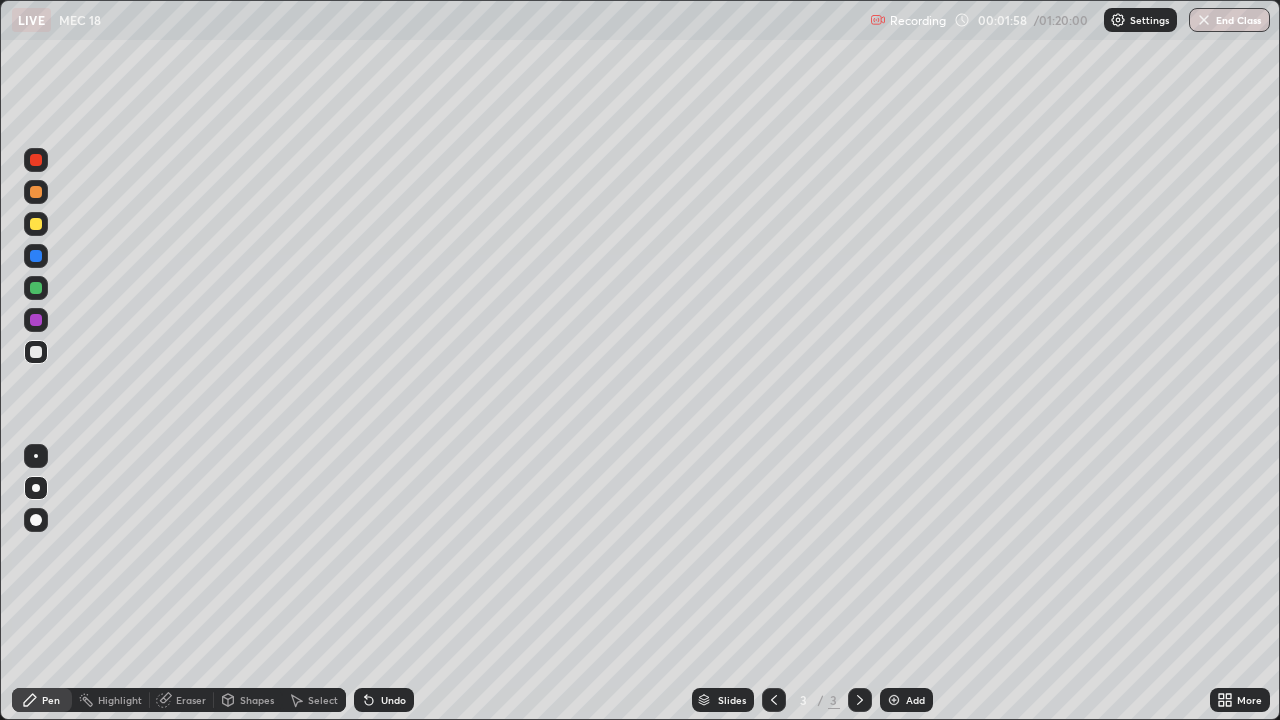 click 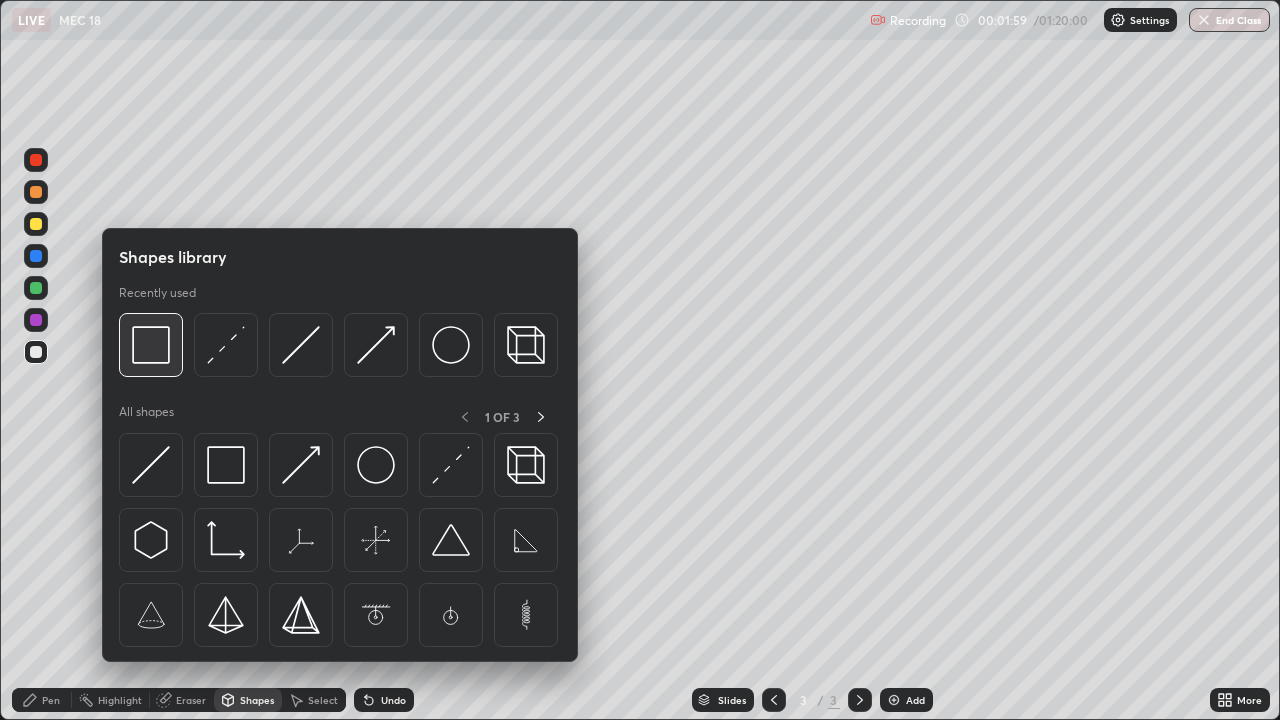 click at bounding box center [151, 345] 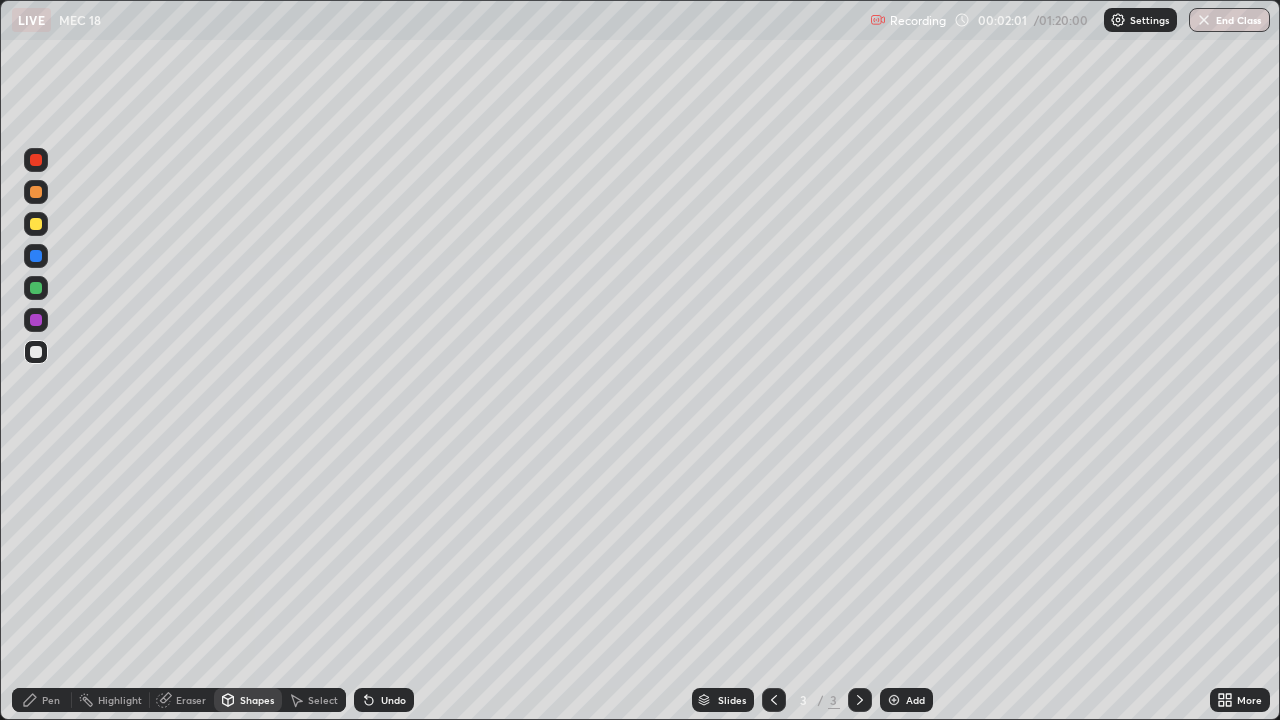 click on "Pen" at bounding box center [51, 700] 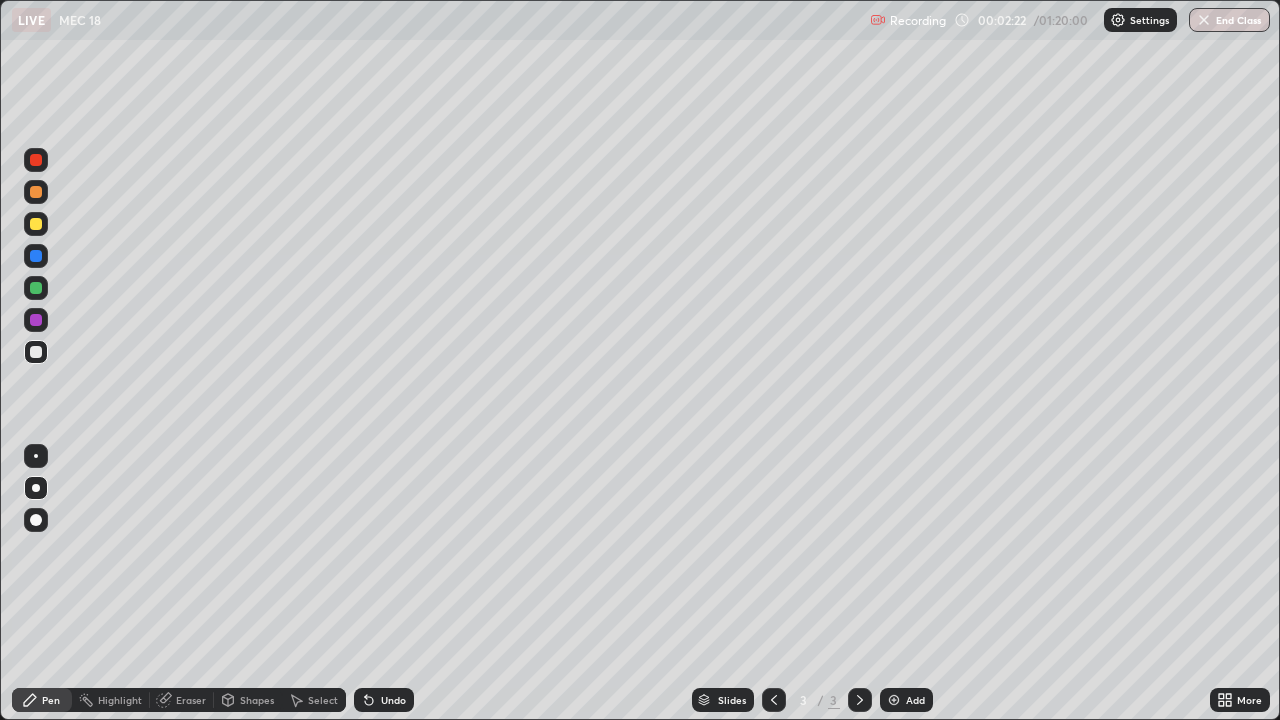 click on "Undo" at bounding box center [393, 700] 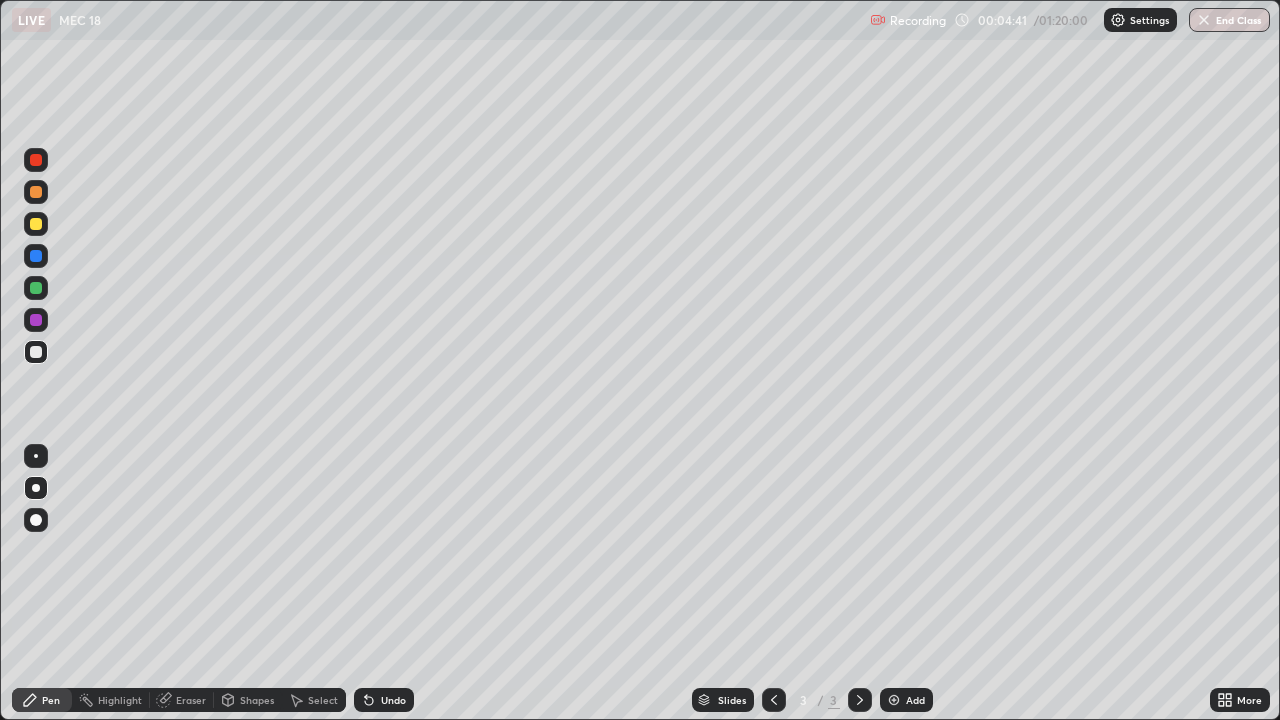 click on "Undo" at bounding box center (393, 700) 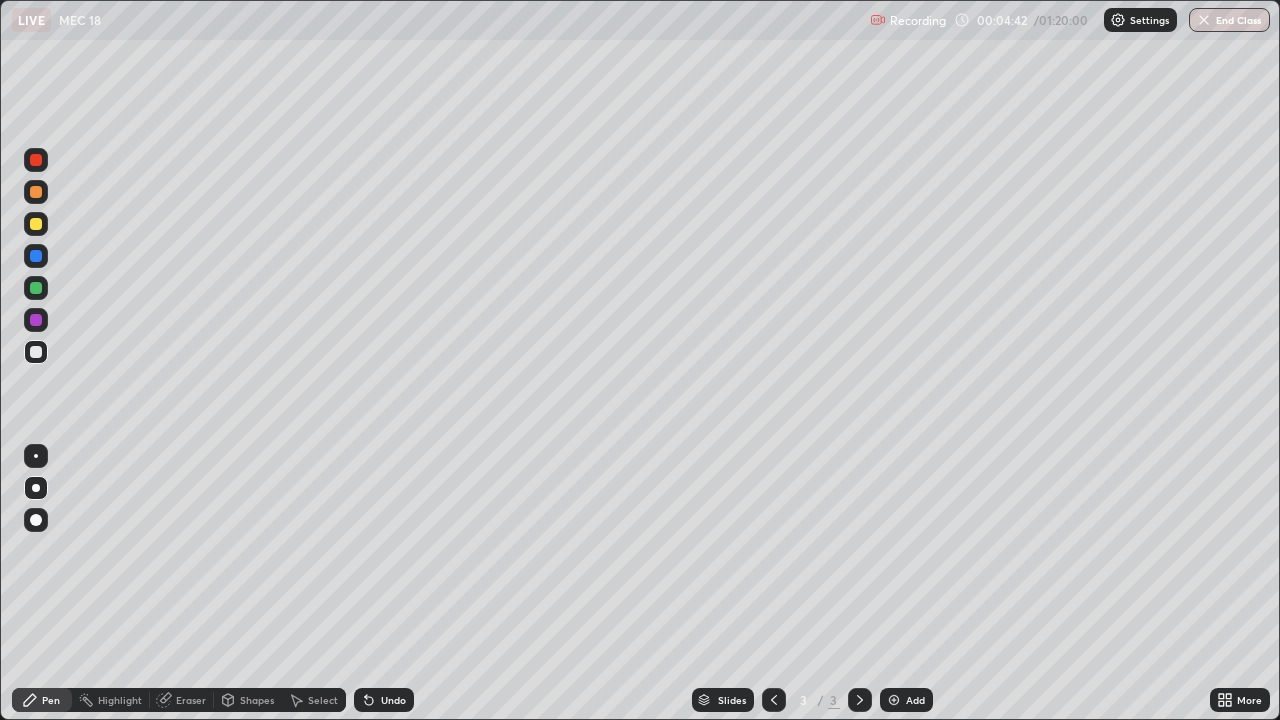 click on "Undo" at bounding box center [393, 700] 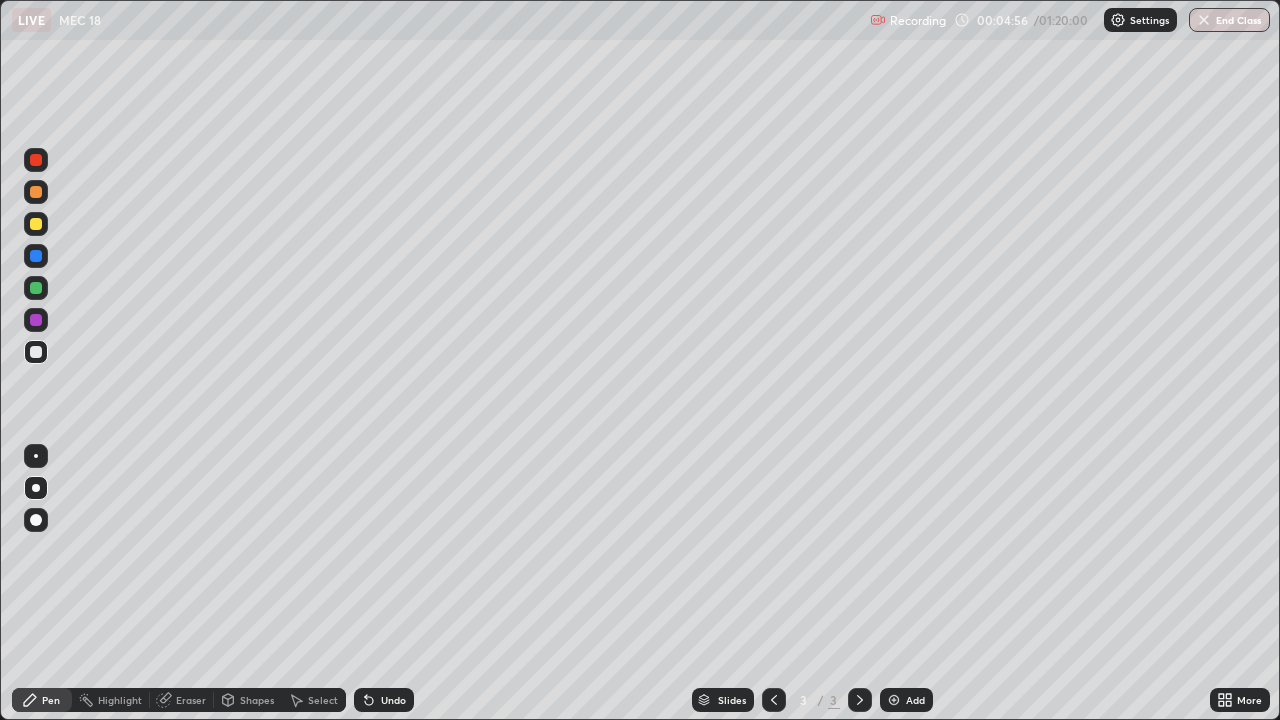 click on "Undo" at bounding box center (384, 700) 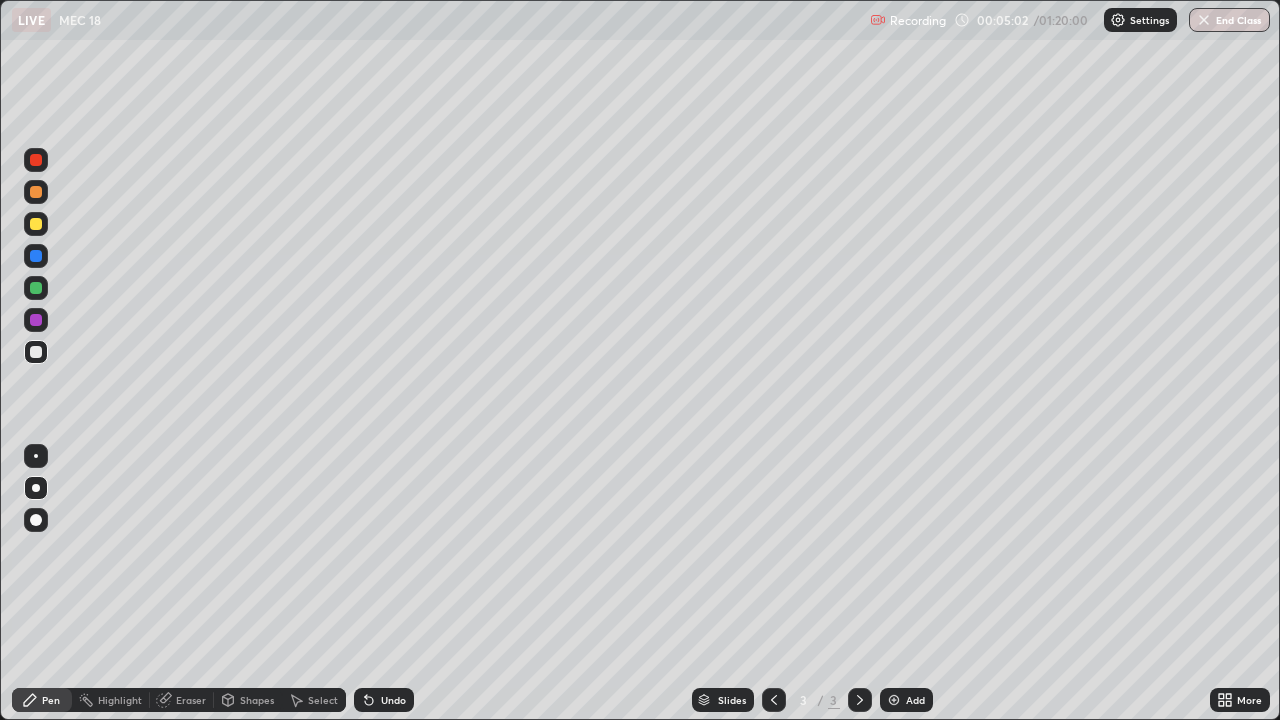 click on "Shapes" at bounding box center (248, 700) 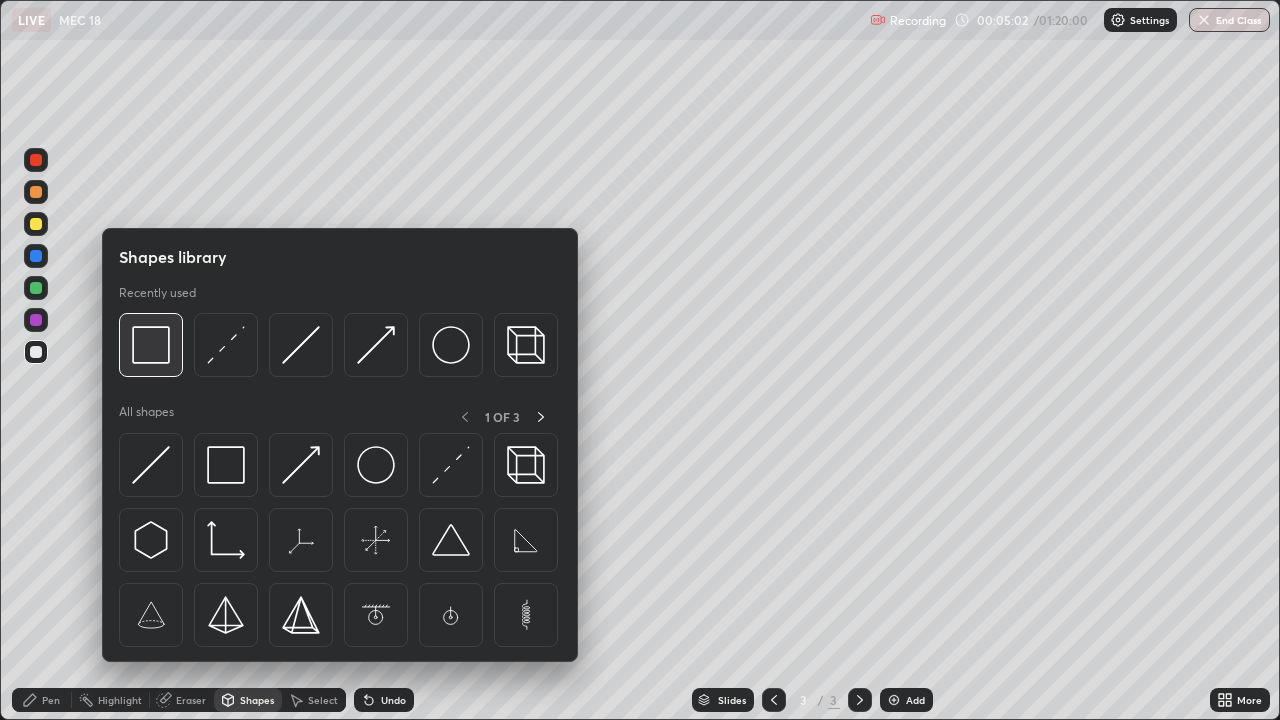 click at bounding box center [151, 345] 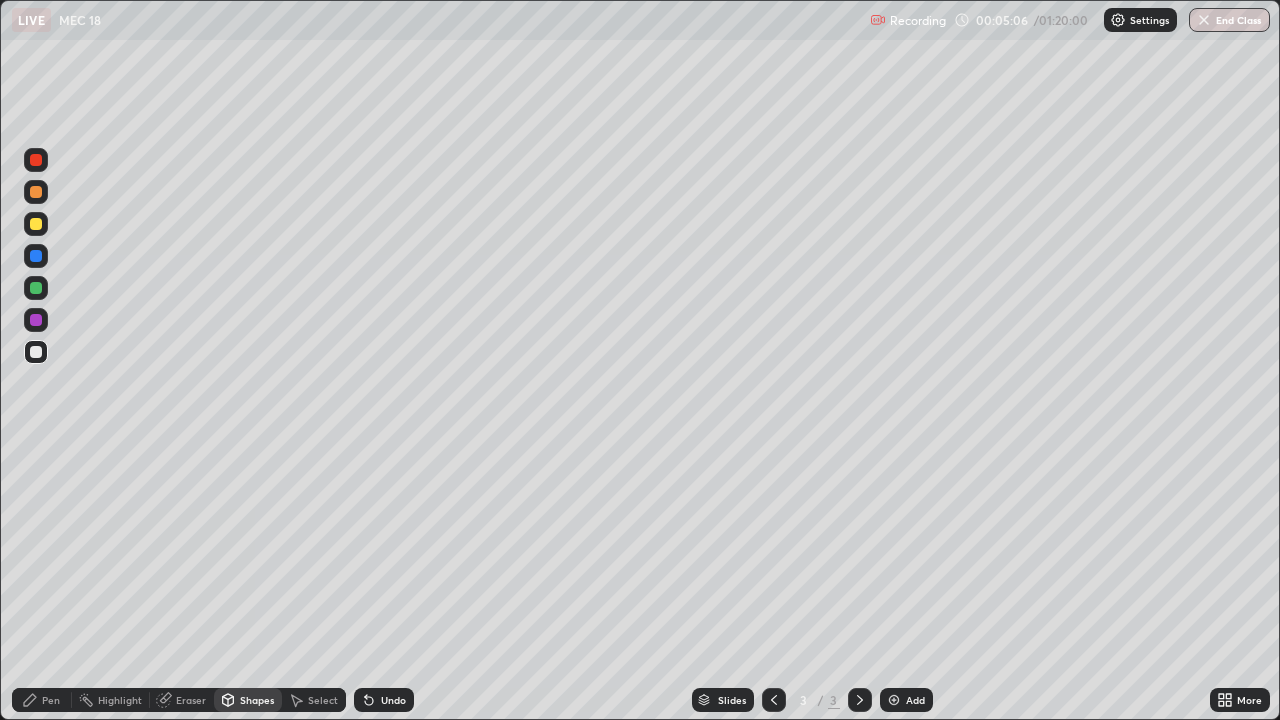 click on "Pen" at bounding box center (51, 700) 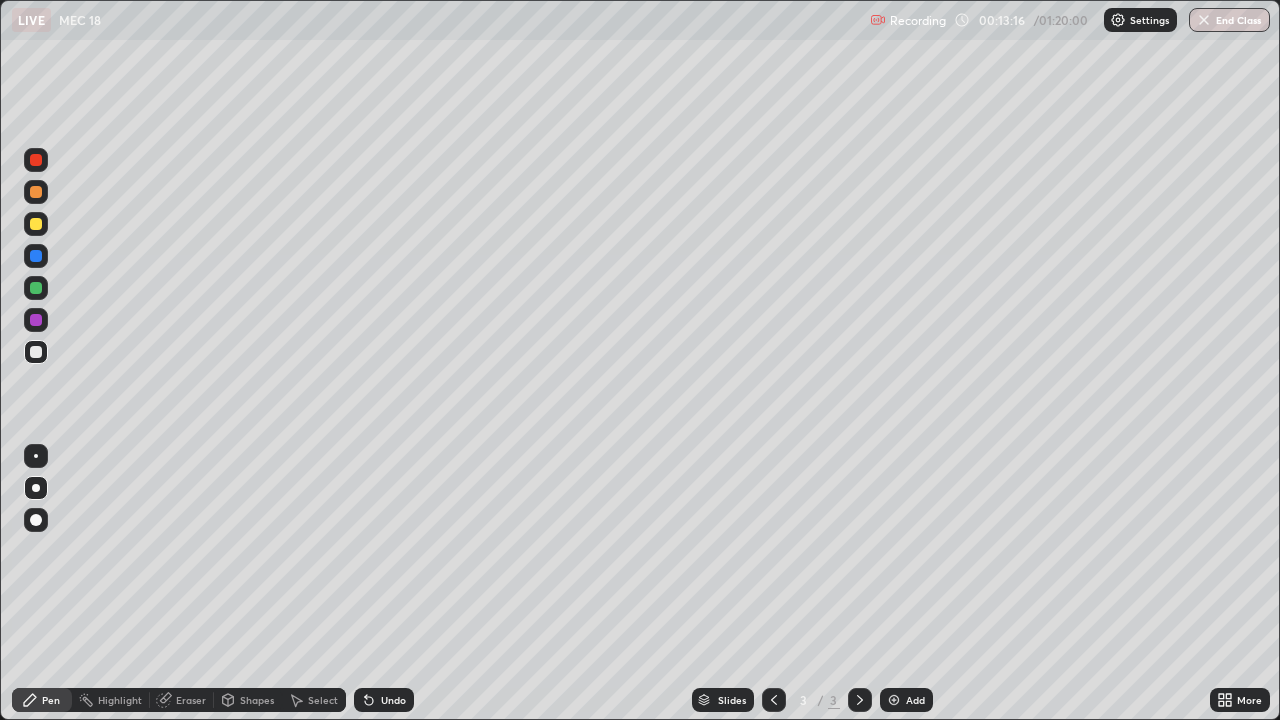 click on "Add" at bounding box center (906, 700) 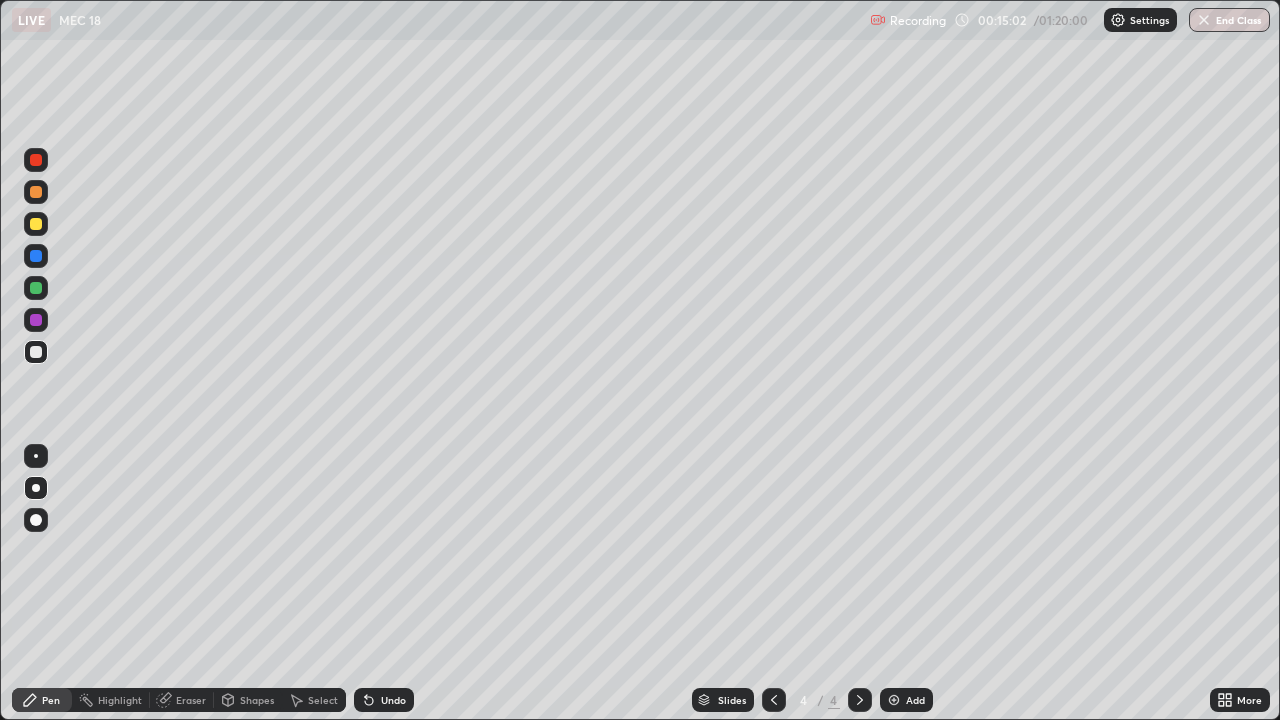 click on "Undo" at bounding box center [393, 700] 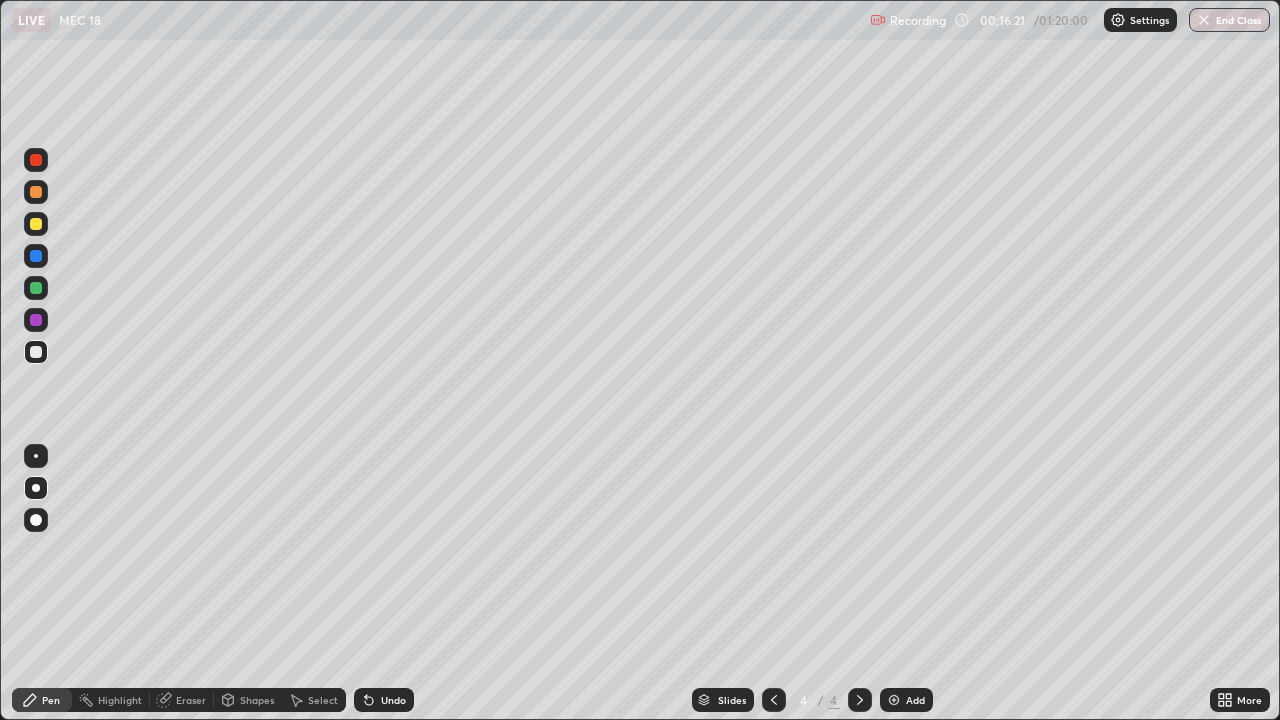 click on "Add" at bounding box center [915, 700] 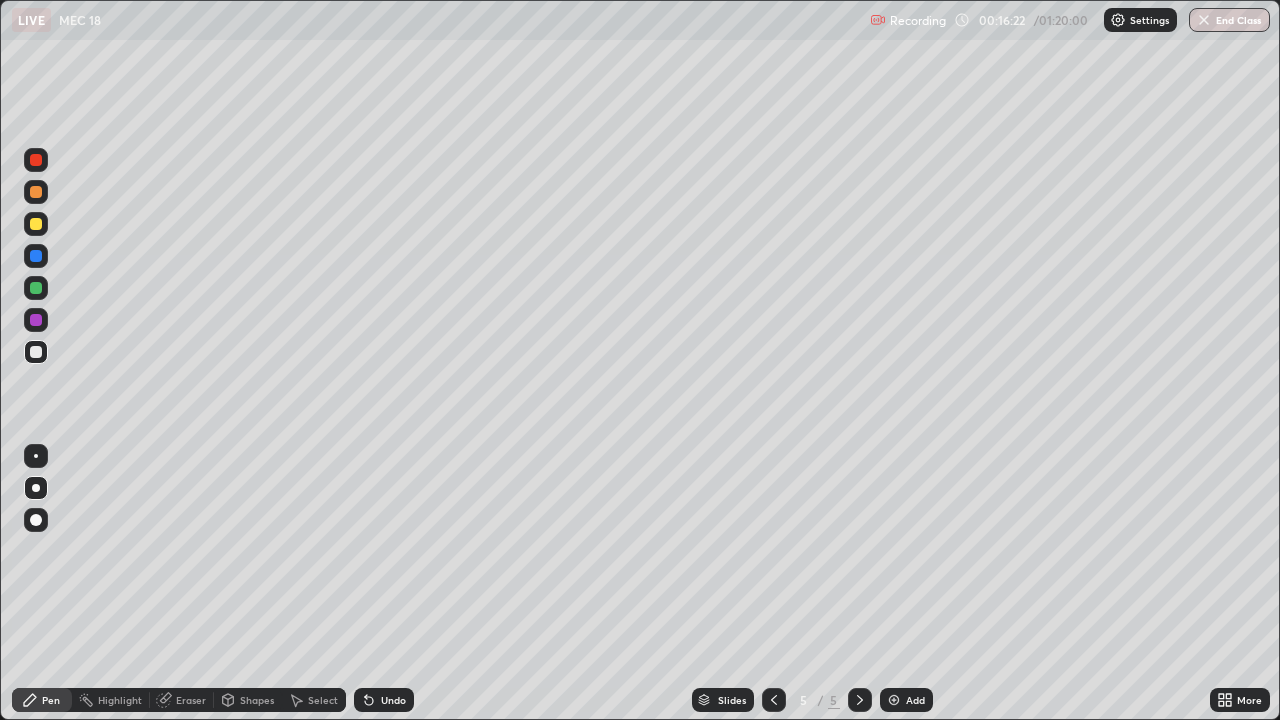 click on "Shapes" at bounding box center (257, 700) 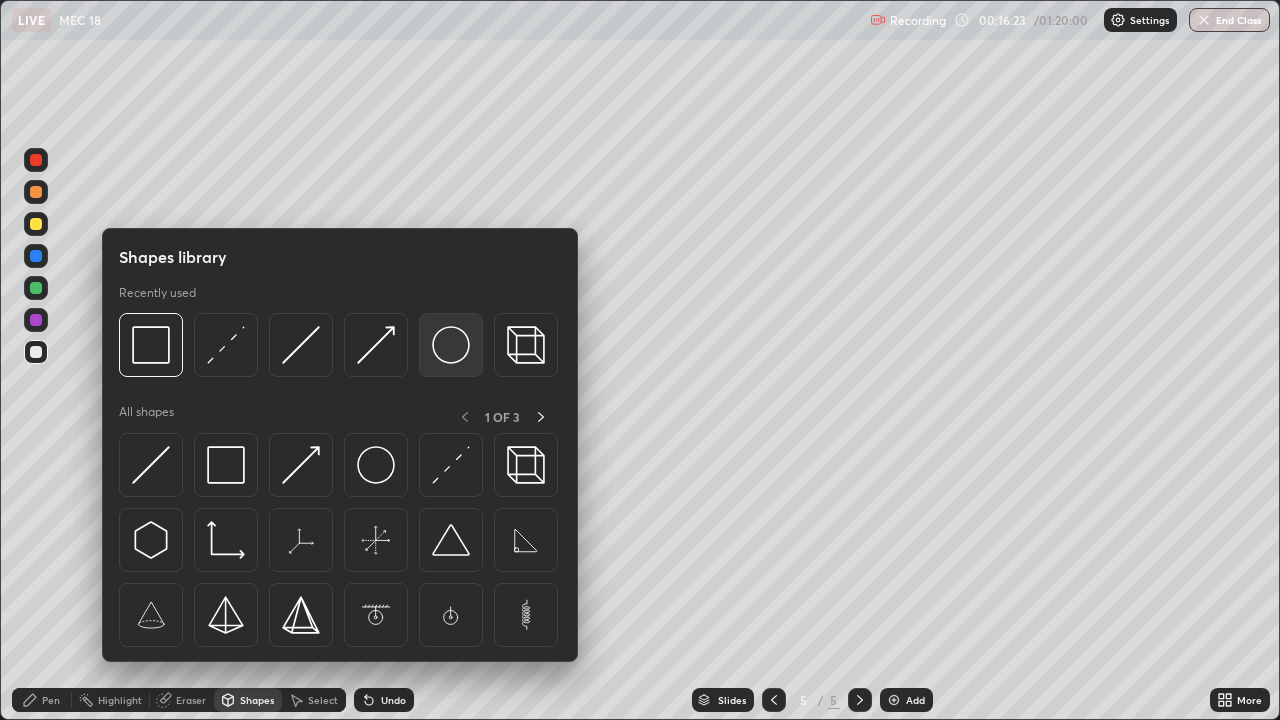 click at bounding box center [451, 345] 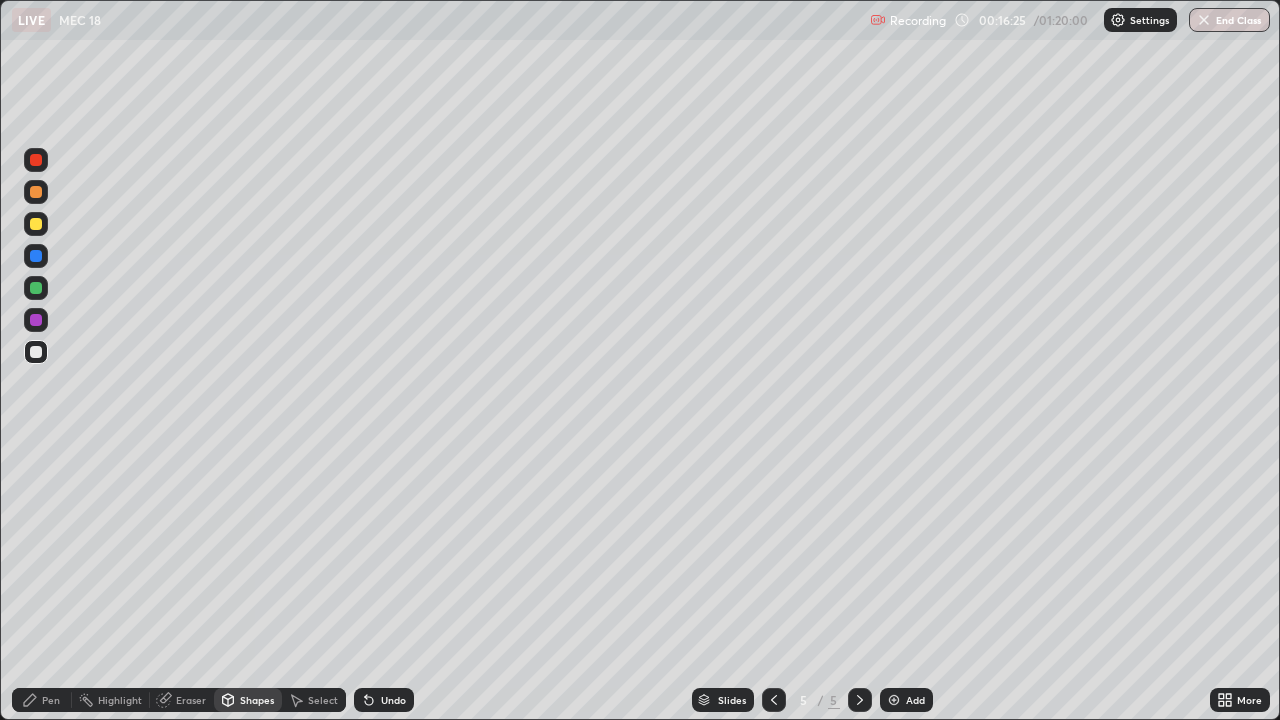 click on "Pen" at bounding box center [51, 700] 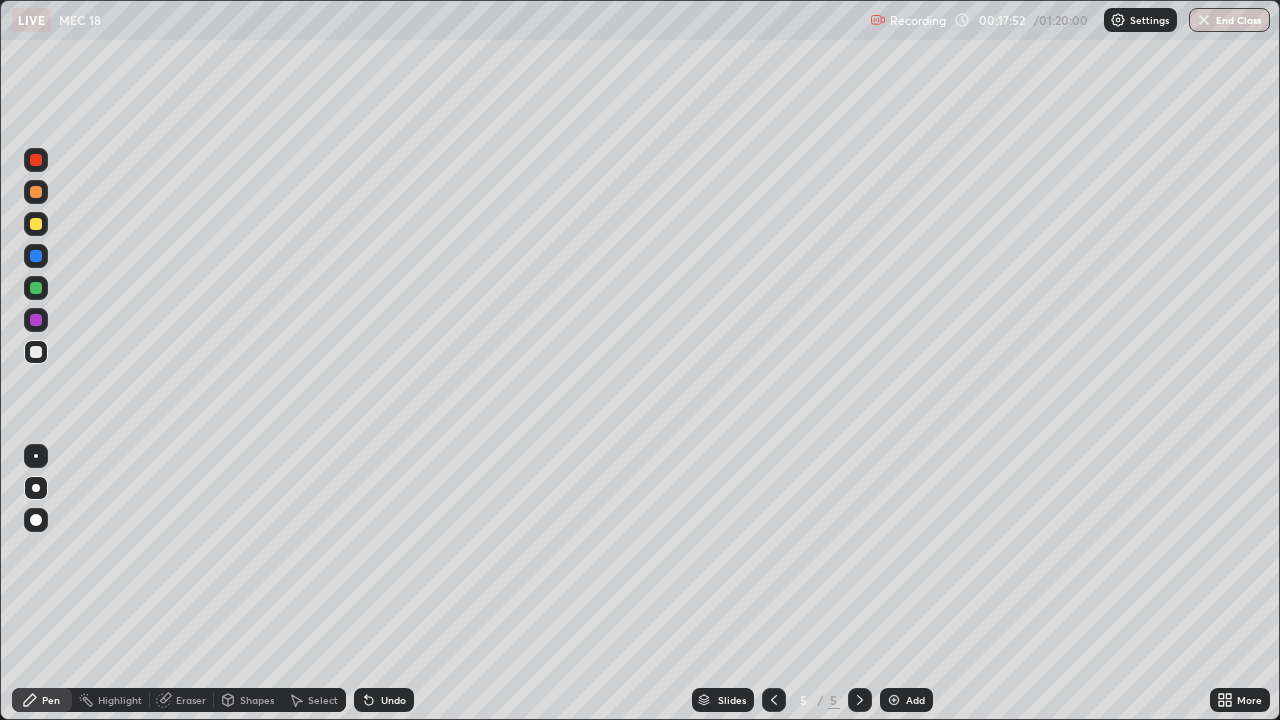 click on "Eraser" at bounding box center [182, 700] 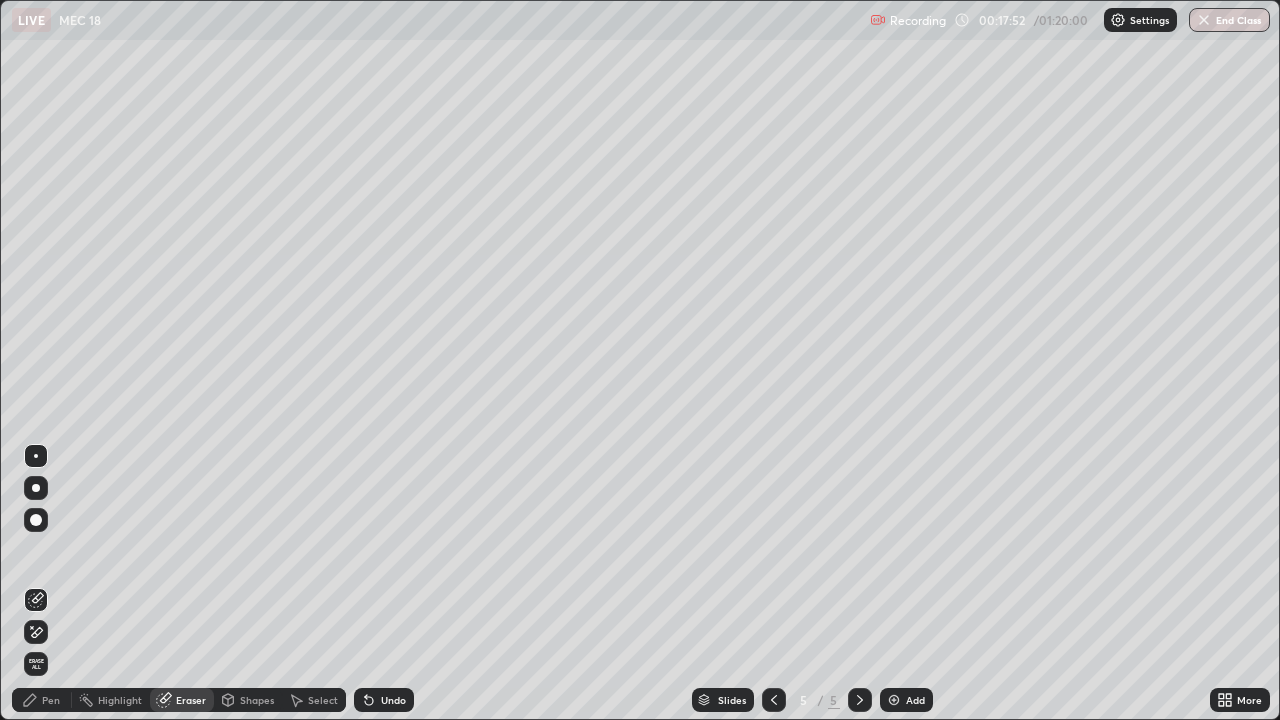 click 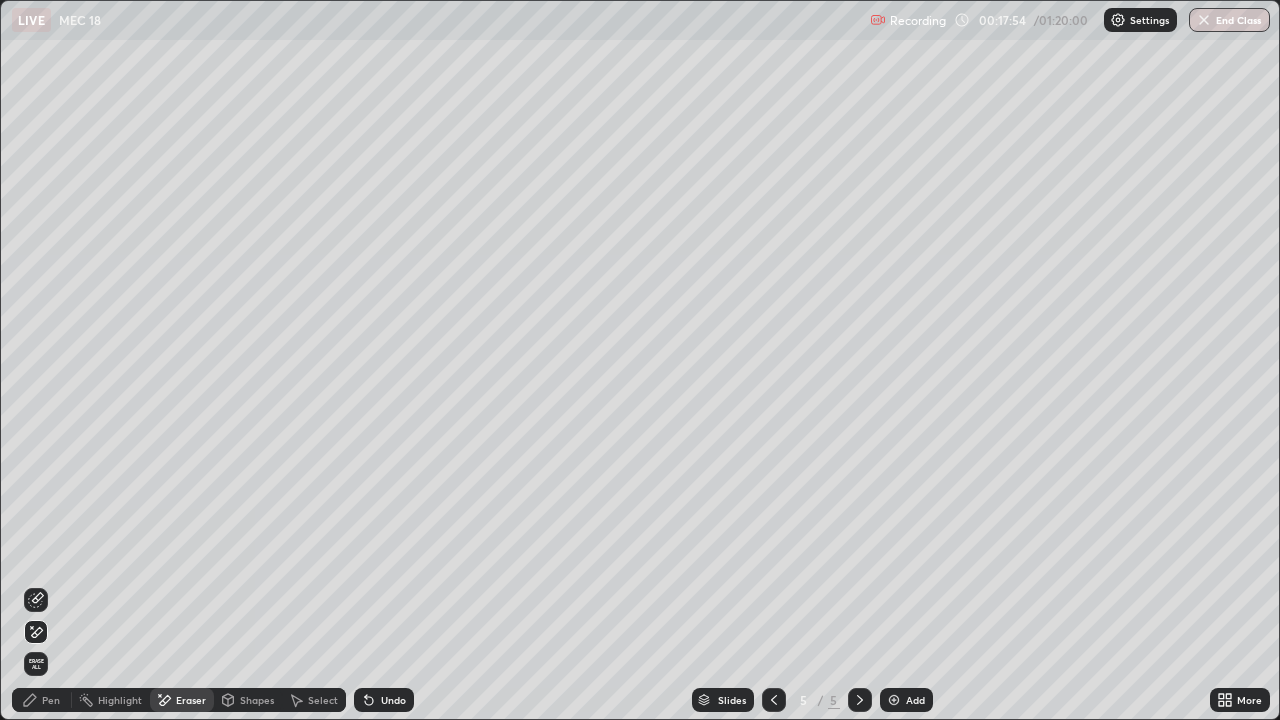 click on "Pen" at bounding box center [51, 700] 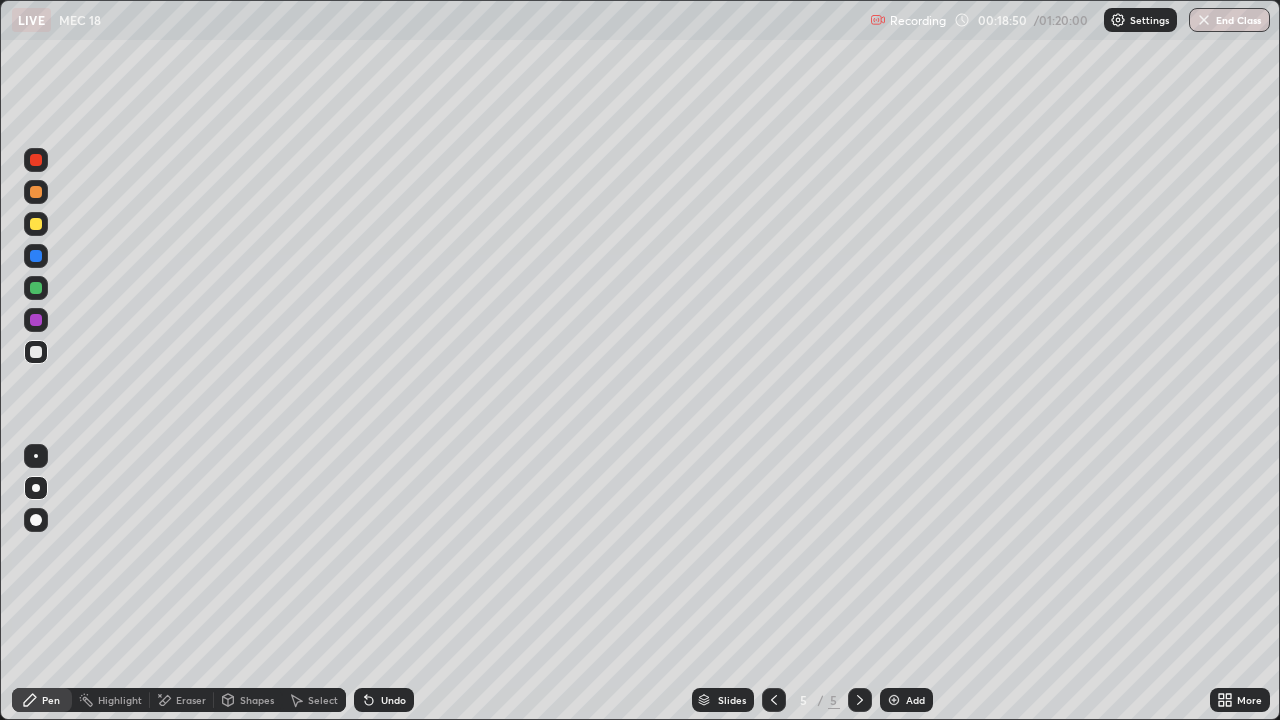 click on "Shapes" at bounding box center (248, 700) 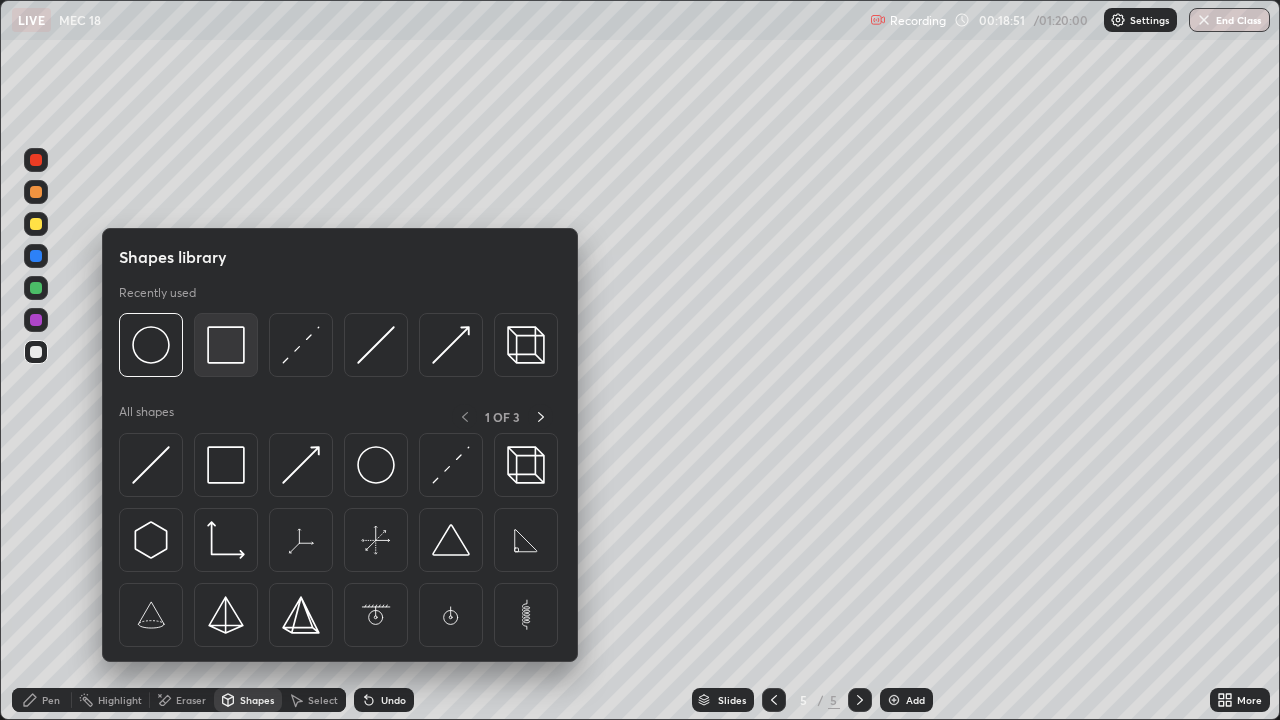 click at bounding box center [226, 345] 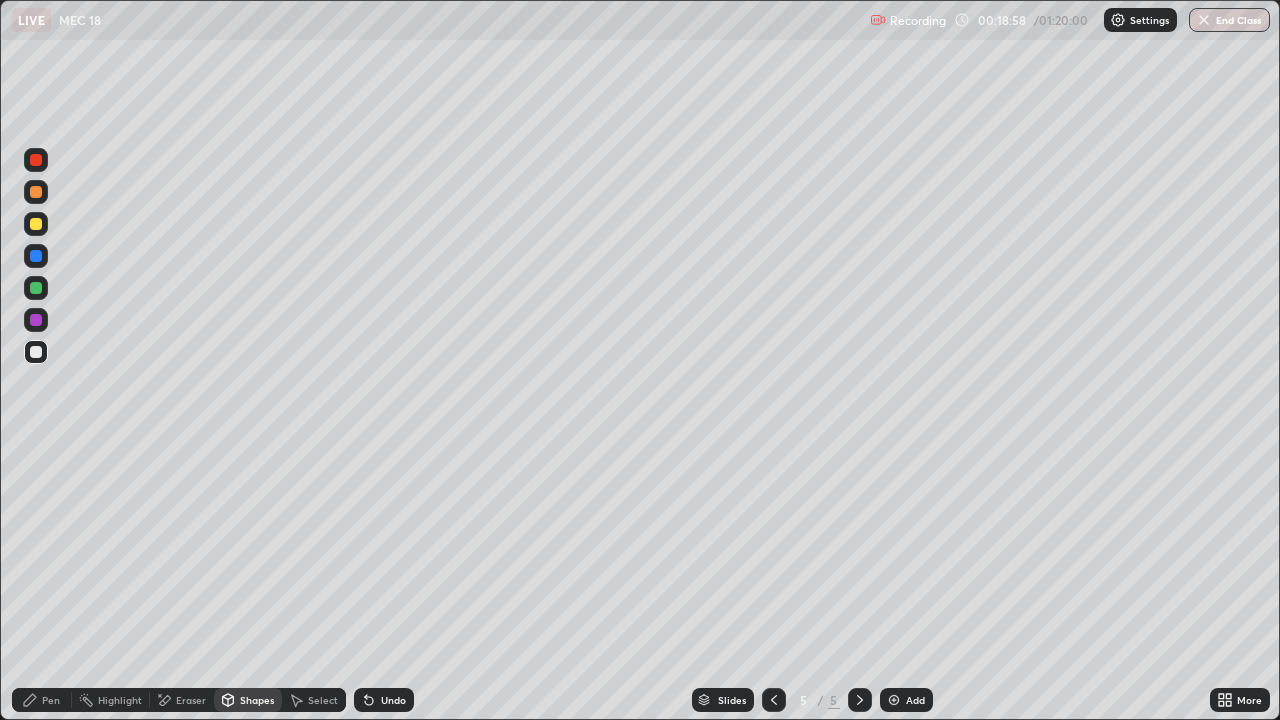 click on "Shapes" at bounding box center (257, 700) 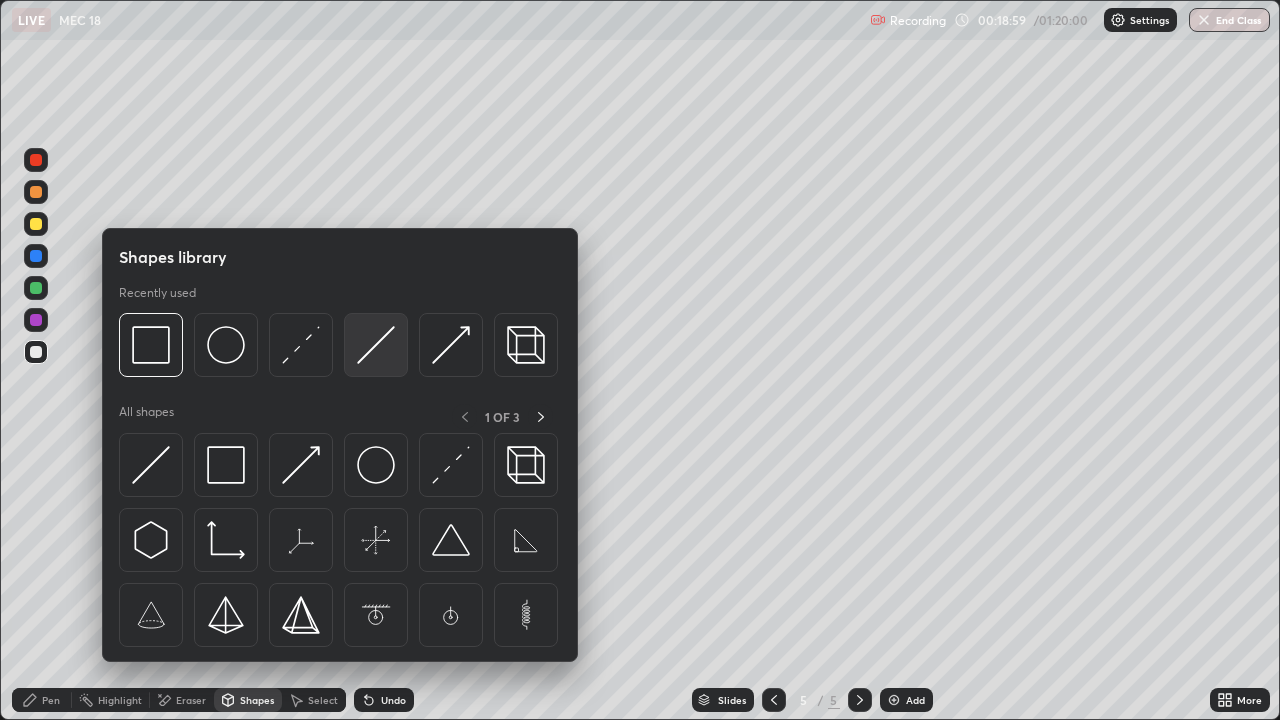 click at bounding box center [376, 345] 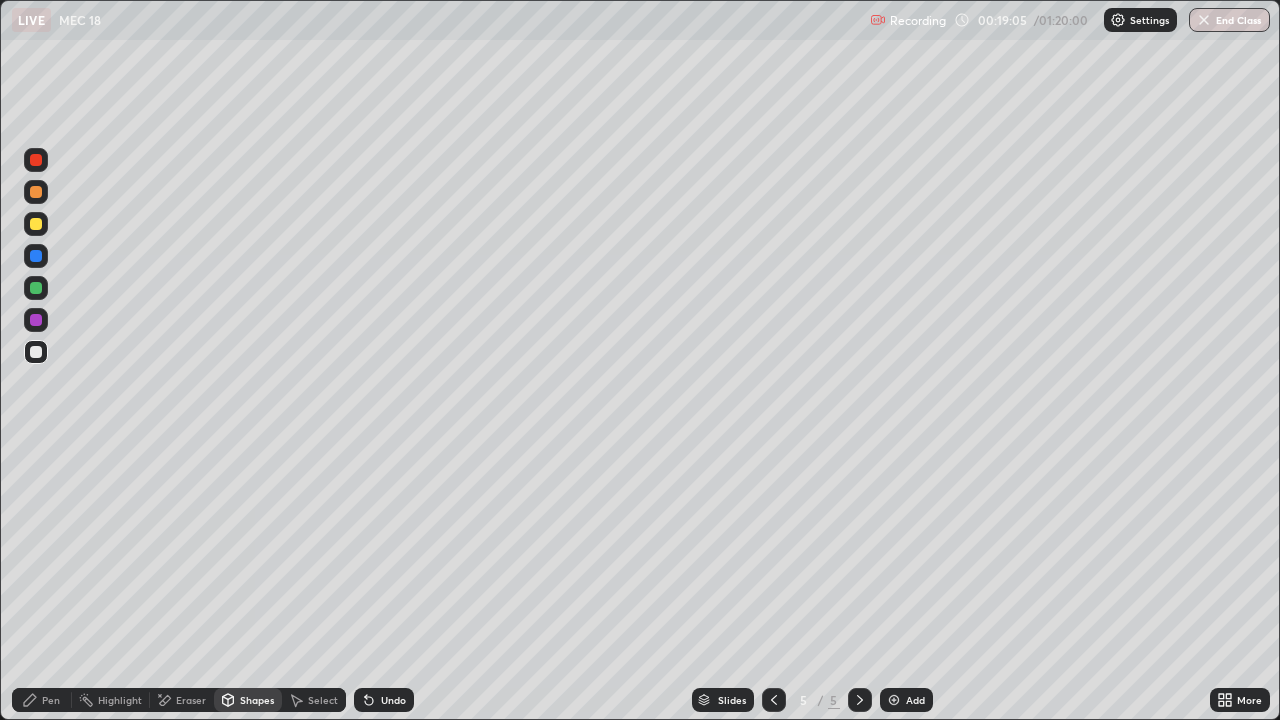 click on "Select" at bounding box center [323, 700] 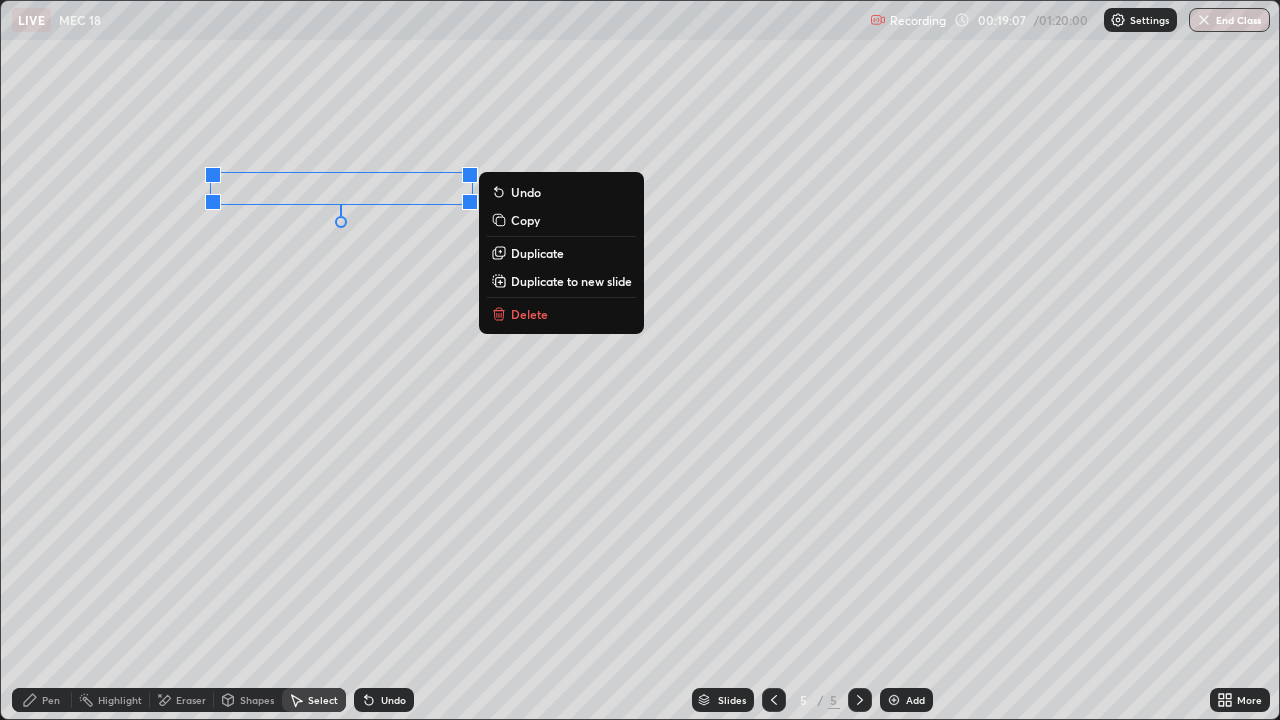click on "Duplicate" at bounding box center [537, 253] 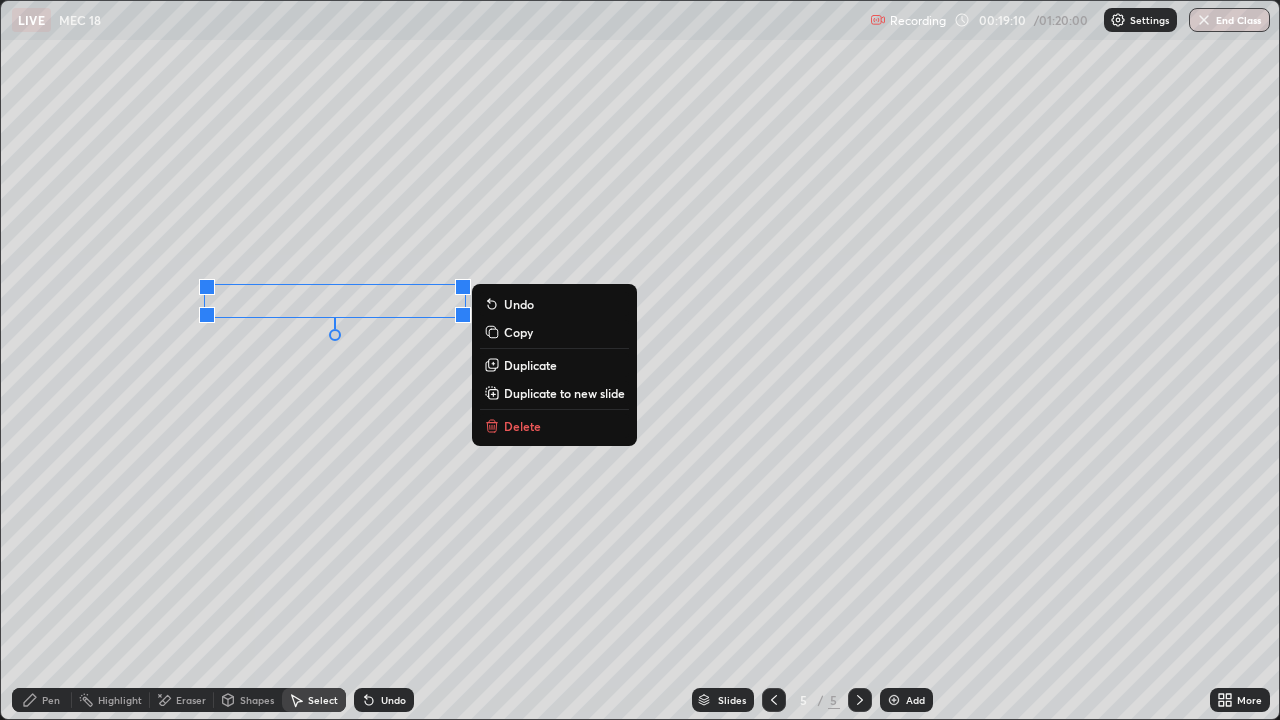 click on "Duplicate" at bounding box center (530, 365) 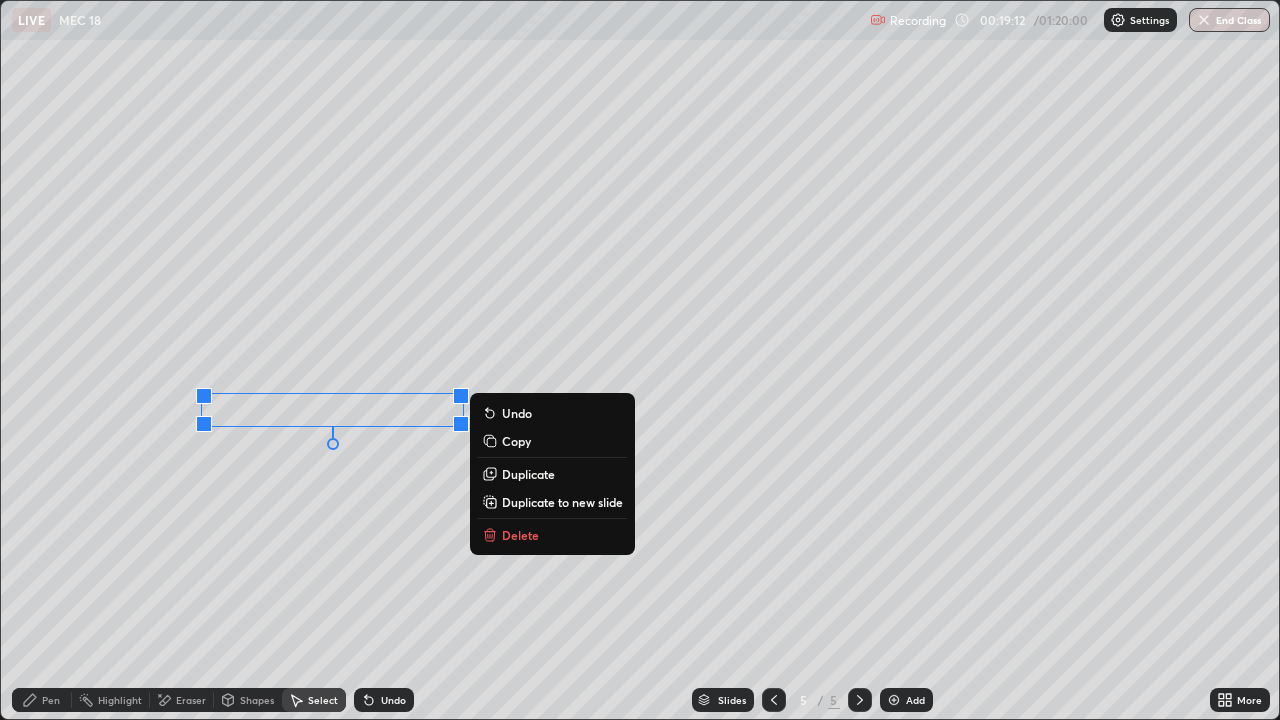 click on "Duplicate" at bounding box center (528, 474) 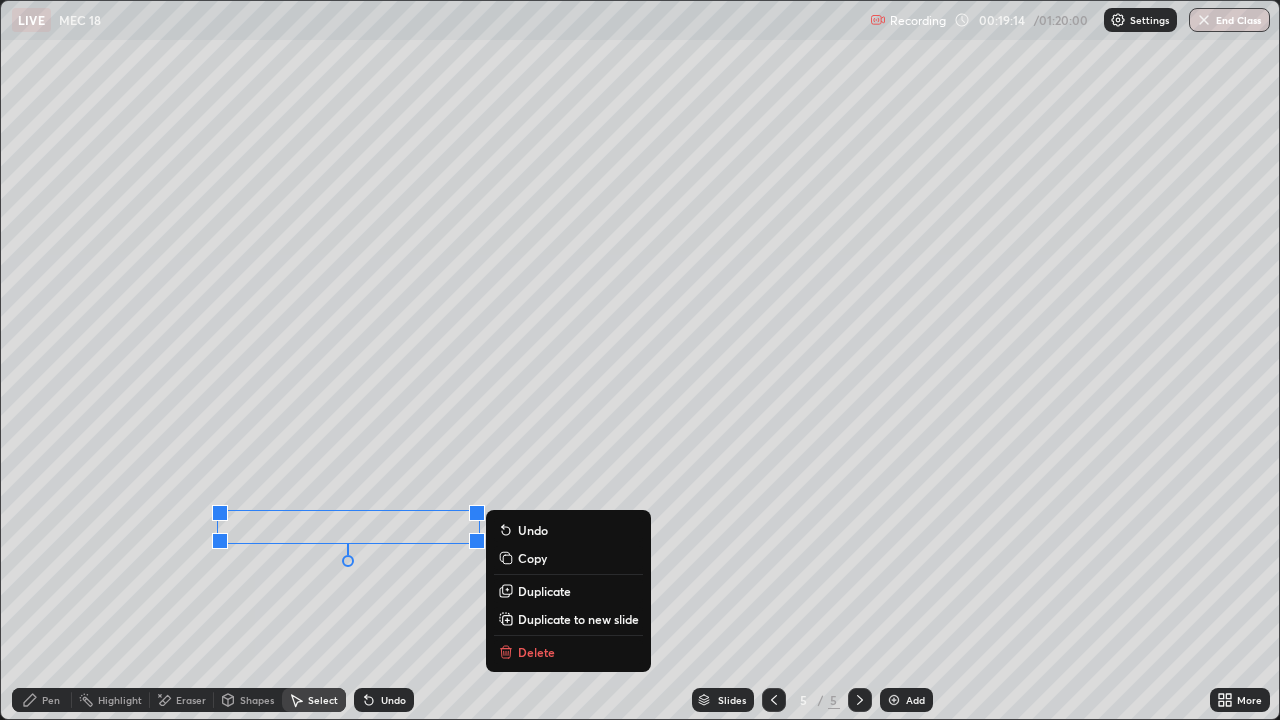 click on "Select" at bounding box center [323, 700] 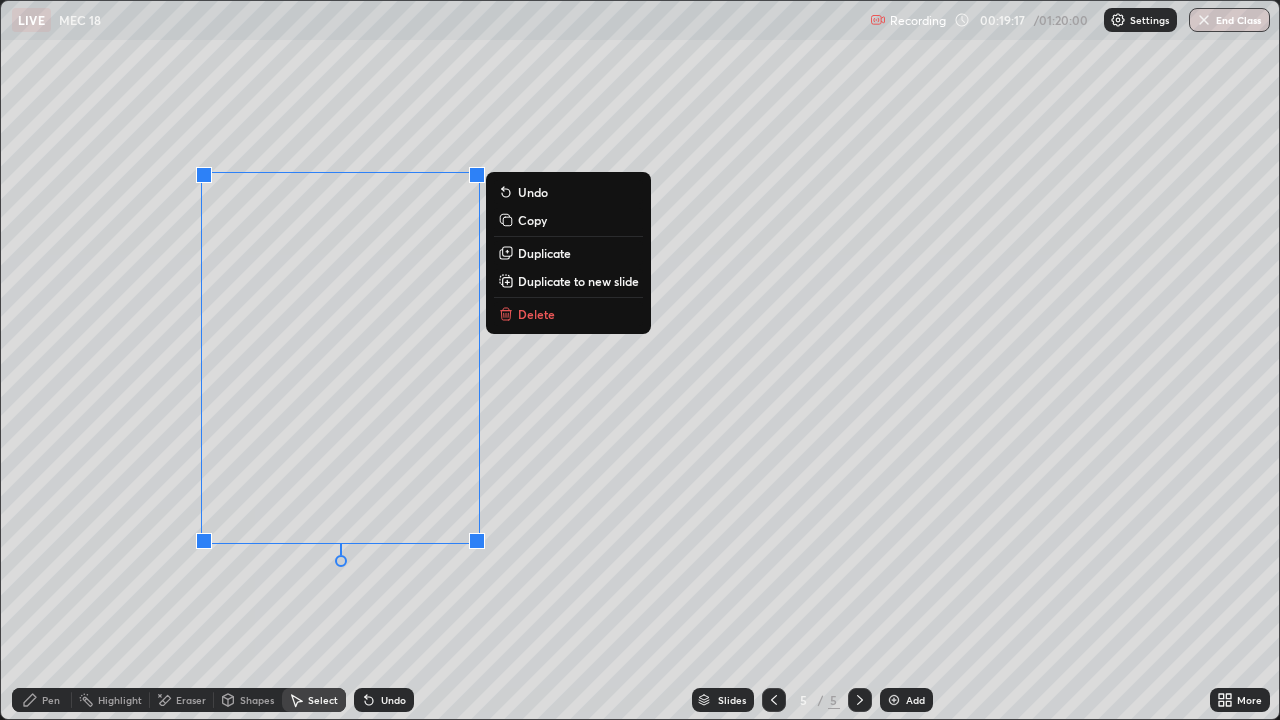click on "Duplicate to new slide" at bounding box center (578, 281) 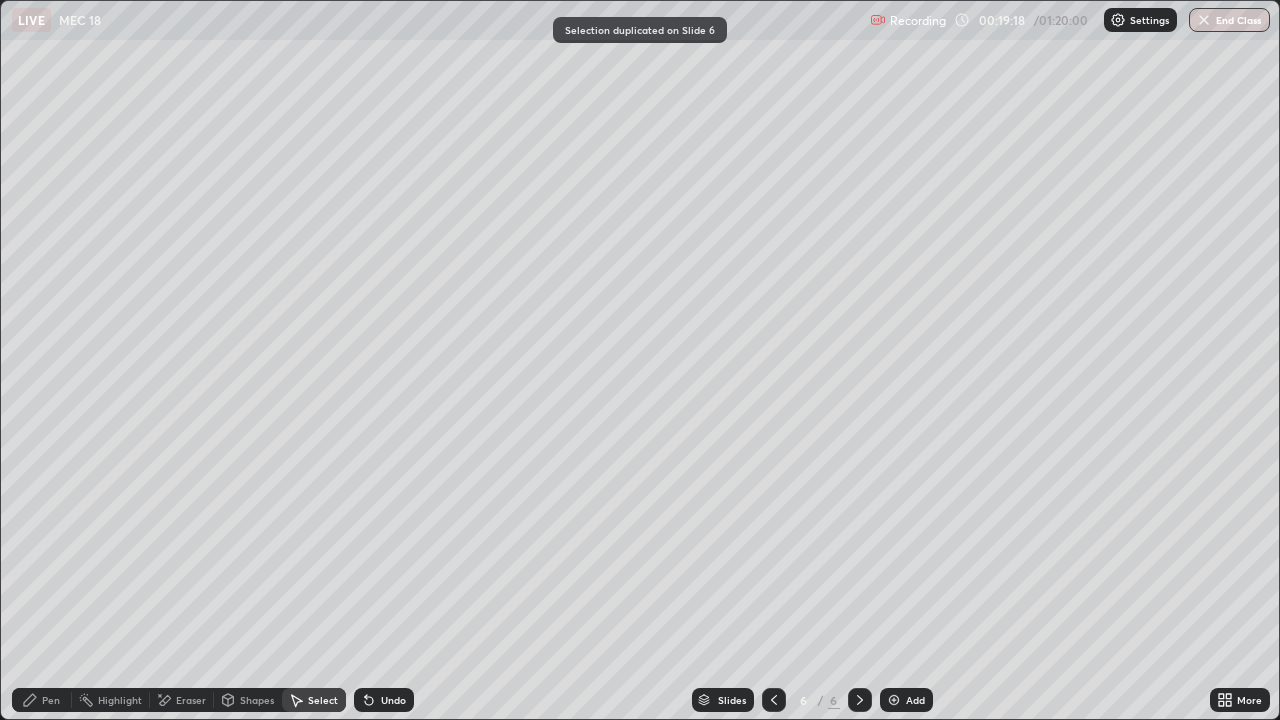 click 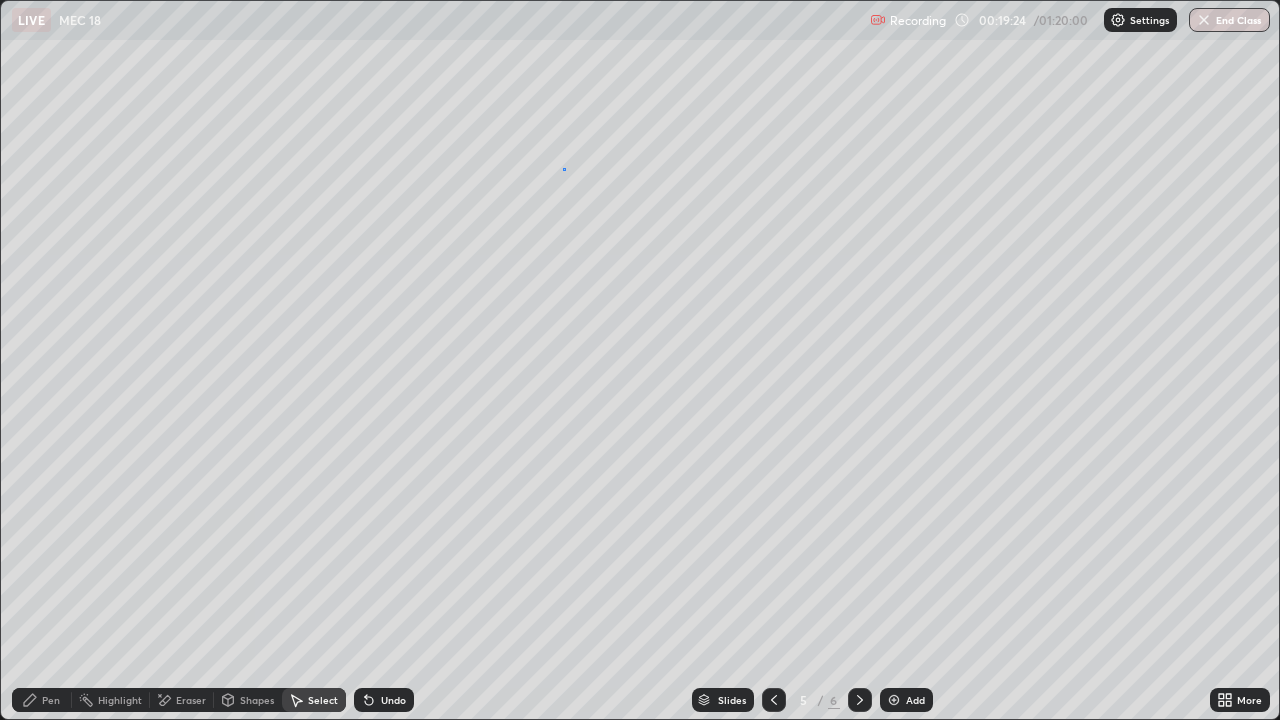 click on "0 ° Undo Copy Duplicate Duplicate to new slide Delete" at bounding box center (640, 360) 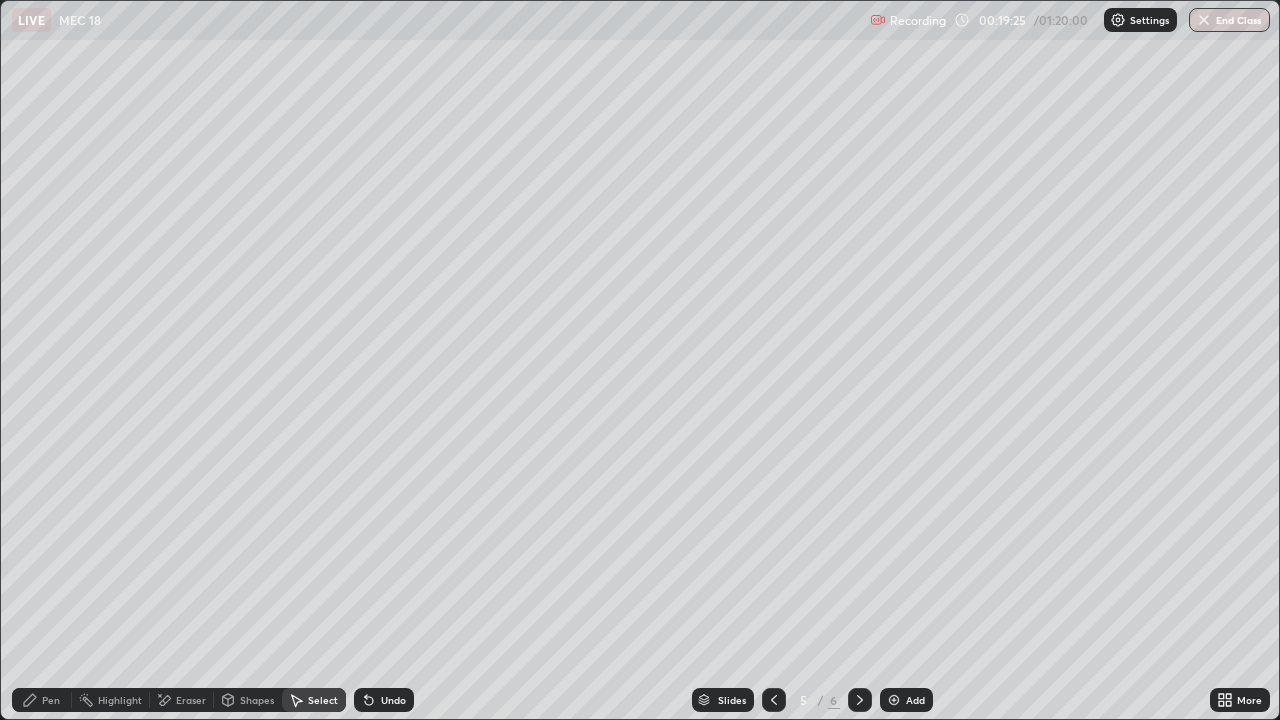 click on "Pen" at bounding box center (42, 700) 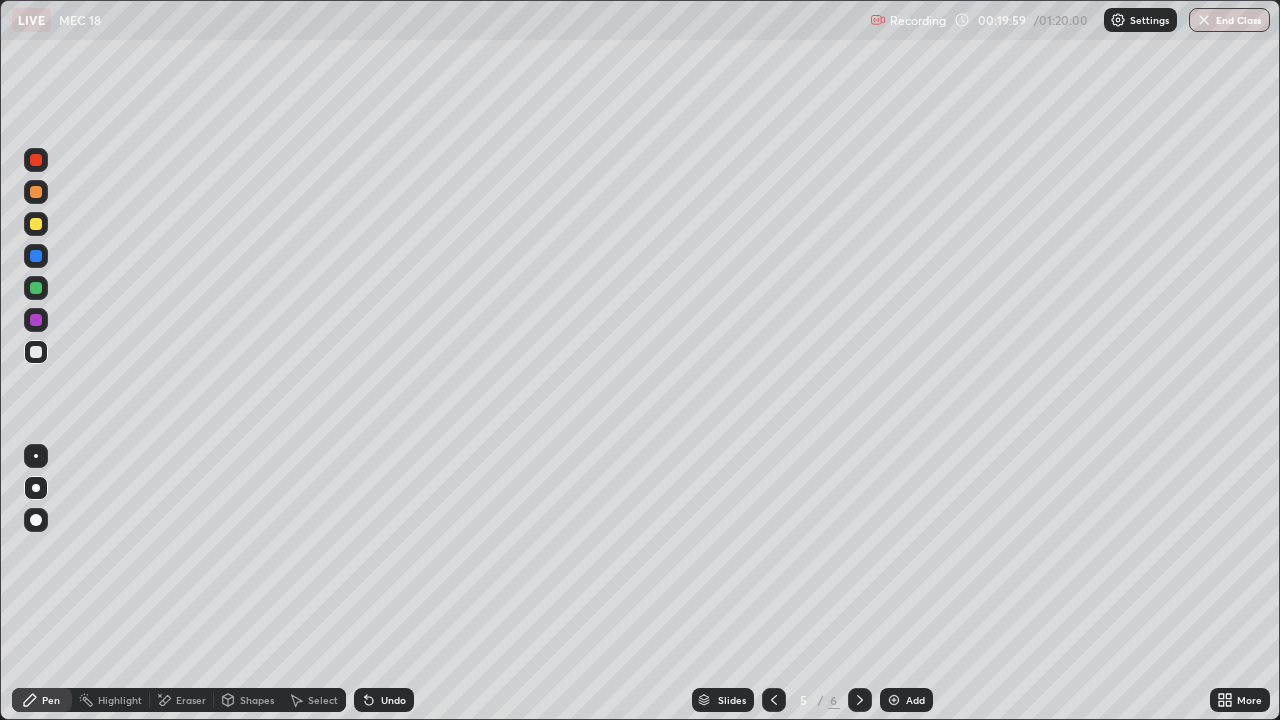 click on "Shapes" at bounding box center (257, 700) 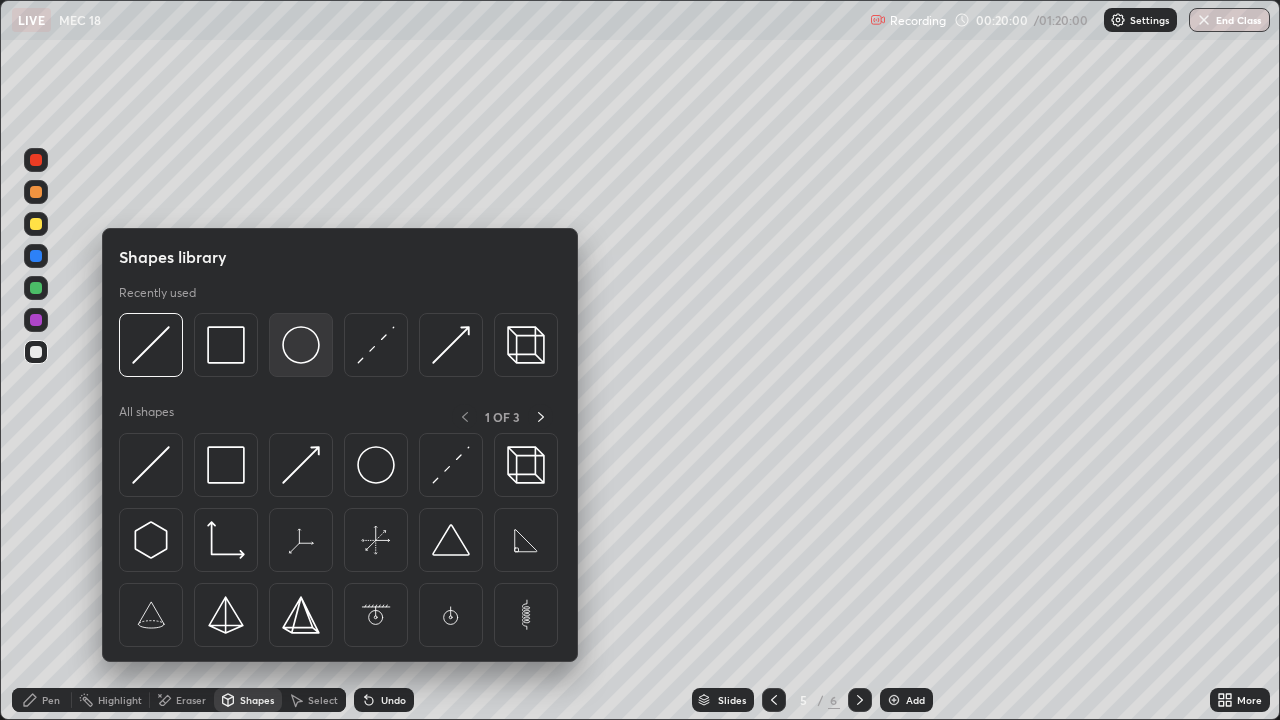 click at bounding box center (301, 345) 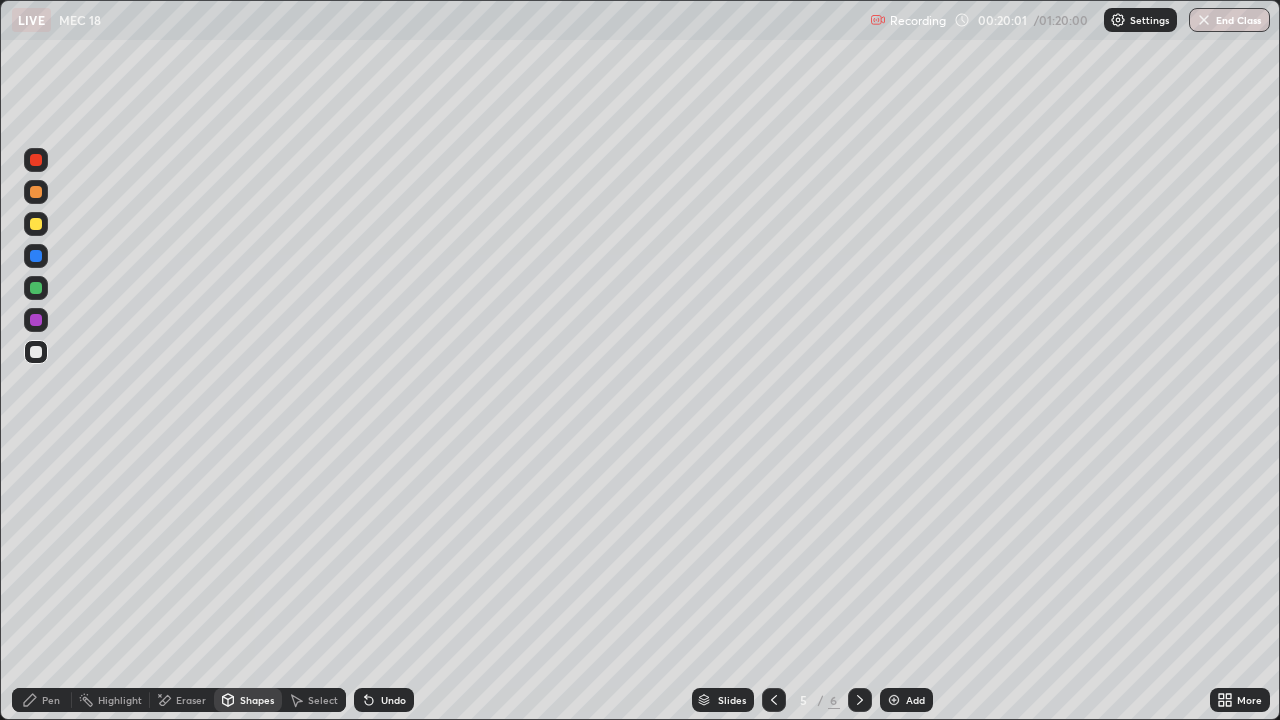 click at bounding box center [36, 224] 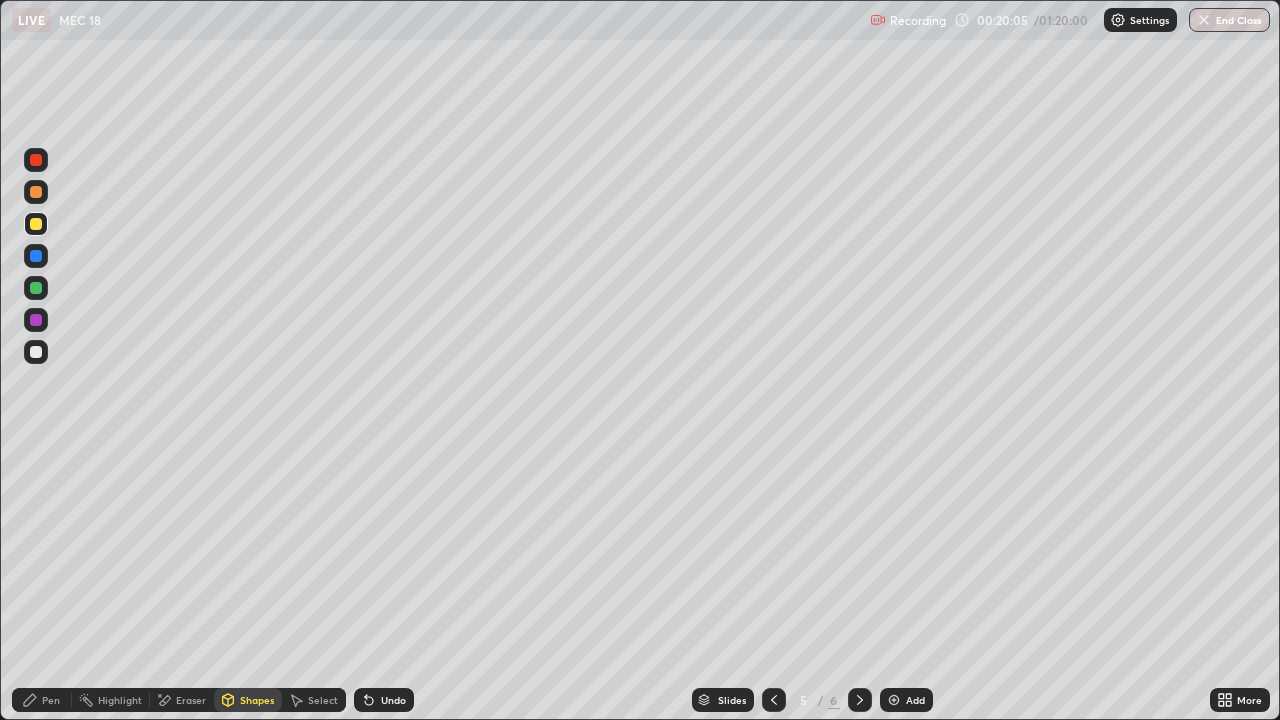 click on "Pen" at bounding box center (42, 700) 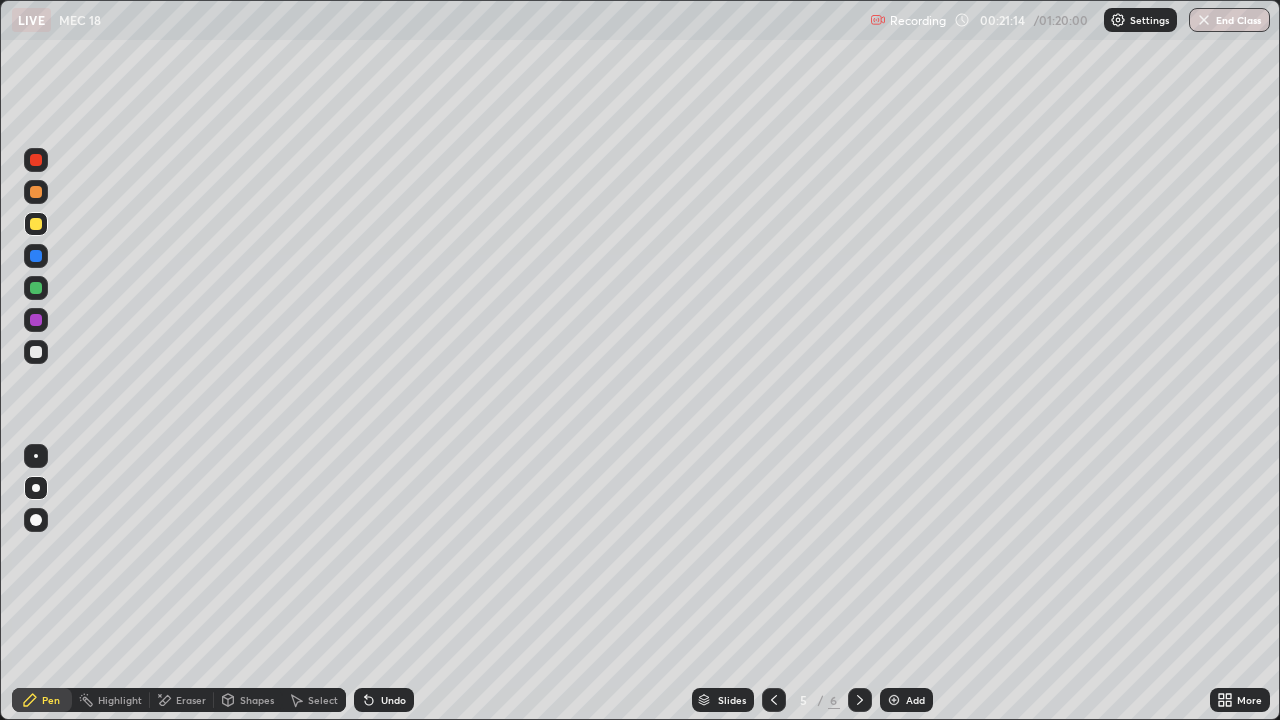 click at bounding box center (36, 352) 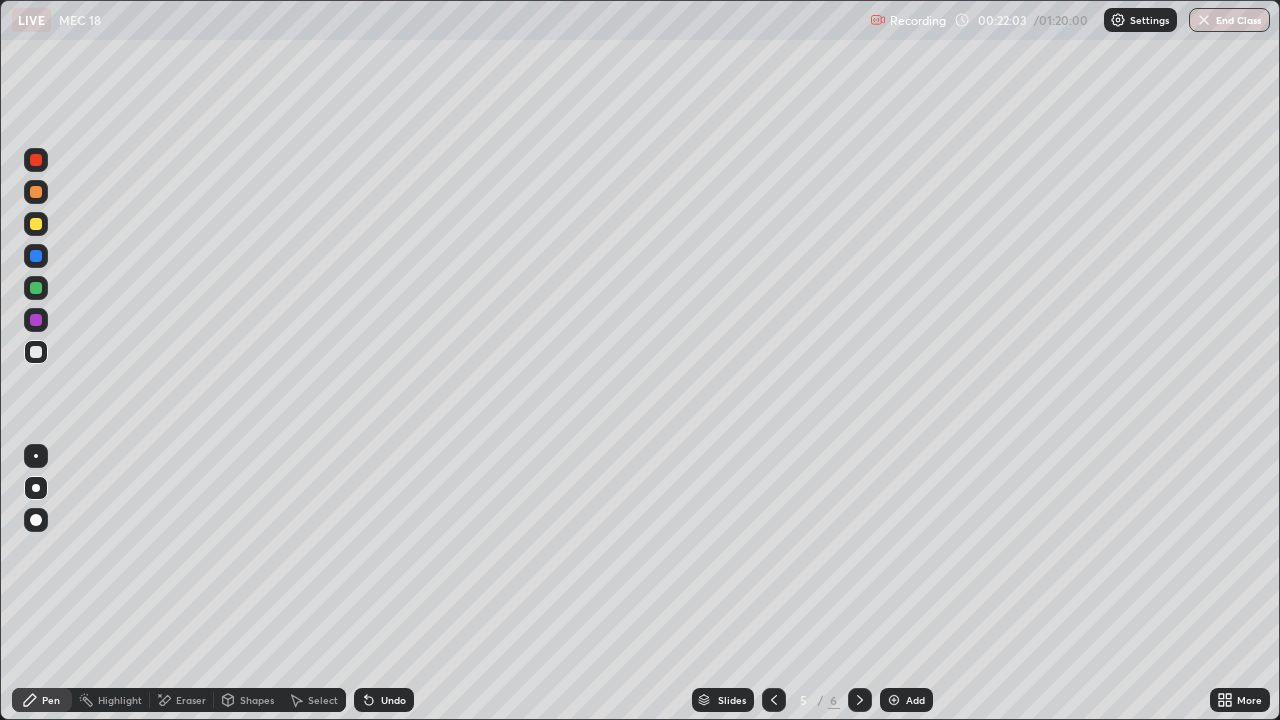 click on "Undo" at bounding box center (393, 700) 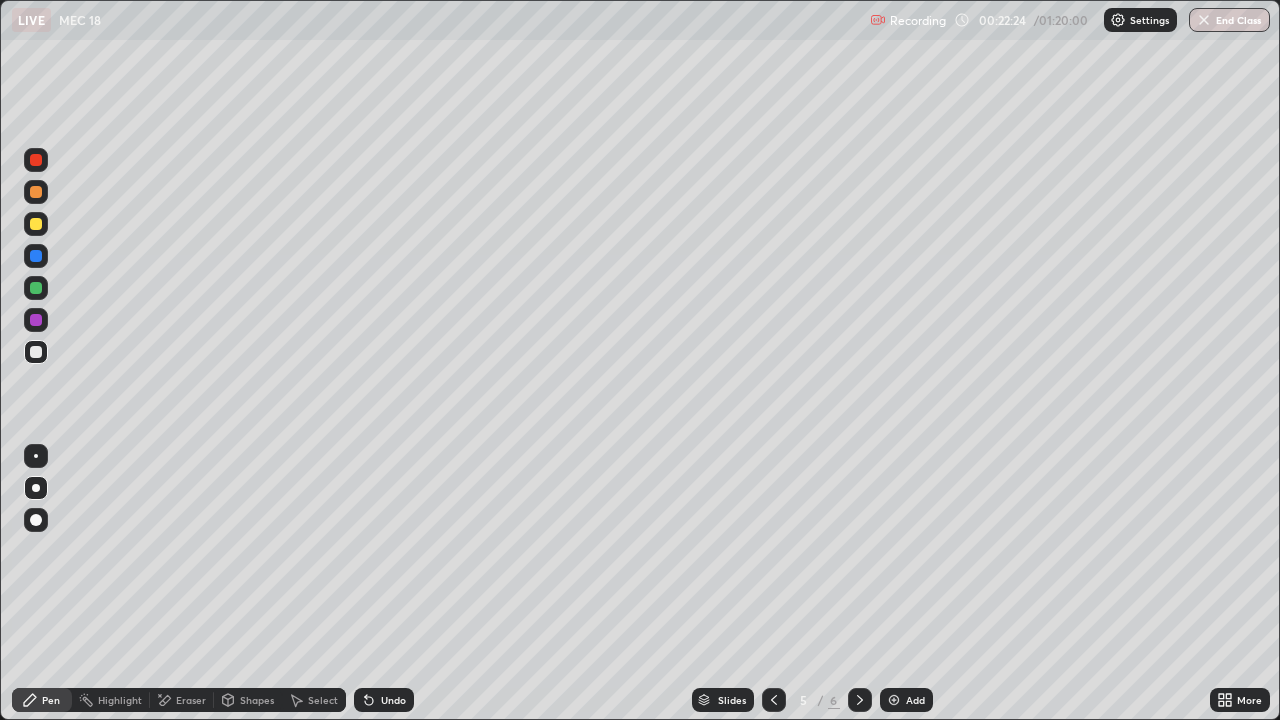 click on "Shapes" at bounding box center [257, 700] 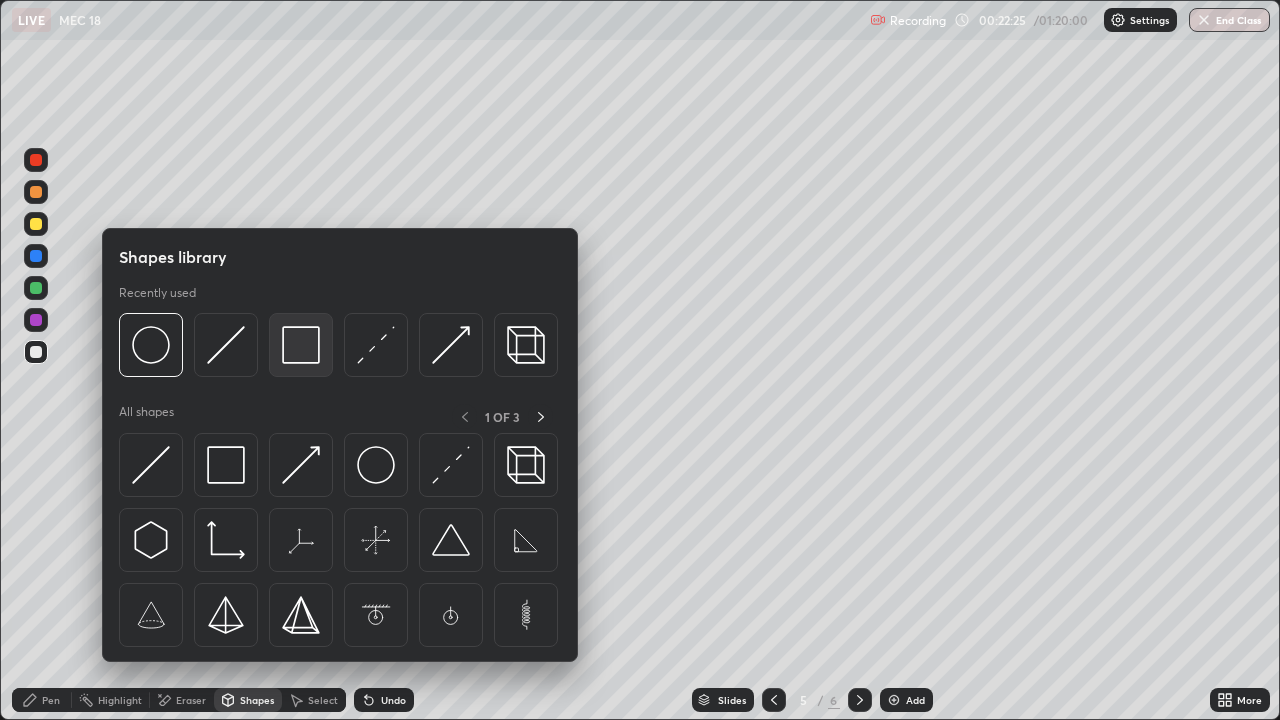 click at bounding box center [301, 345] 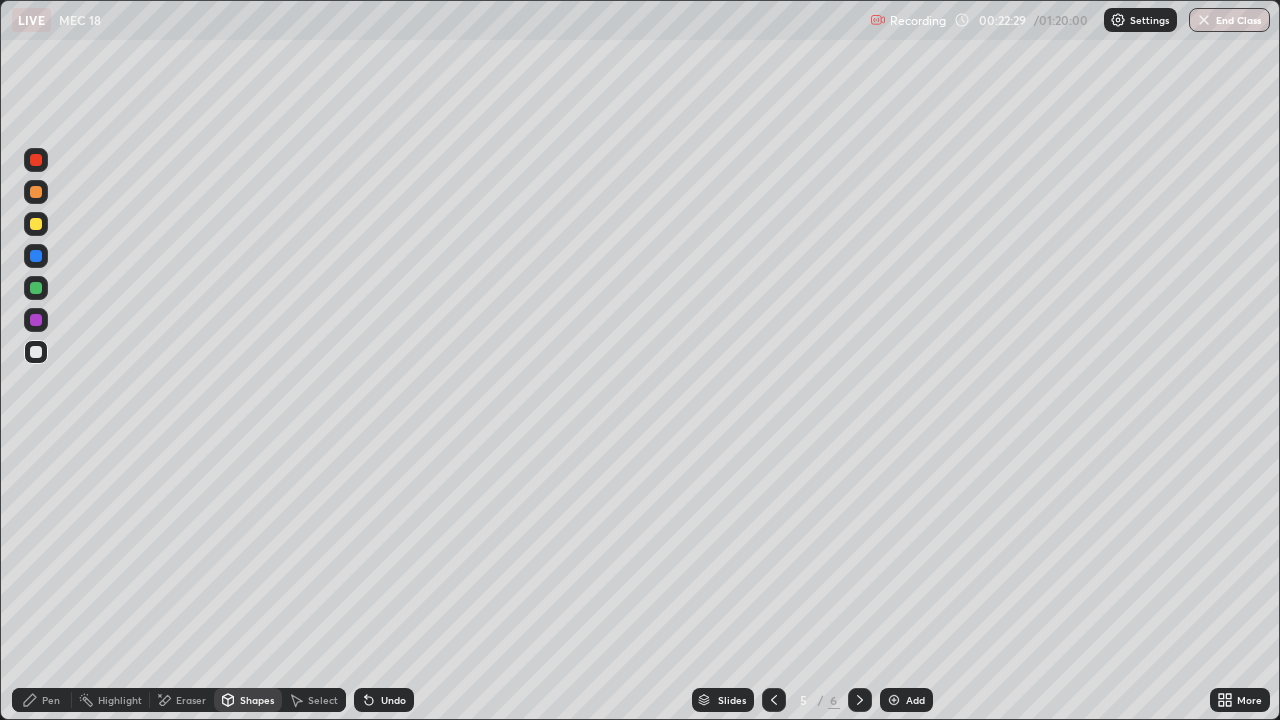 click on "Pen" at bounding box center [51, 700] 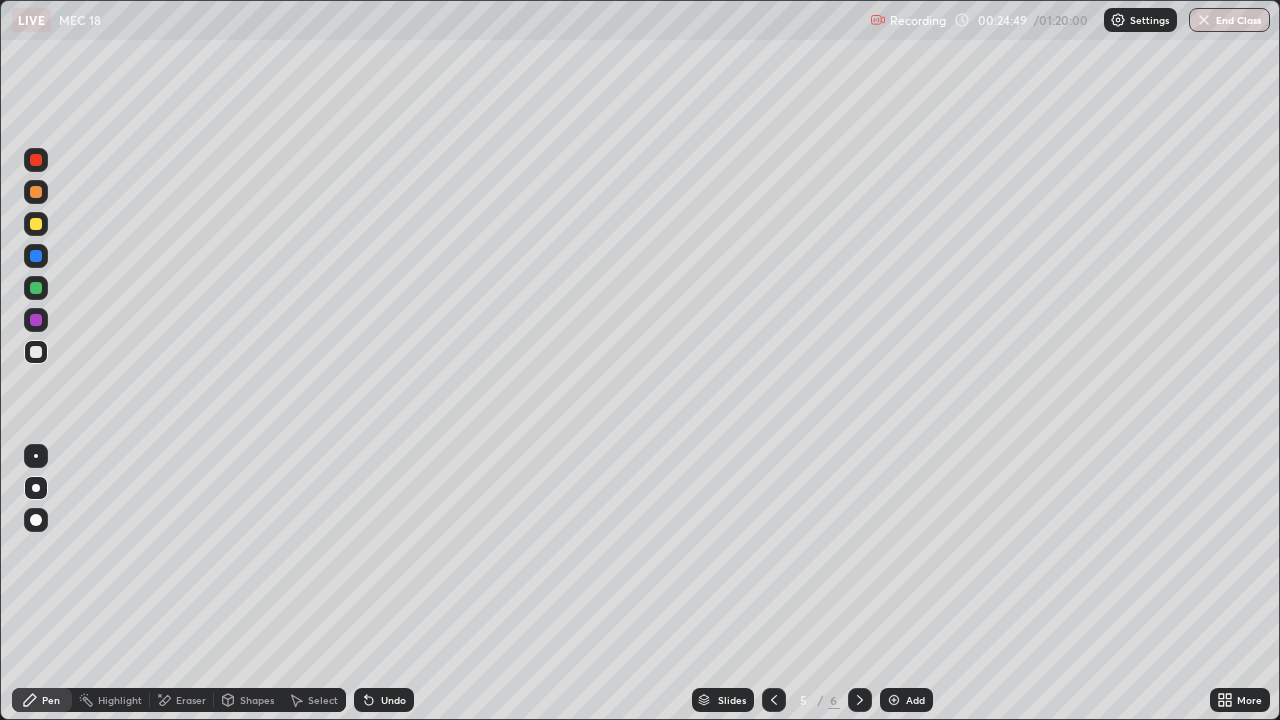 click on "Undo" at bounding box center [393, 700] 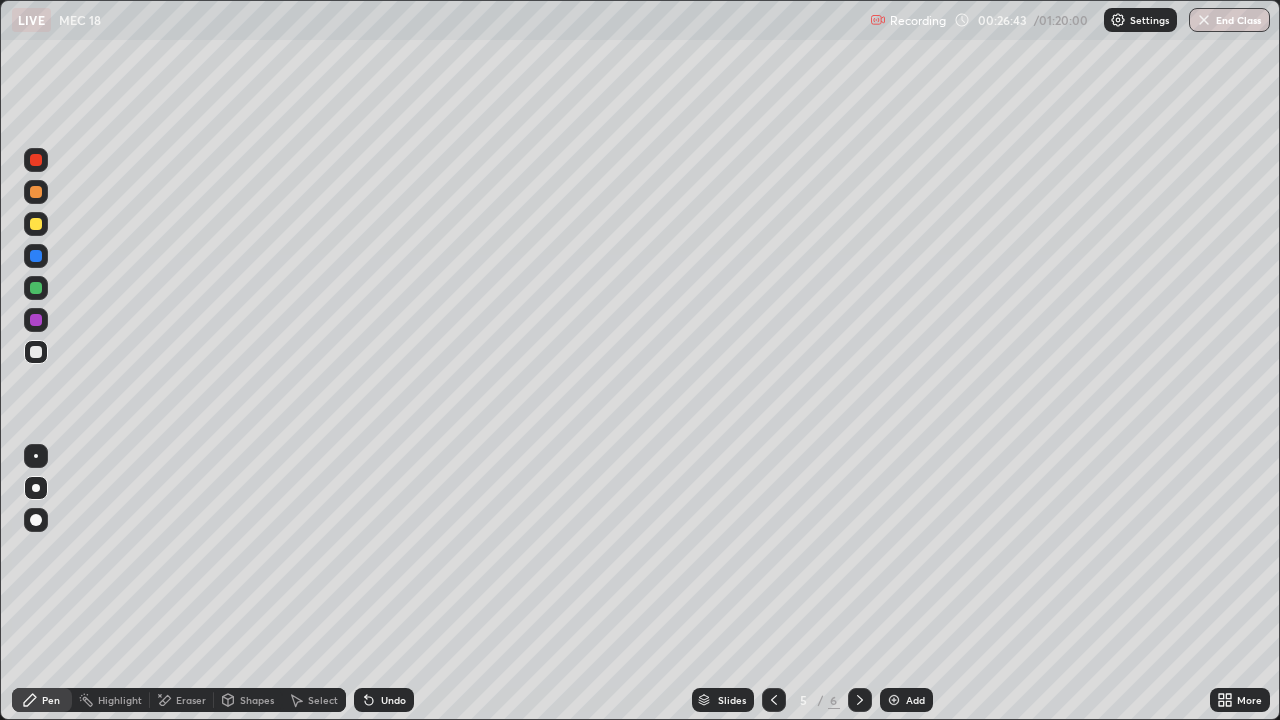 click at bounding box center [36, 288] 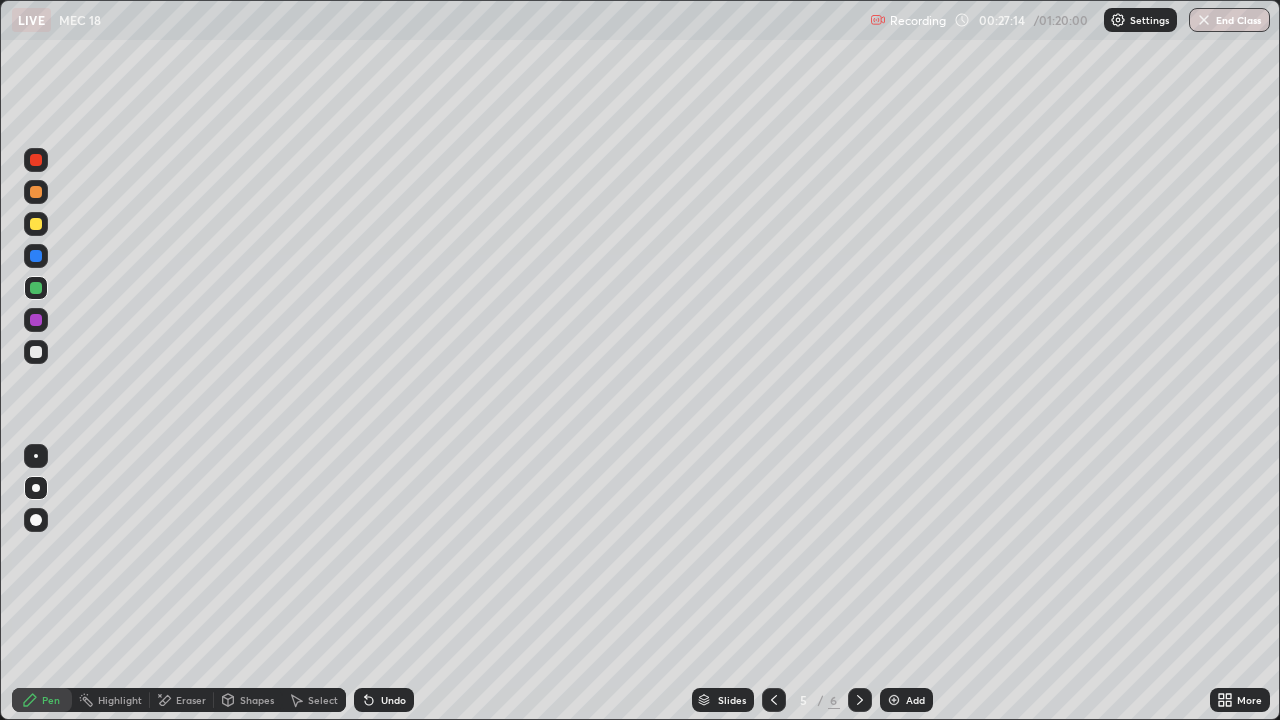 click on "Shapes" at bounding box center (257, 700) 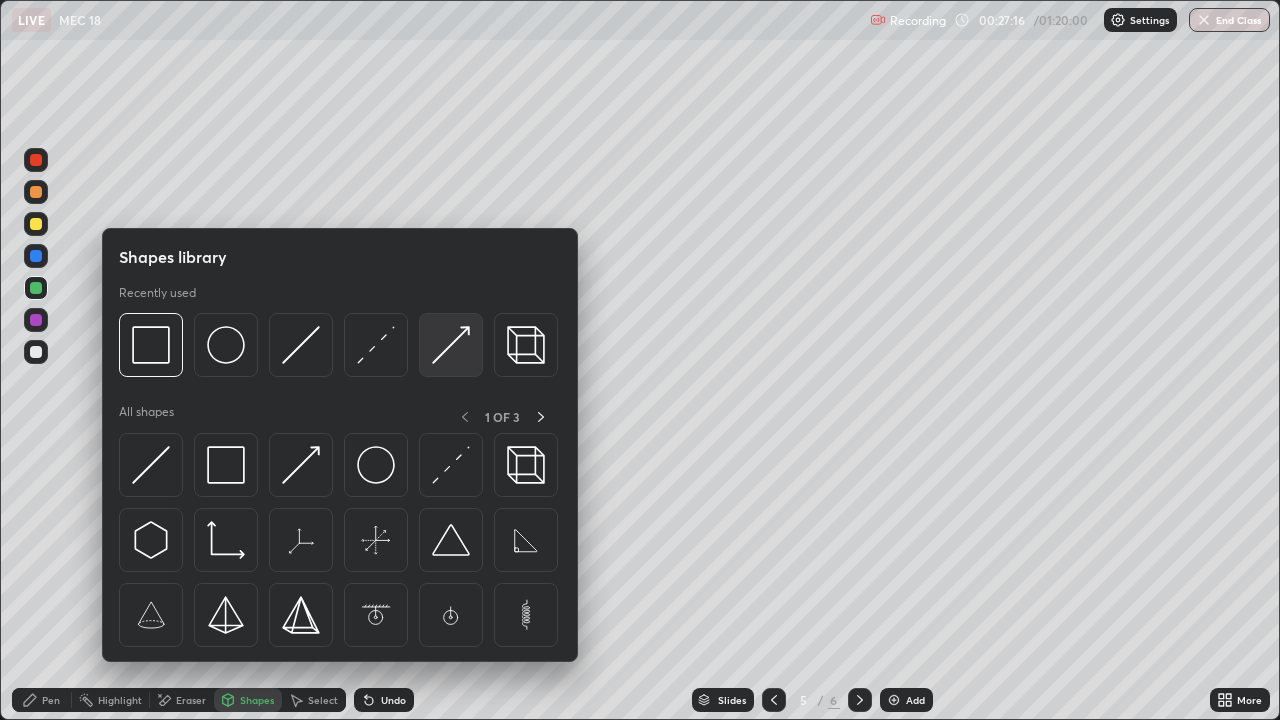 click at bounding box center [451, 345] 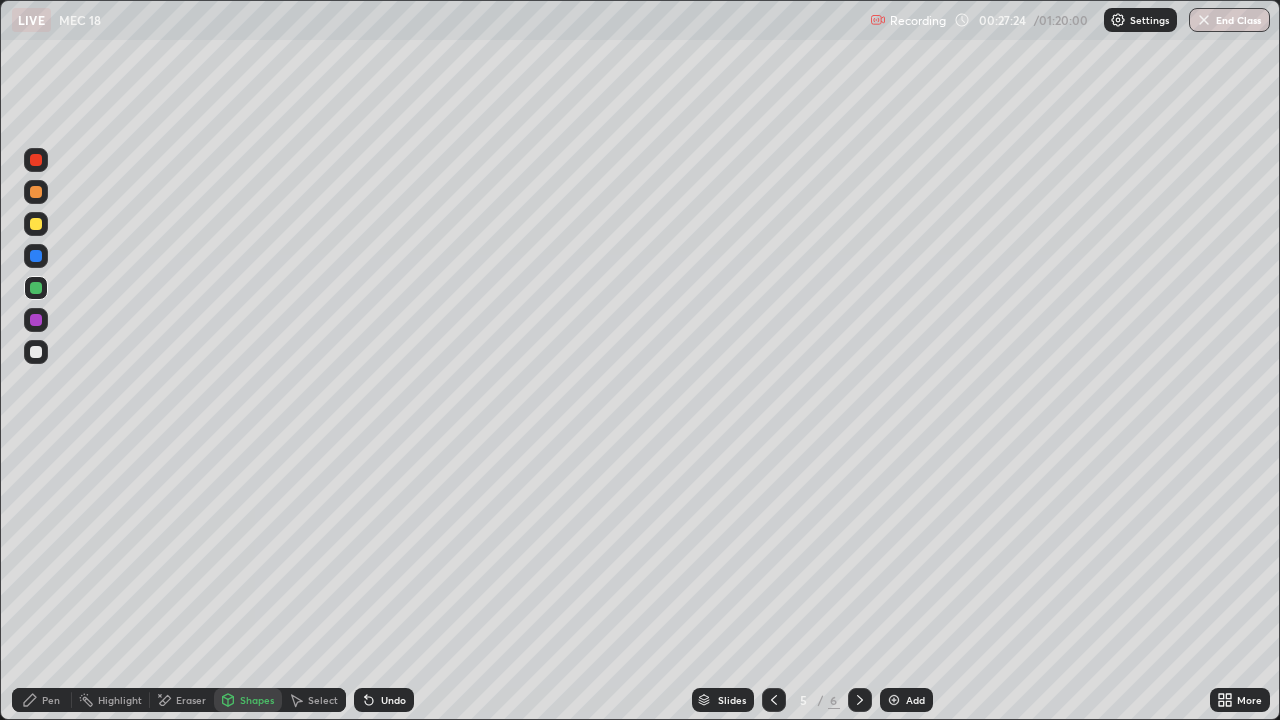 click on "Pen" at bounding box center (42, 700) 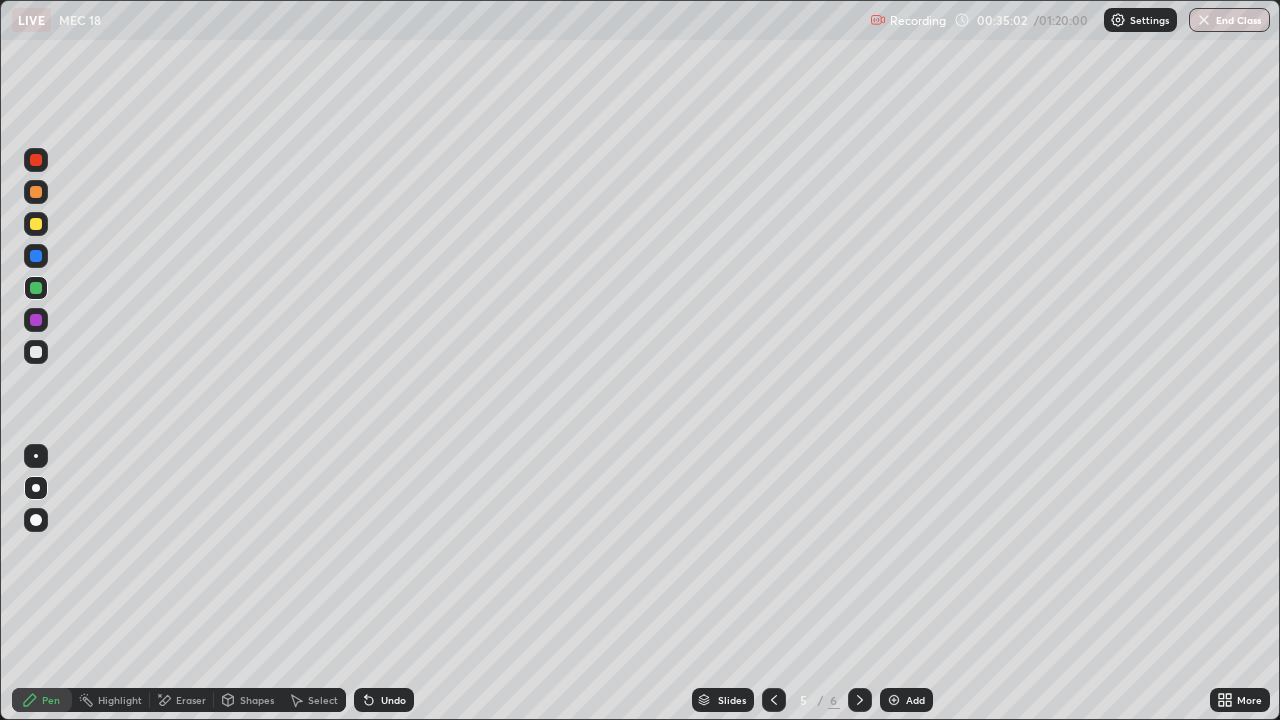 click 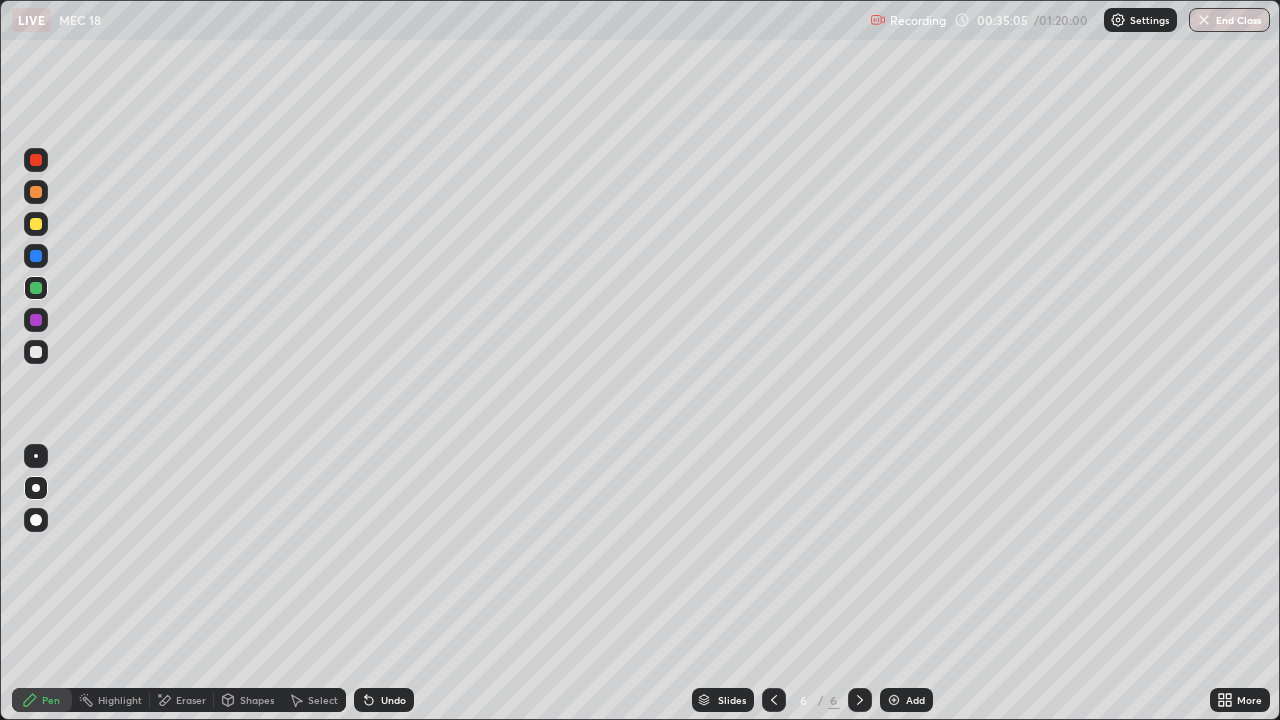 click at bounding box center (36, 352) 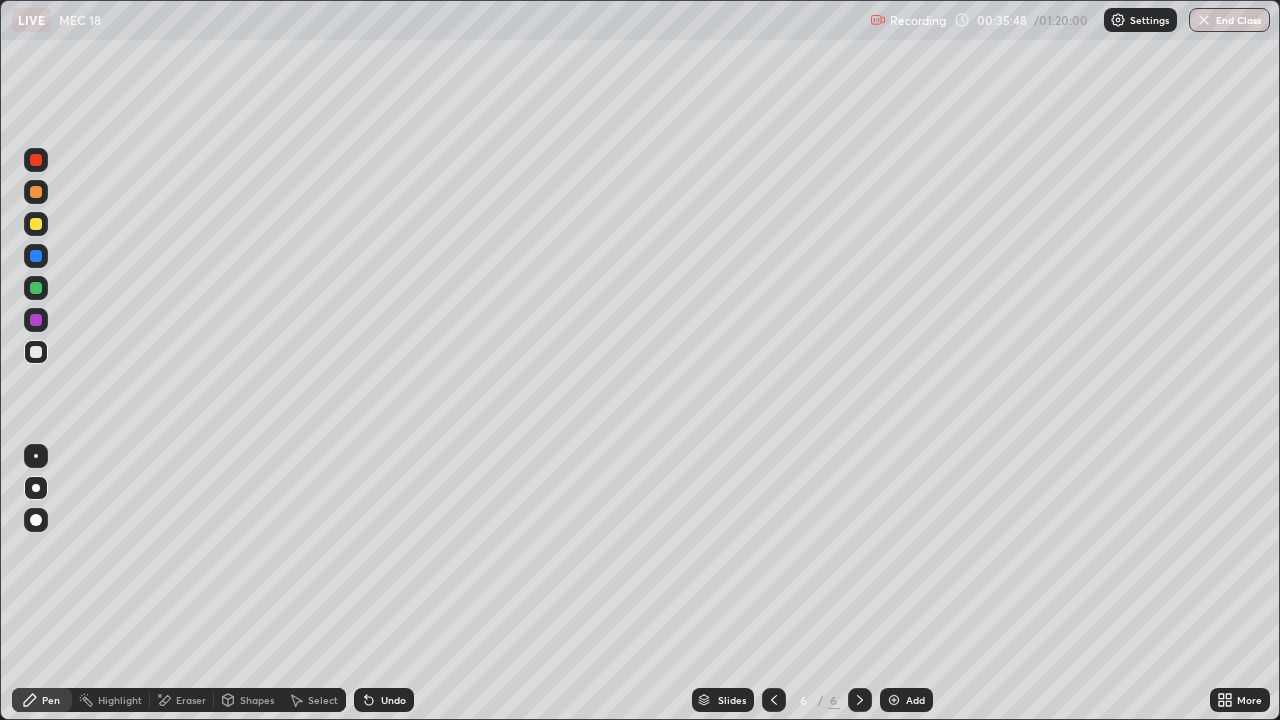 click on "Pen" at bounding box center [51, 700] 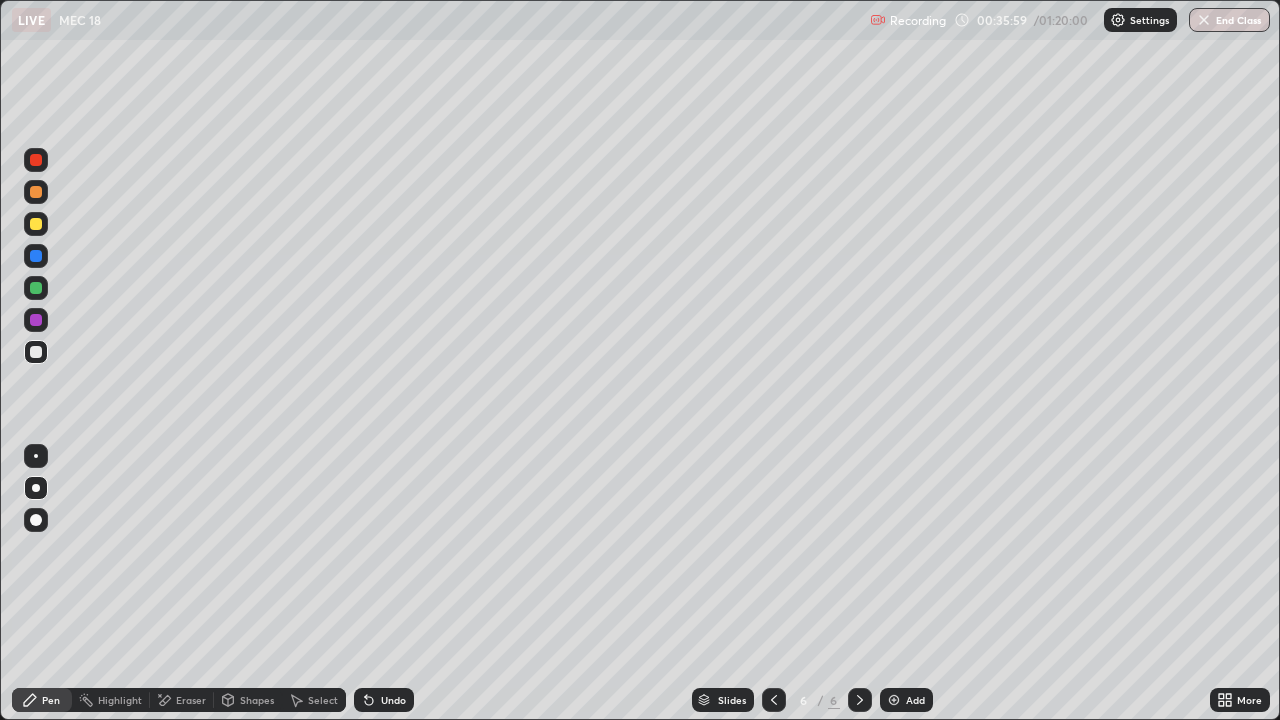 click on "Shapes" at bounding box center (257, 700) 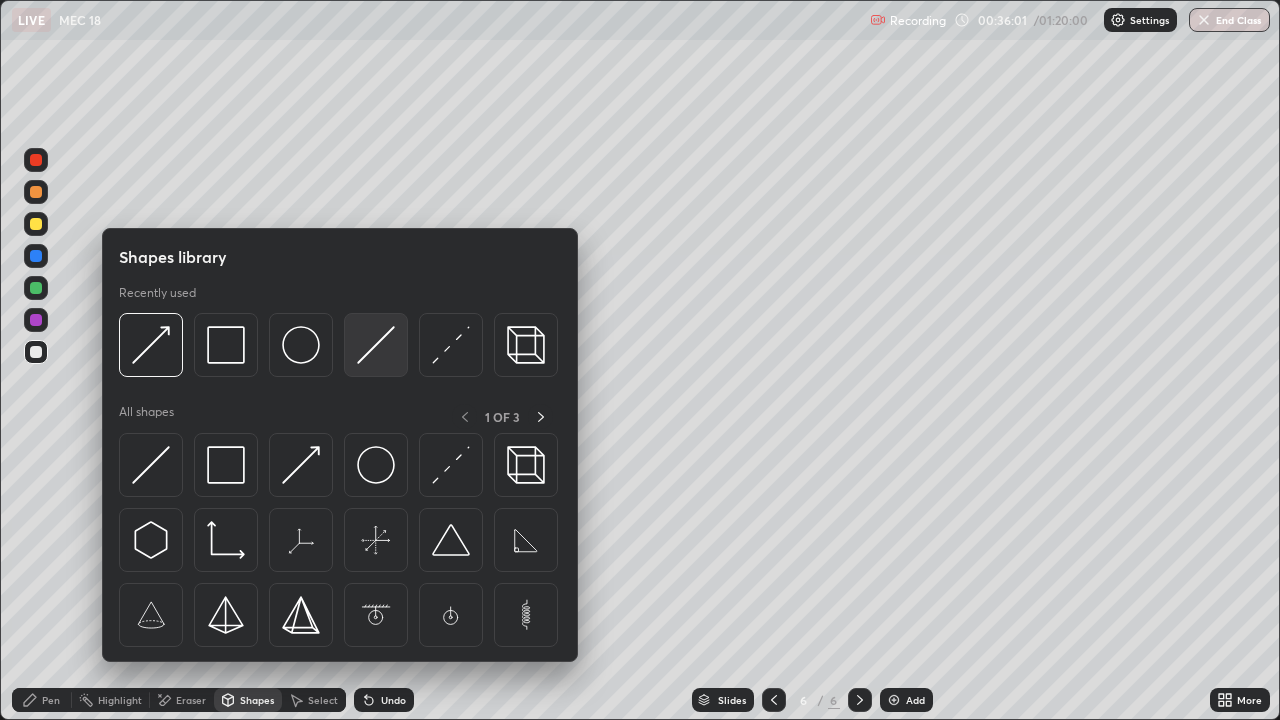click at bounding box center [376, 345] 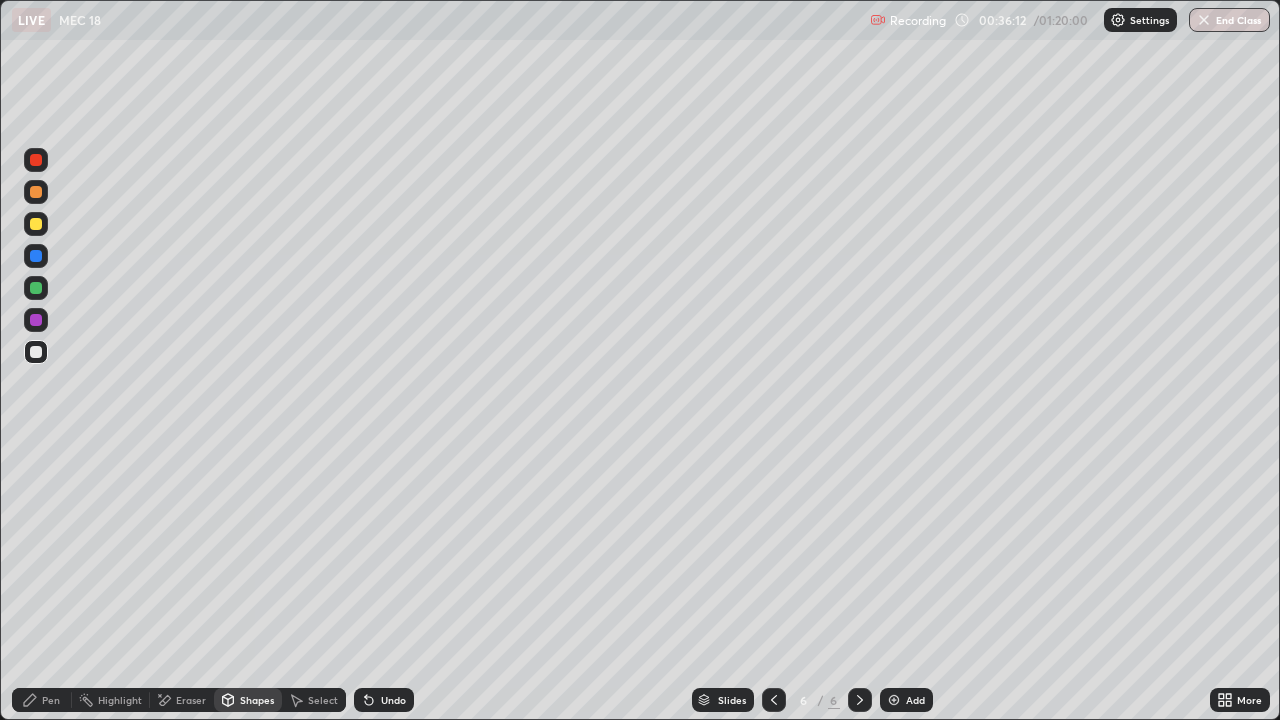 click on "Pen" at bounding box center [51, 700] 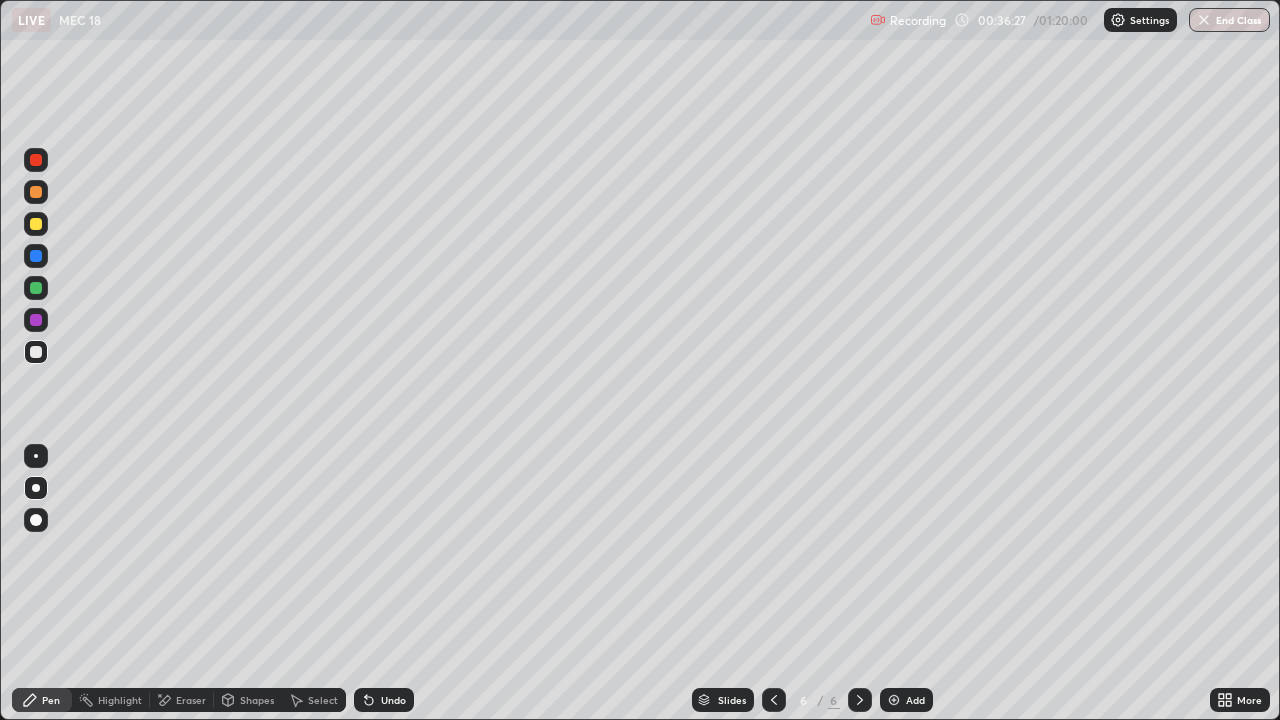 click 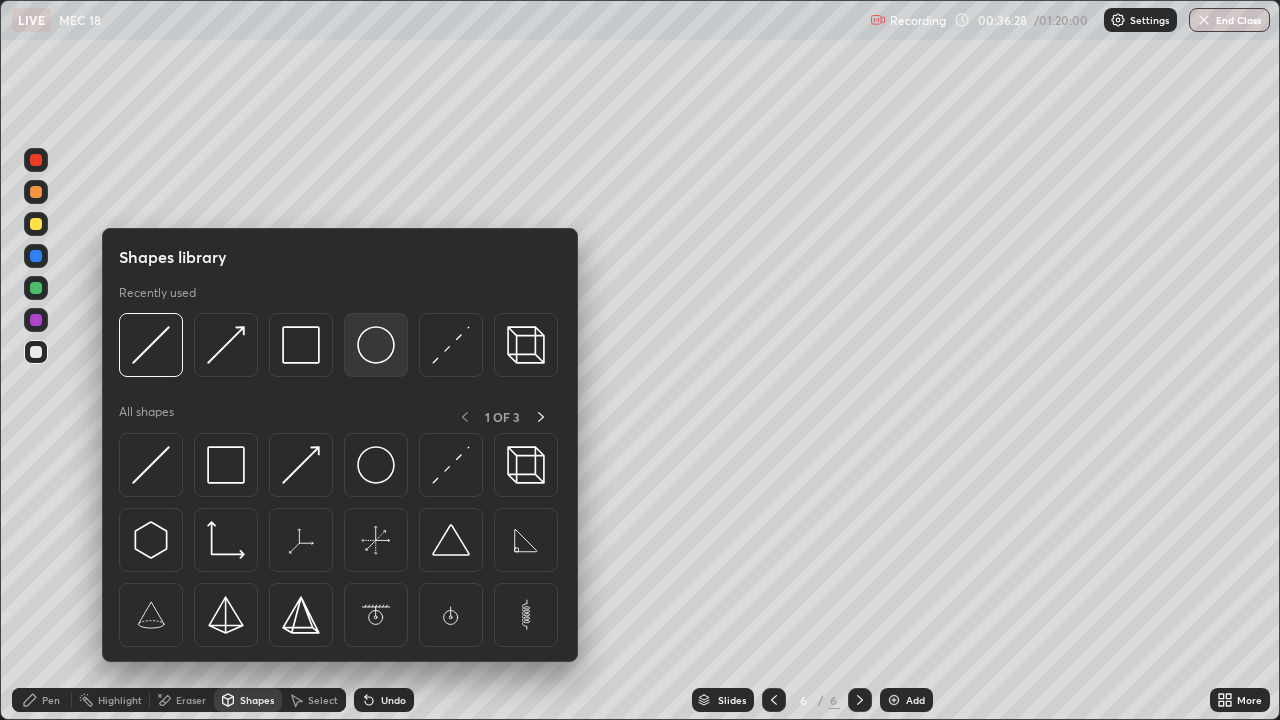 click at bounding box center [376, 345] 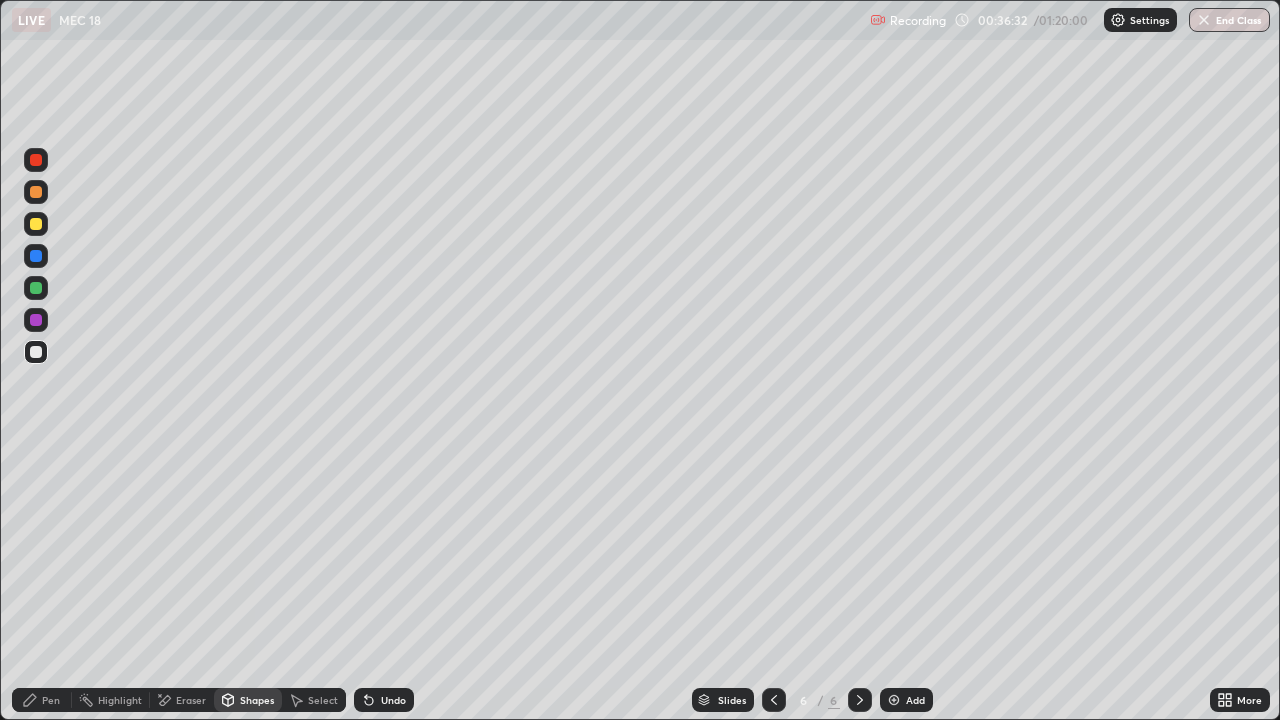 click on "Undo" at bounding box center [384, 700] 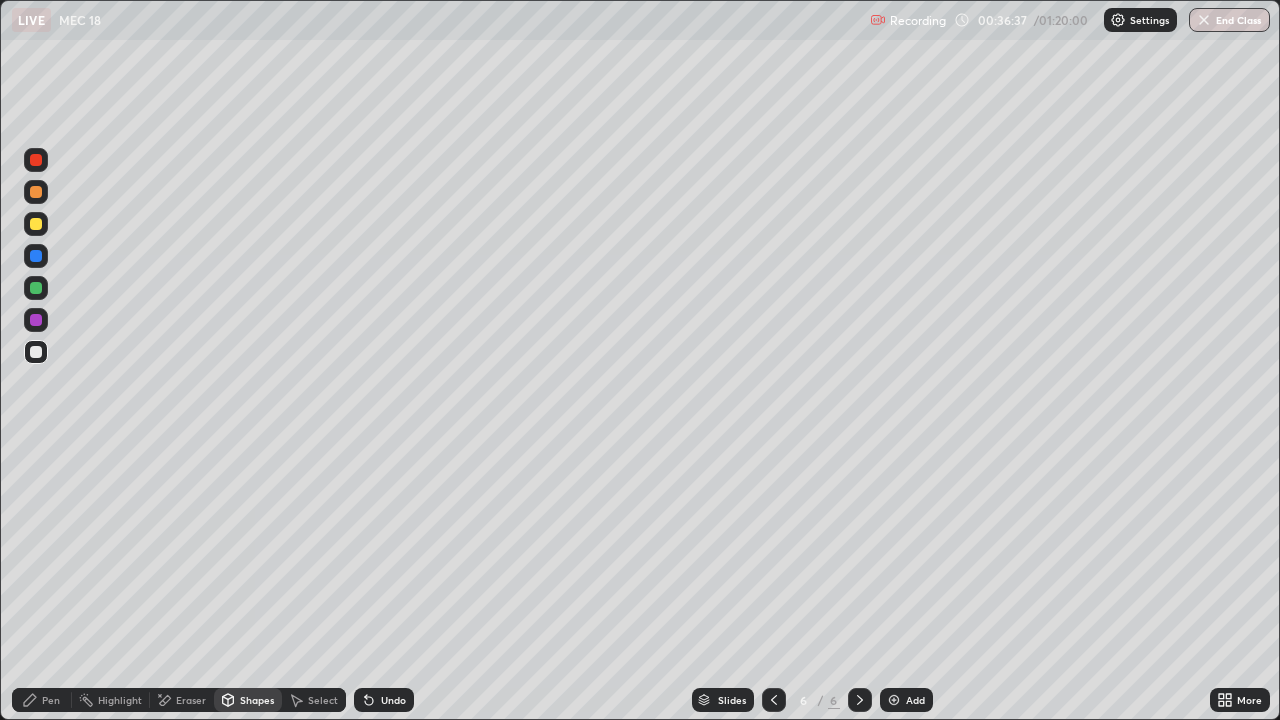click on "Eraser" at bounding box center (191, 700) 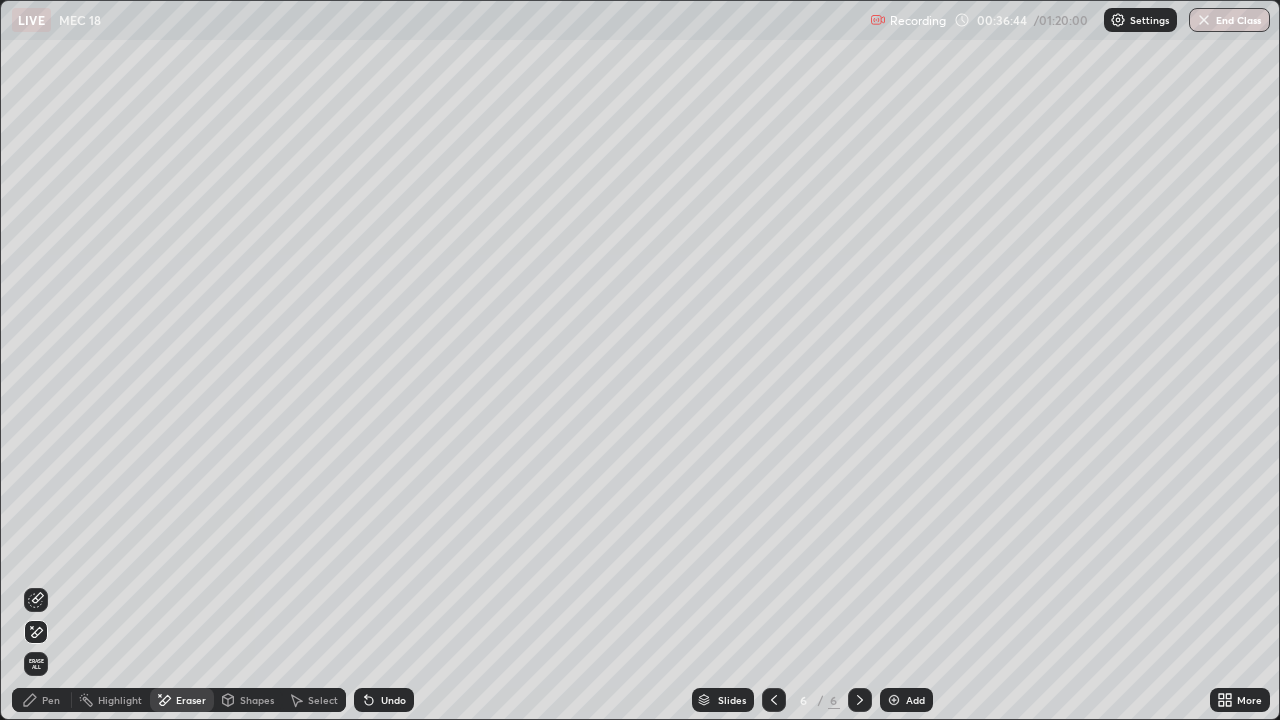 click on "Pen" at bounding box center (42, 700) 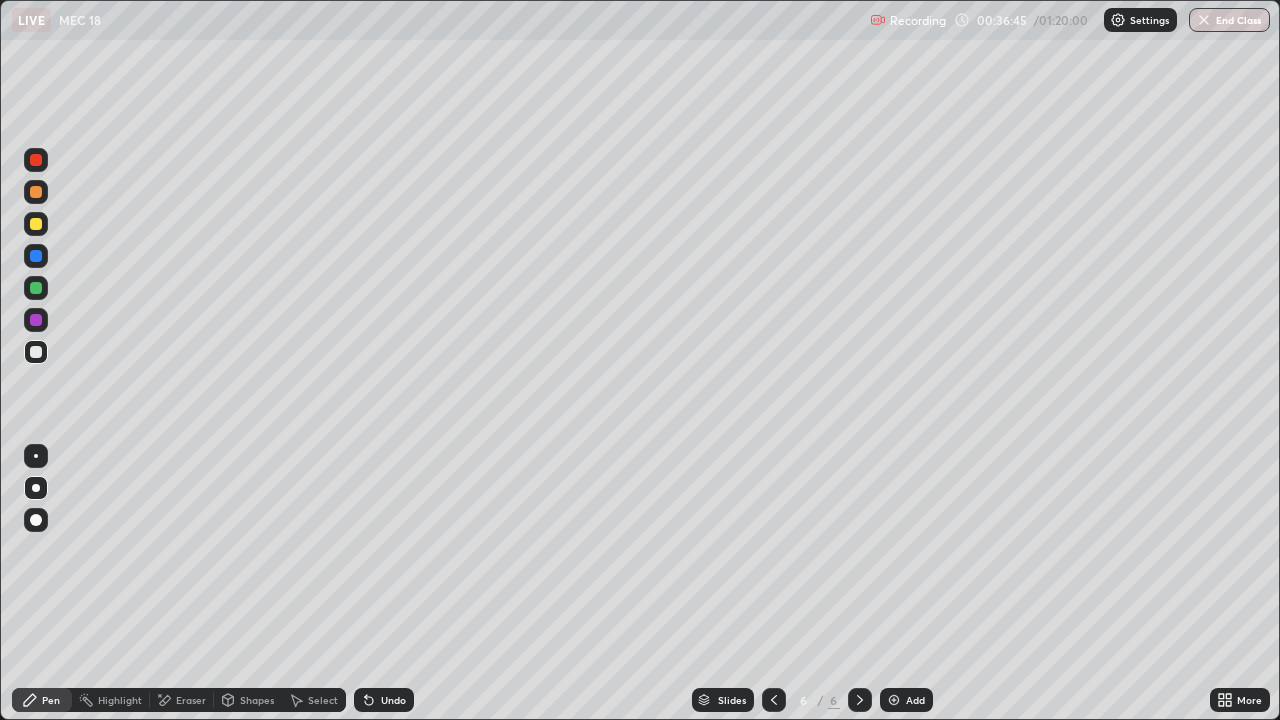 click on "Shapes" at bounding box center [248, 700] 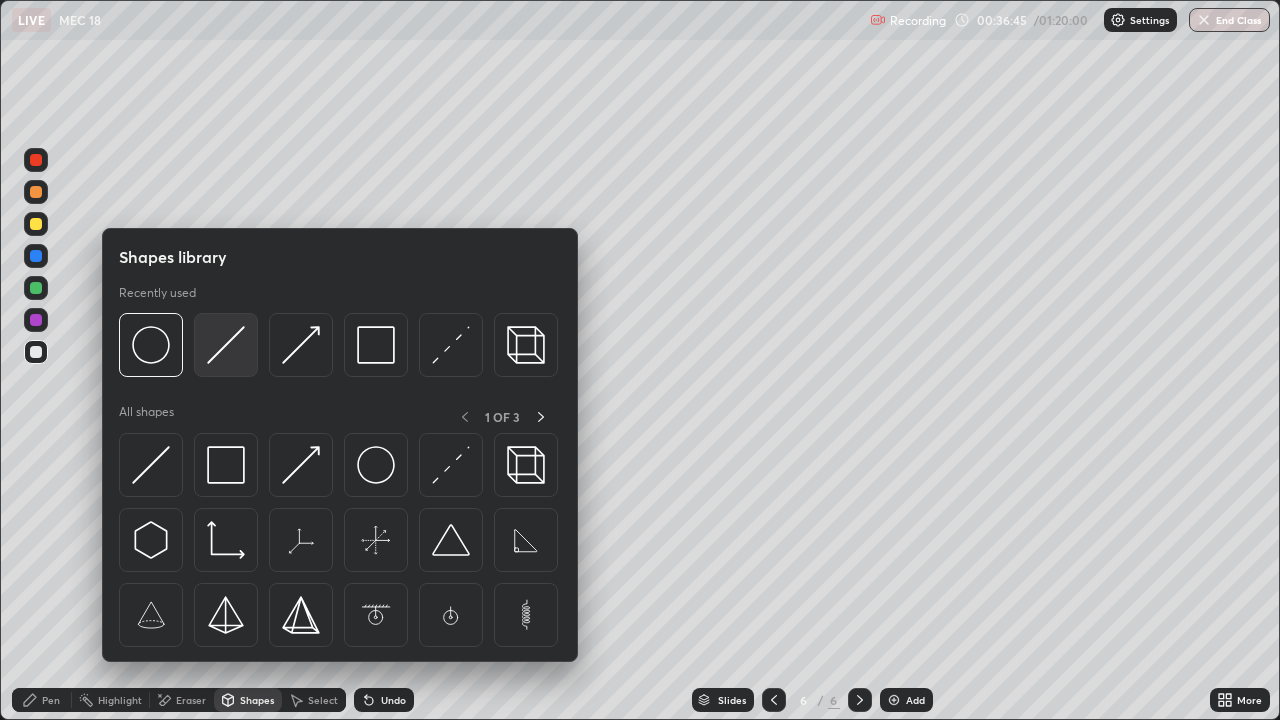 click at bounding box center [226, 345] 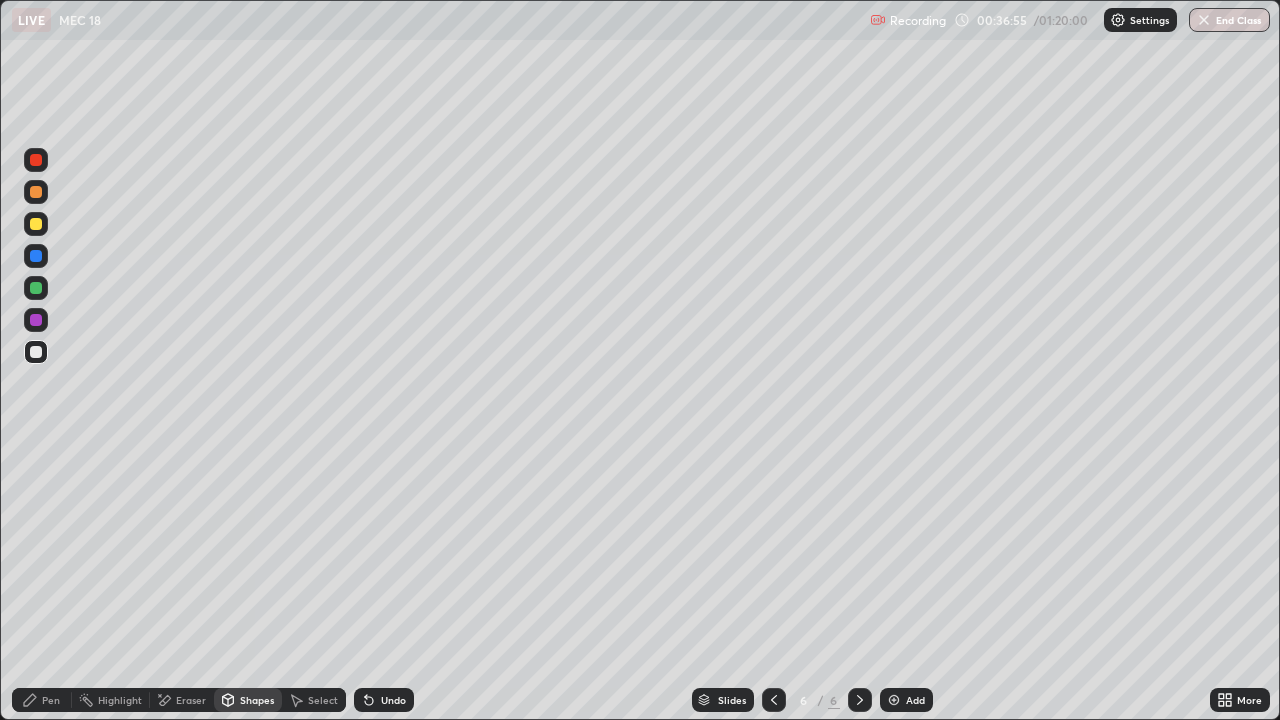 click at bounding box center (36, 288) 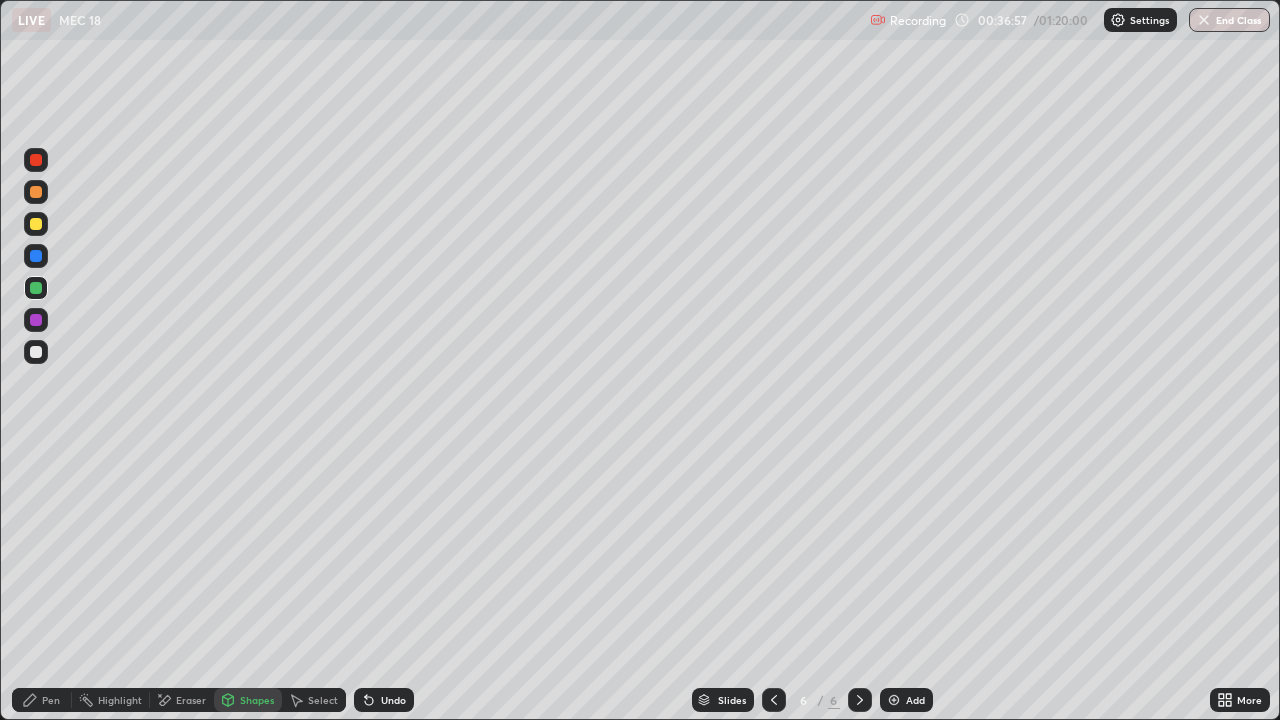 click on "Pen" at bounding box center [42, 700] 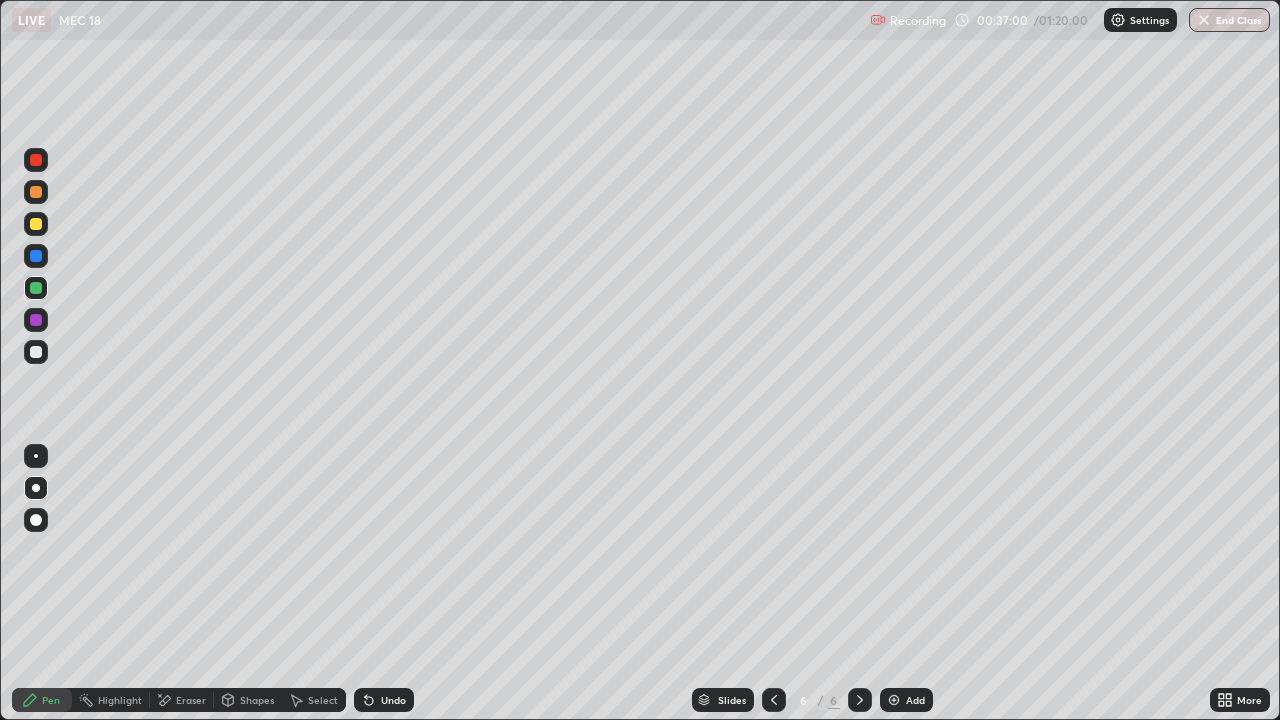 click on "Shapes" at bounding box center [248, 700] 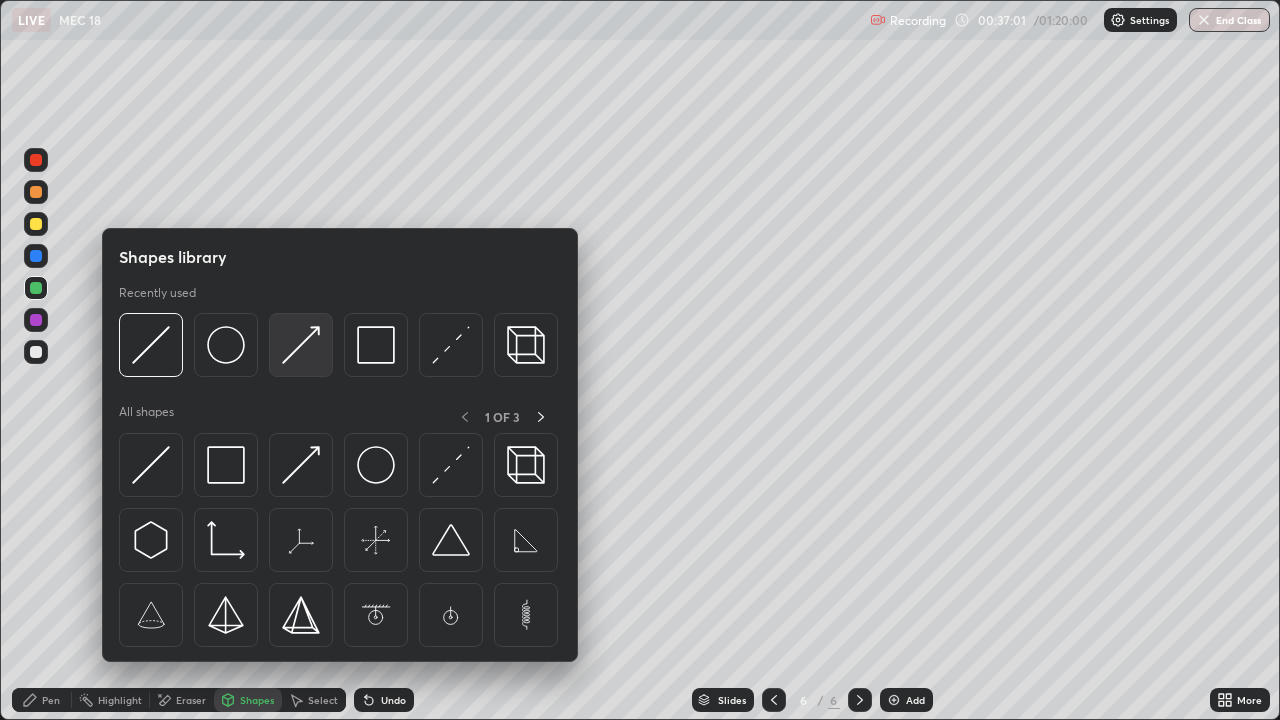 click at bounding box center (301, 345) 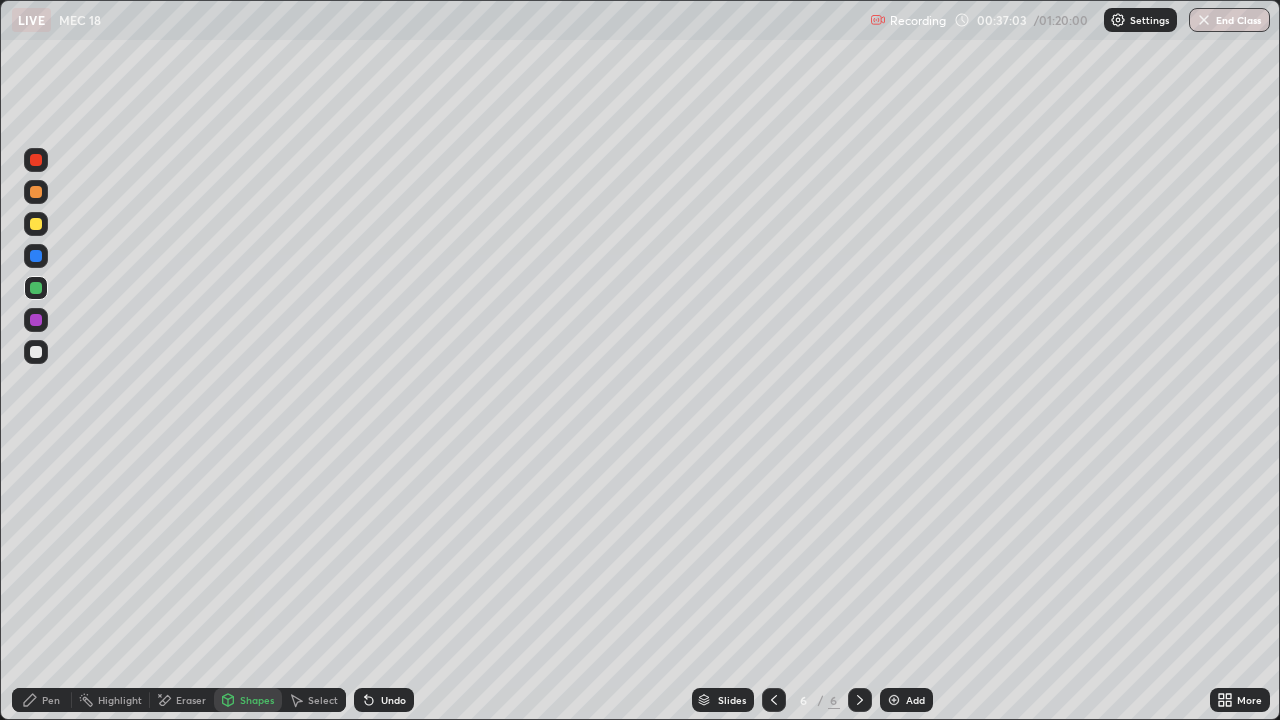 click on "Pen" at bounding box center [42, 700] 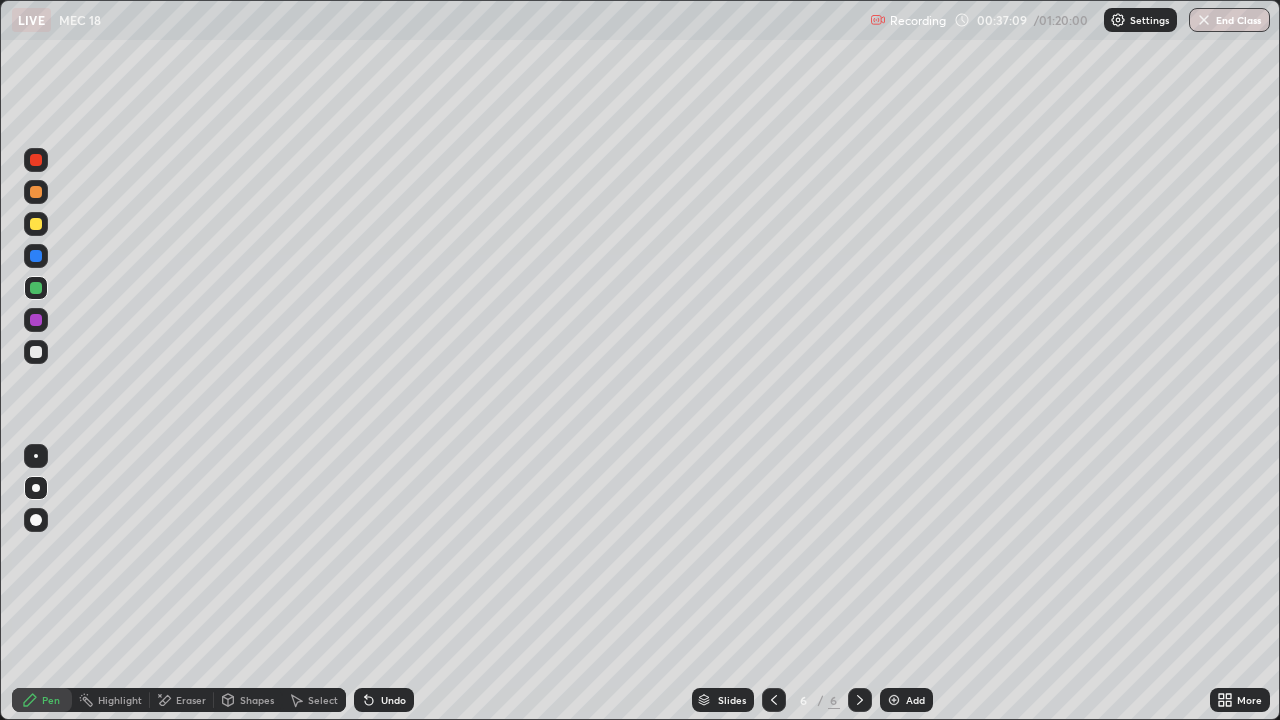 click on "Select" at bounding box center (323, 700) 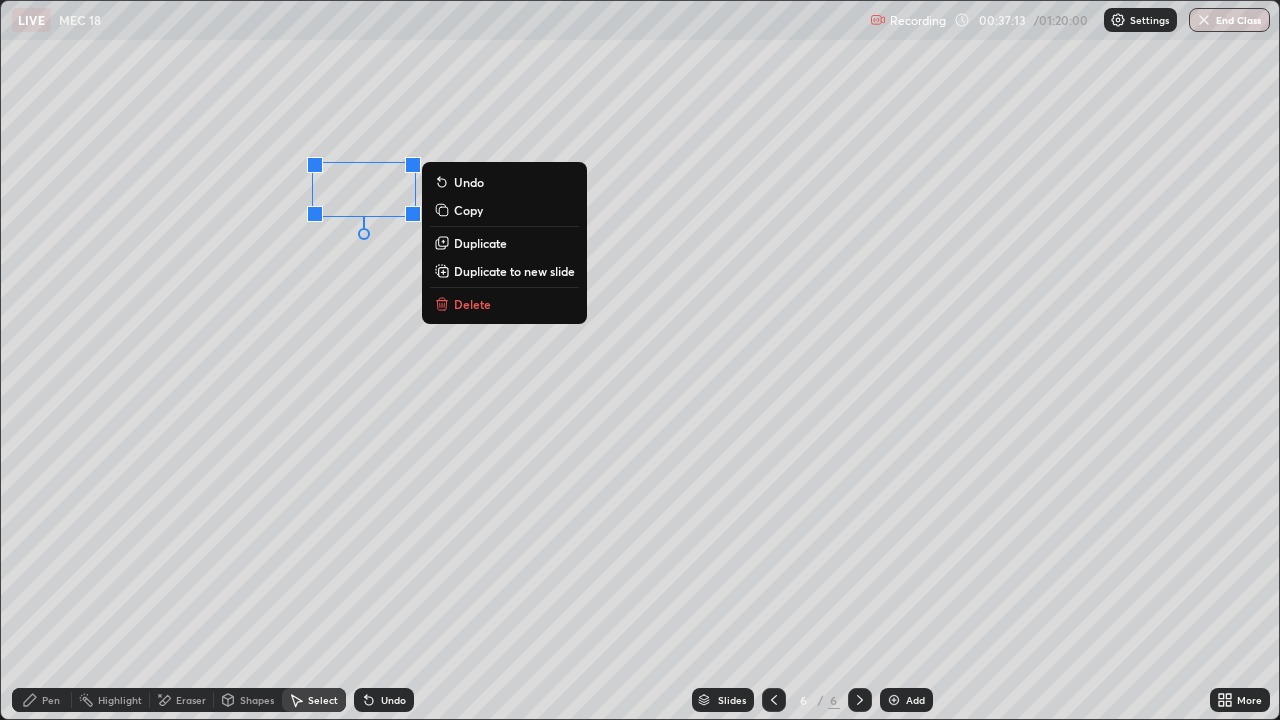 click on "Pen" at bounding box center (51, 700) 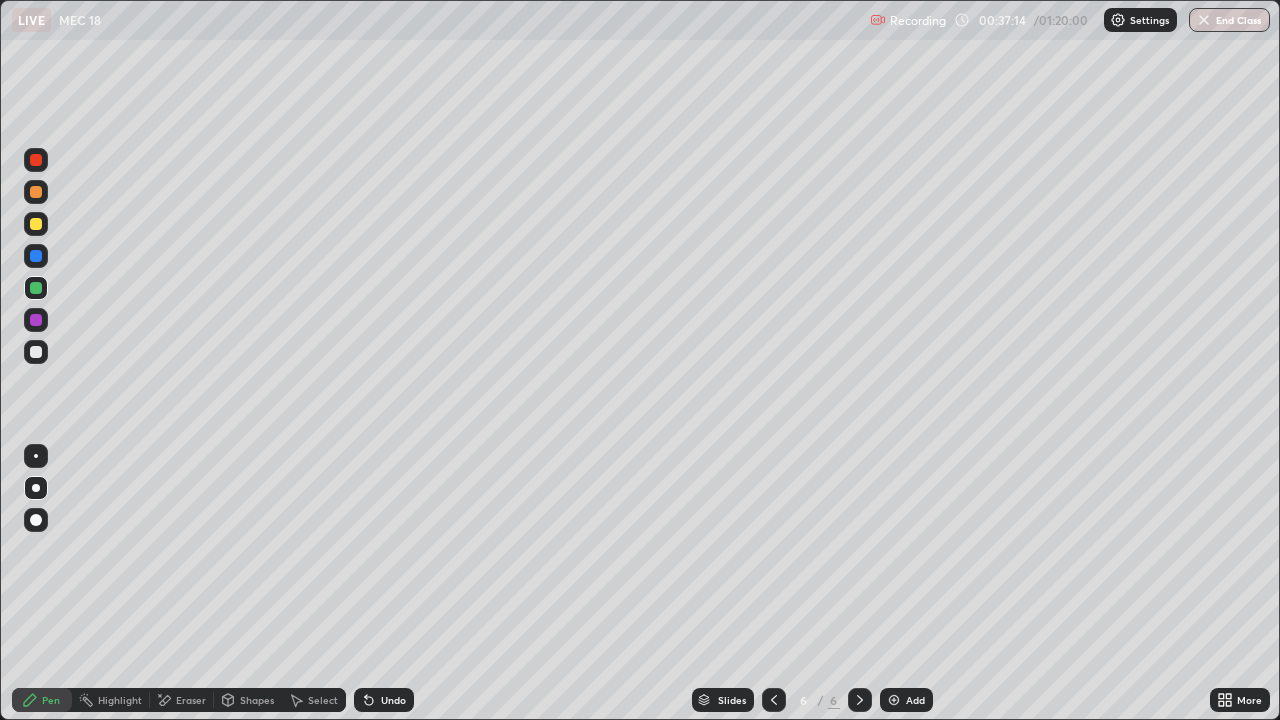 click at bounding box center [36, 352] 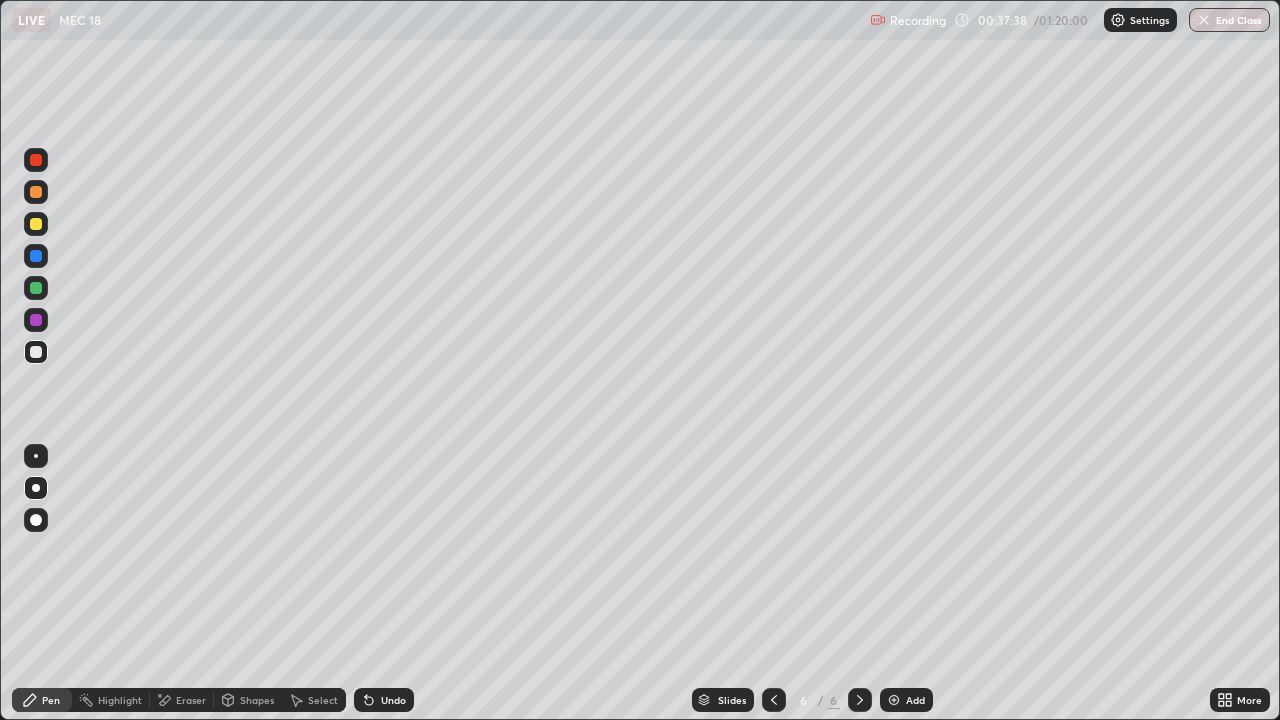 click on "Shapes" at bounding box center [248, 700] 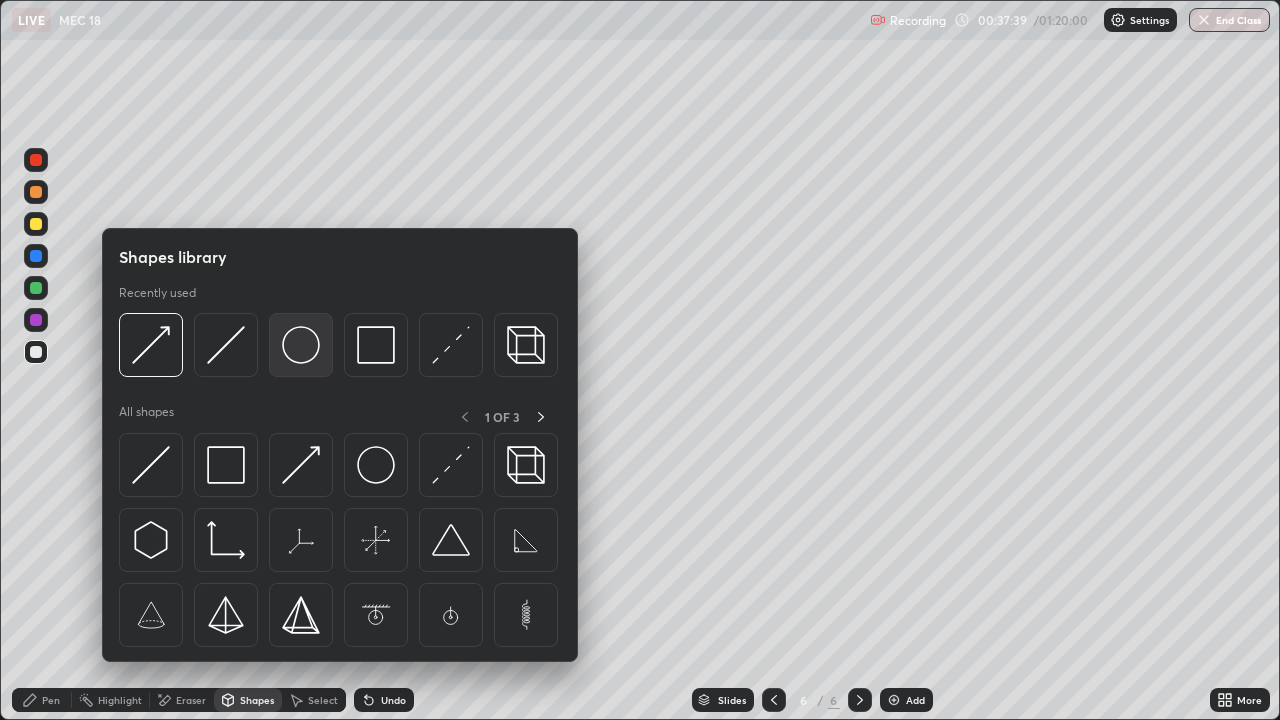 click at bounding box center [301, 345] 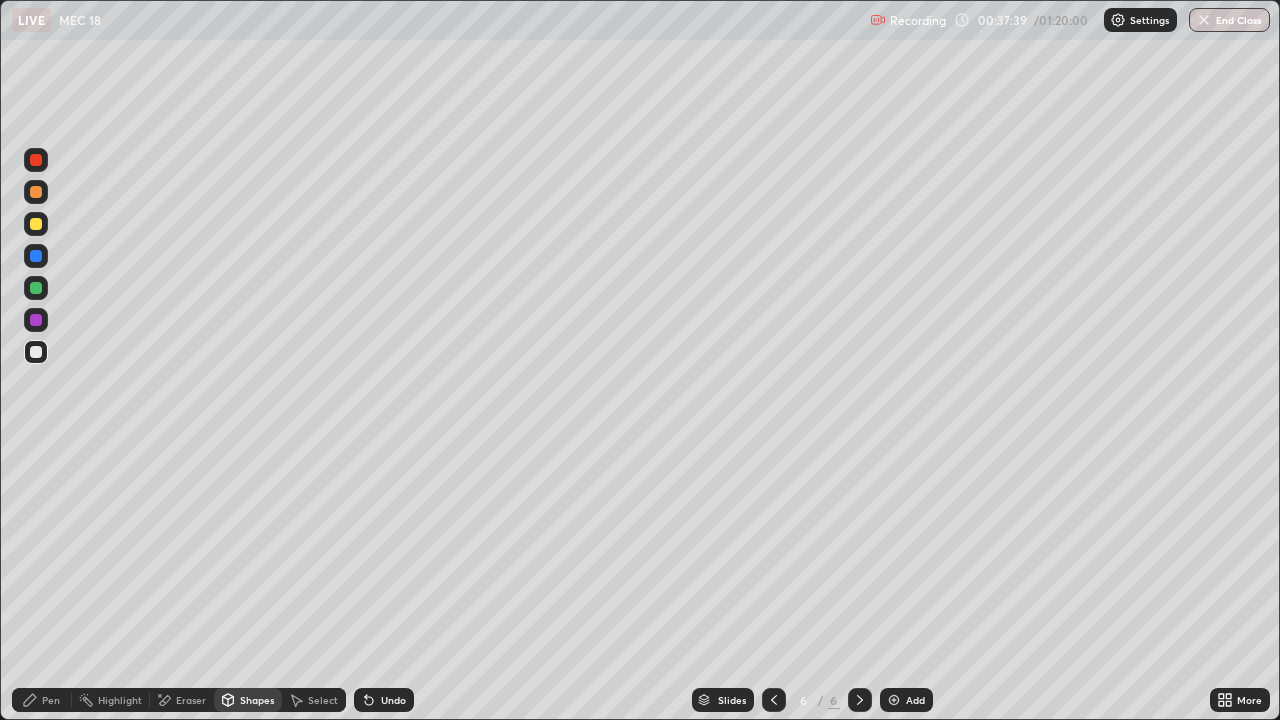 click at bounding box center [36, 224] 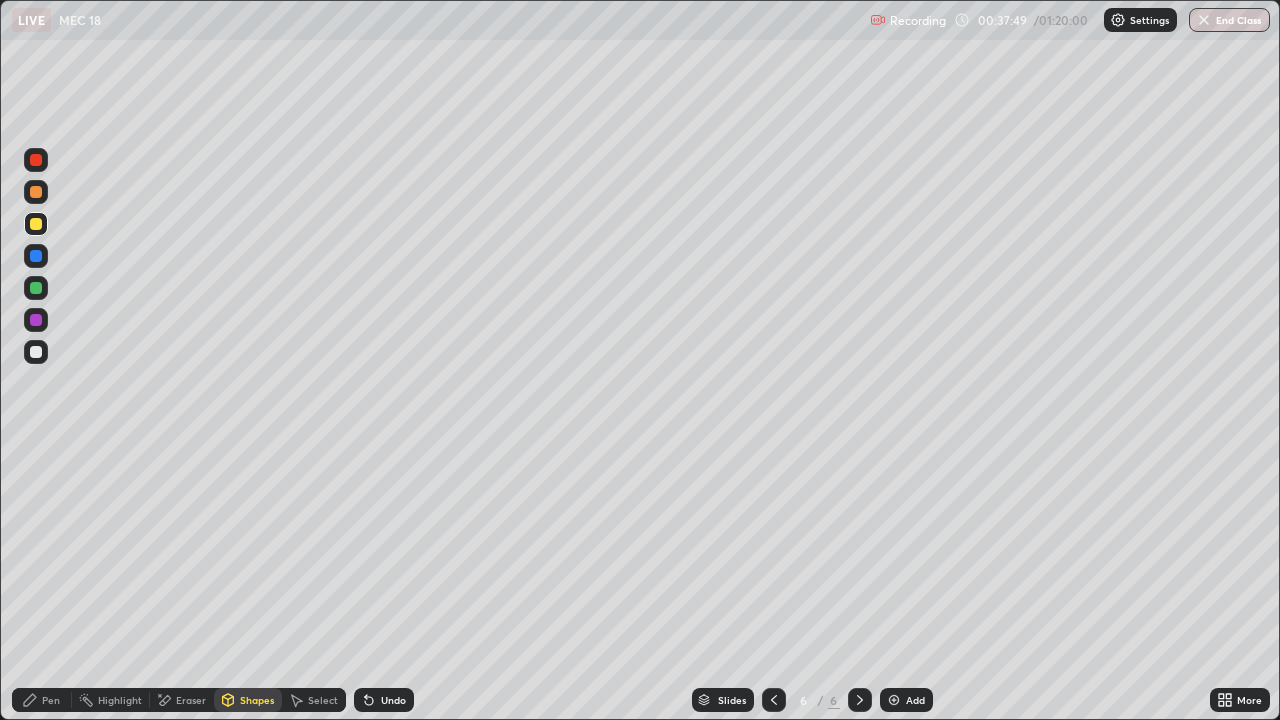click 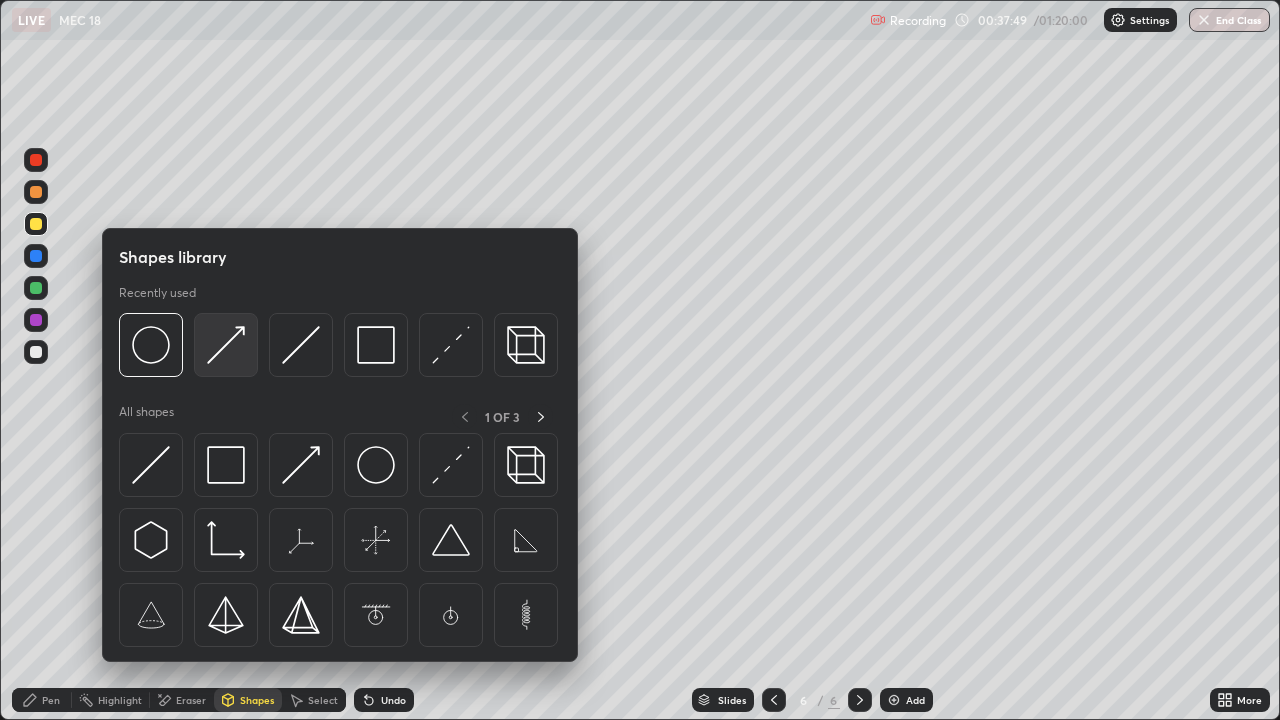 click at bounding box center [226, 345] 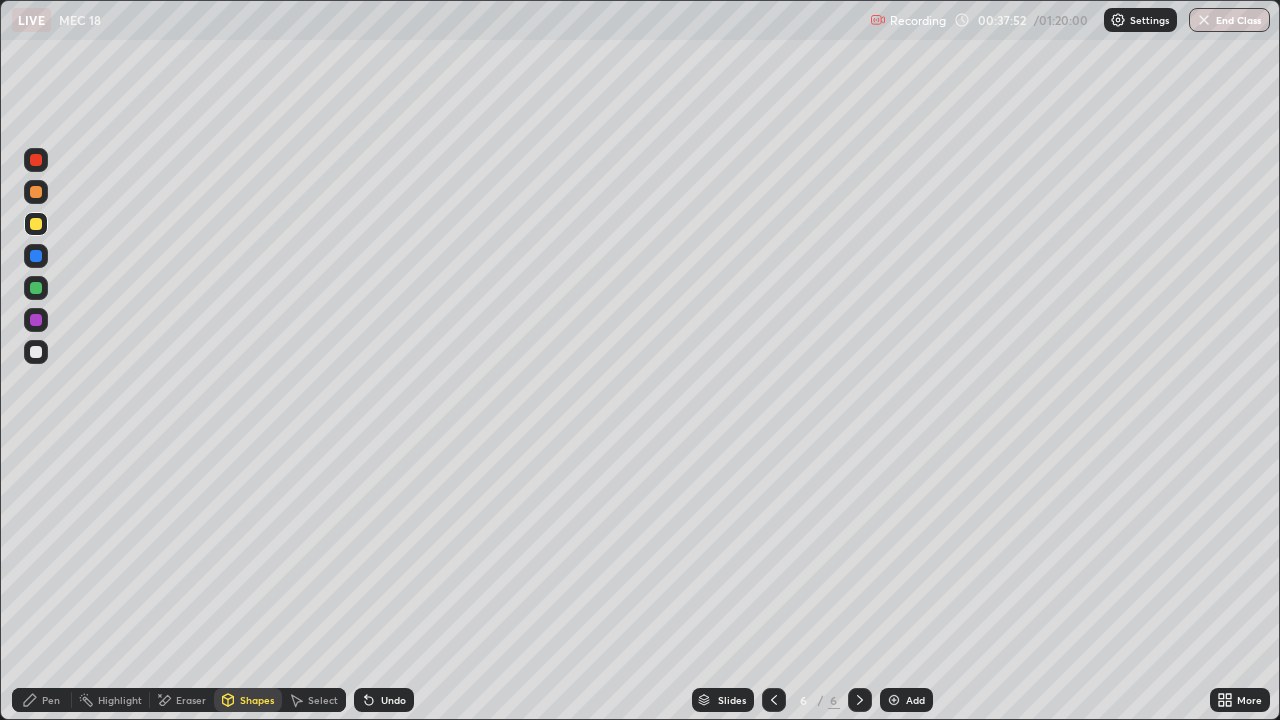click 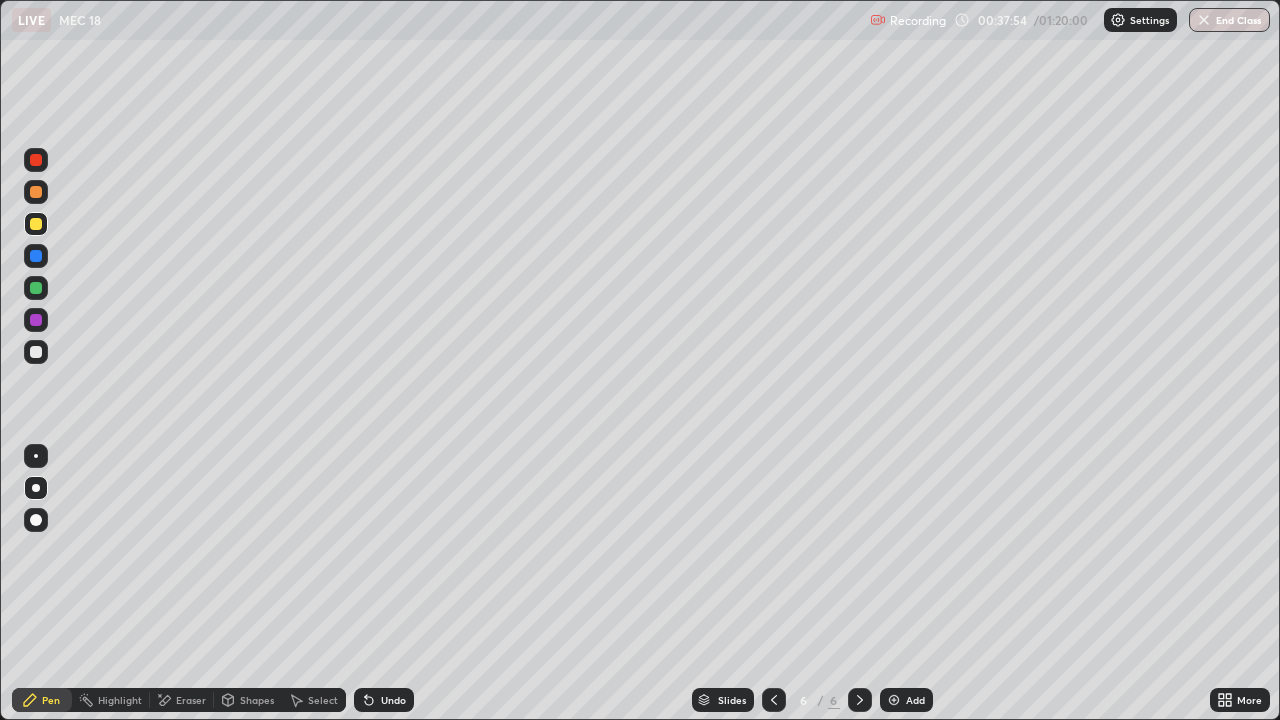 click at bounding box center [36, 352] 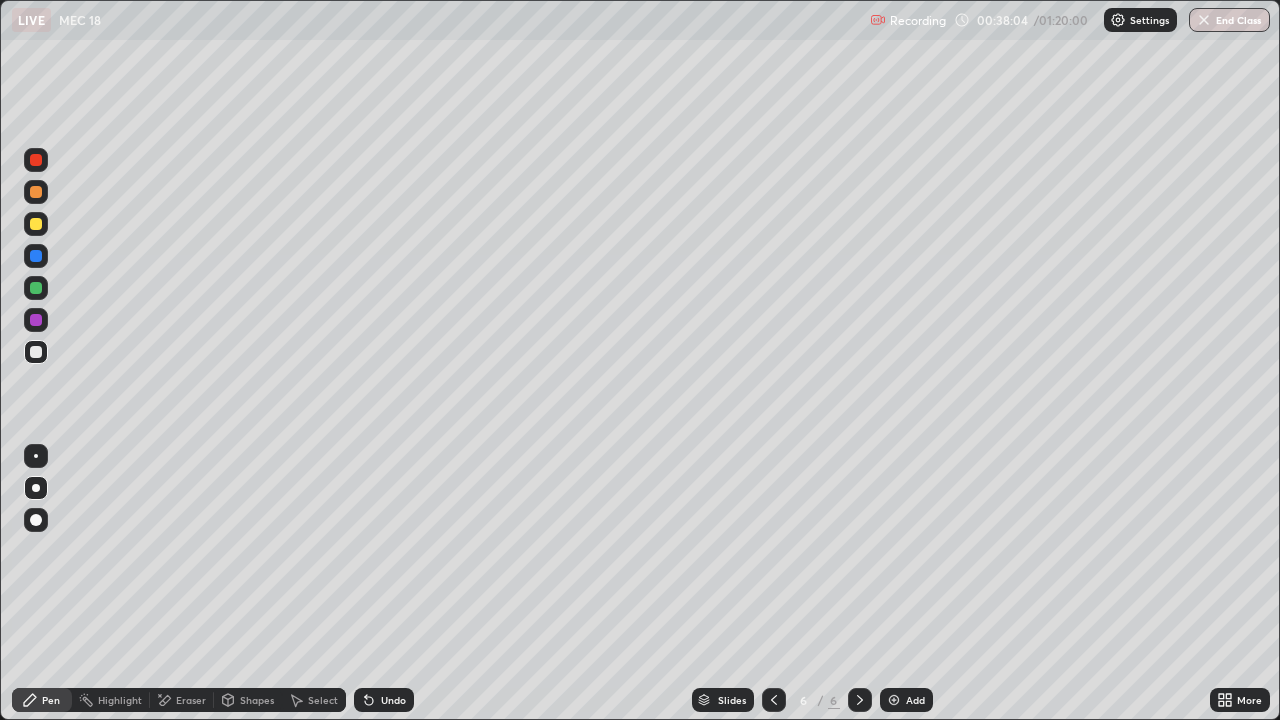 click on "Undo" at bounding box center [393, 700] 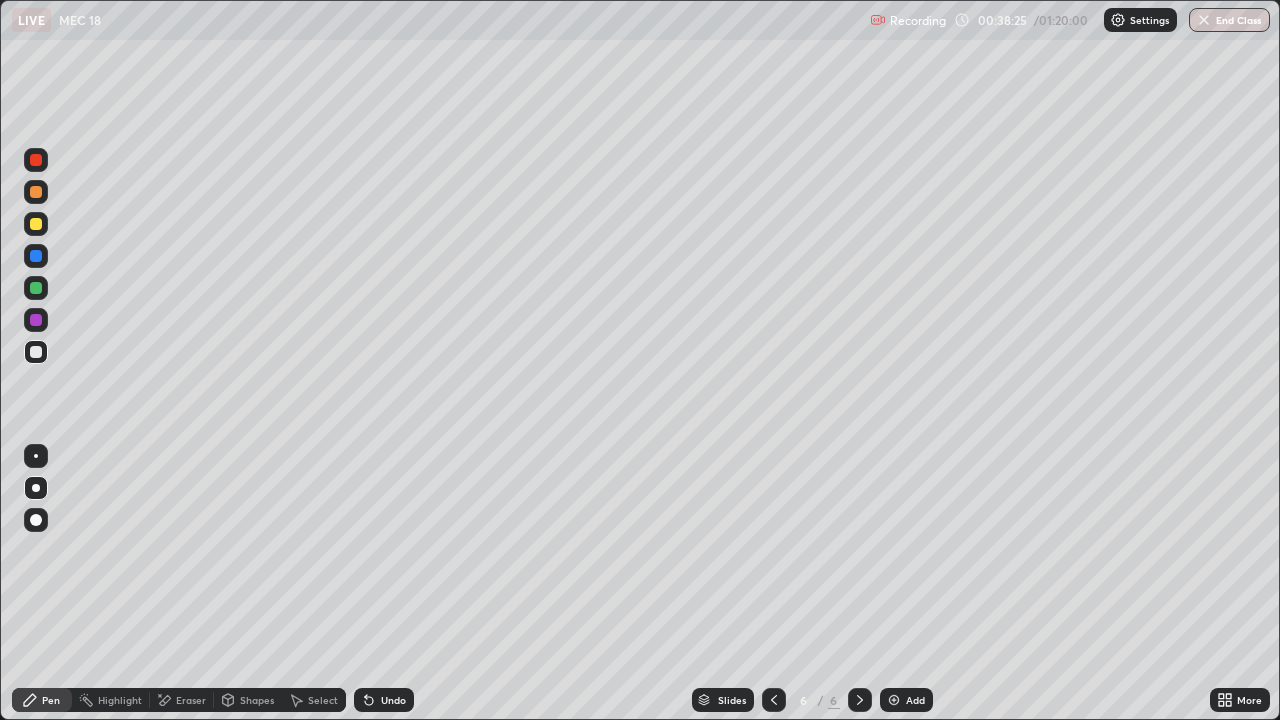 click 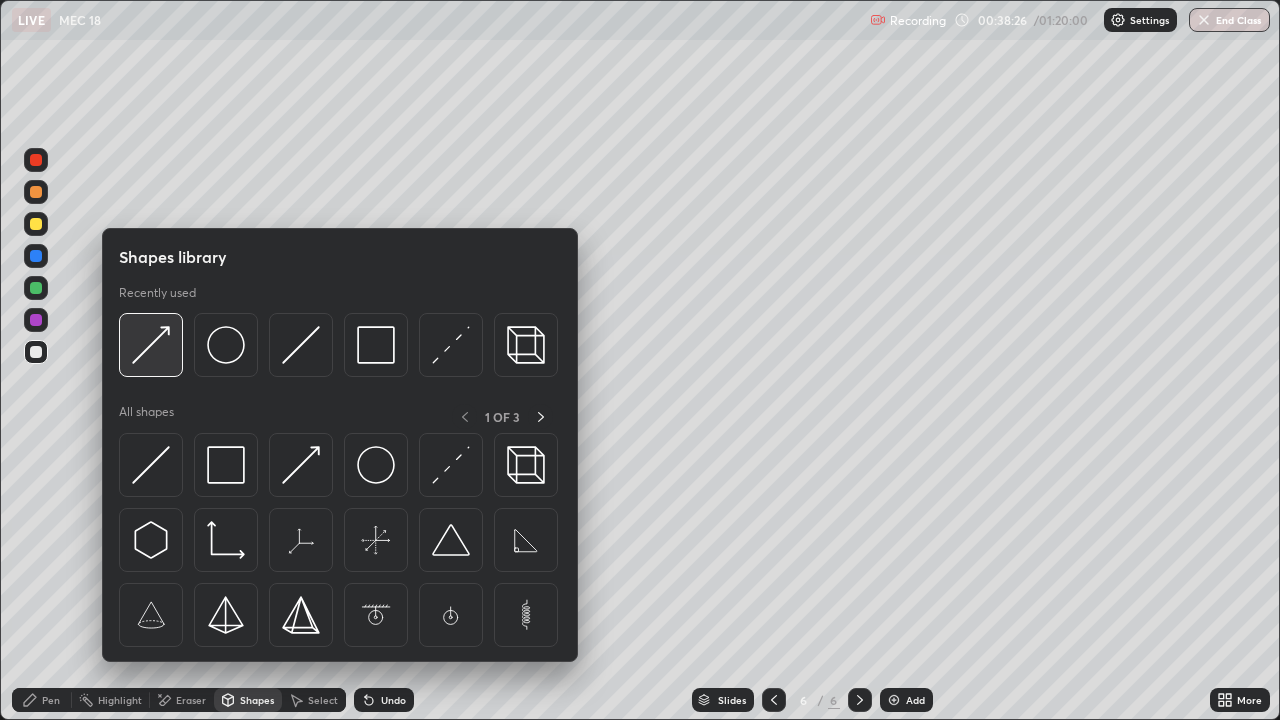 click at bounding box center (151, 345) 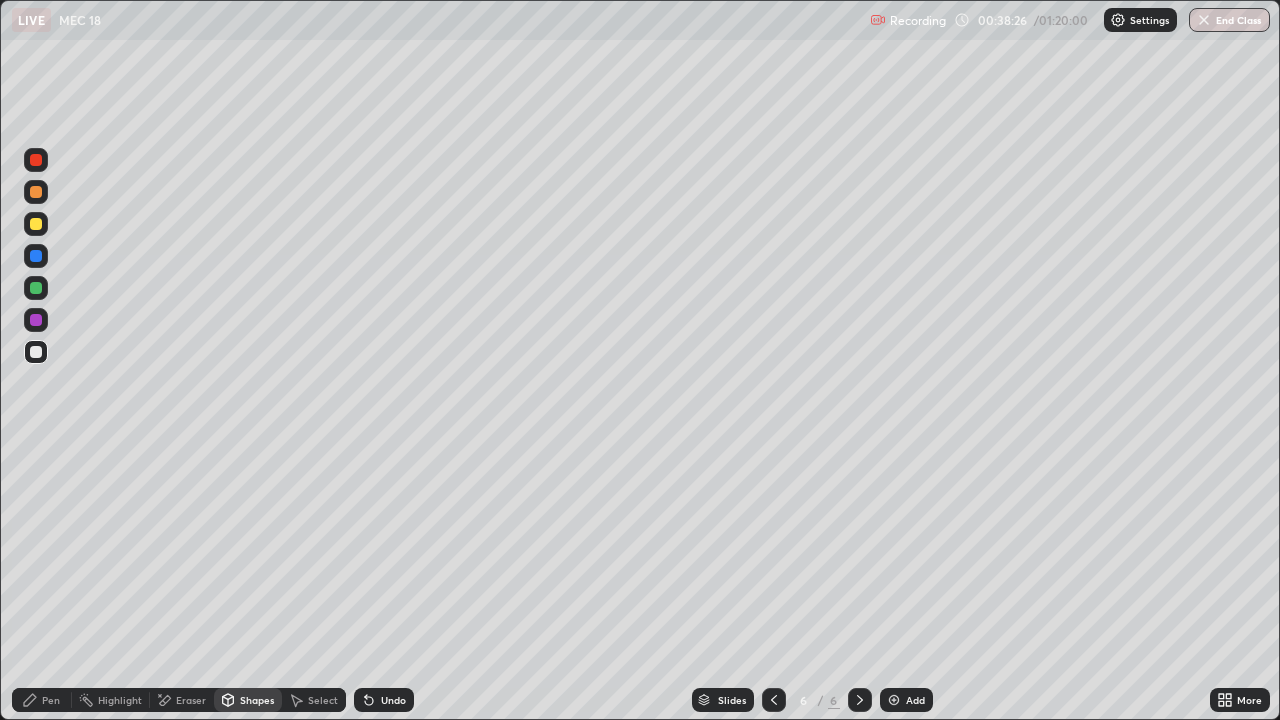 click at bounding box center [36, 320] 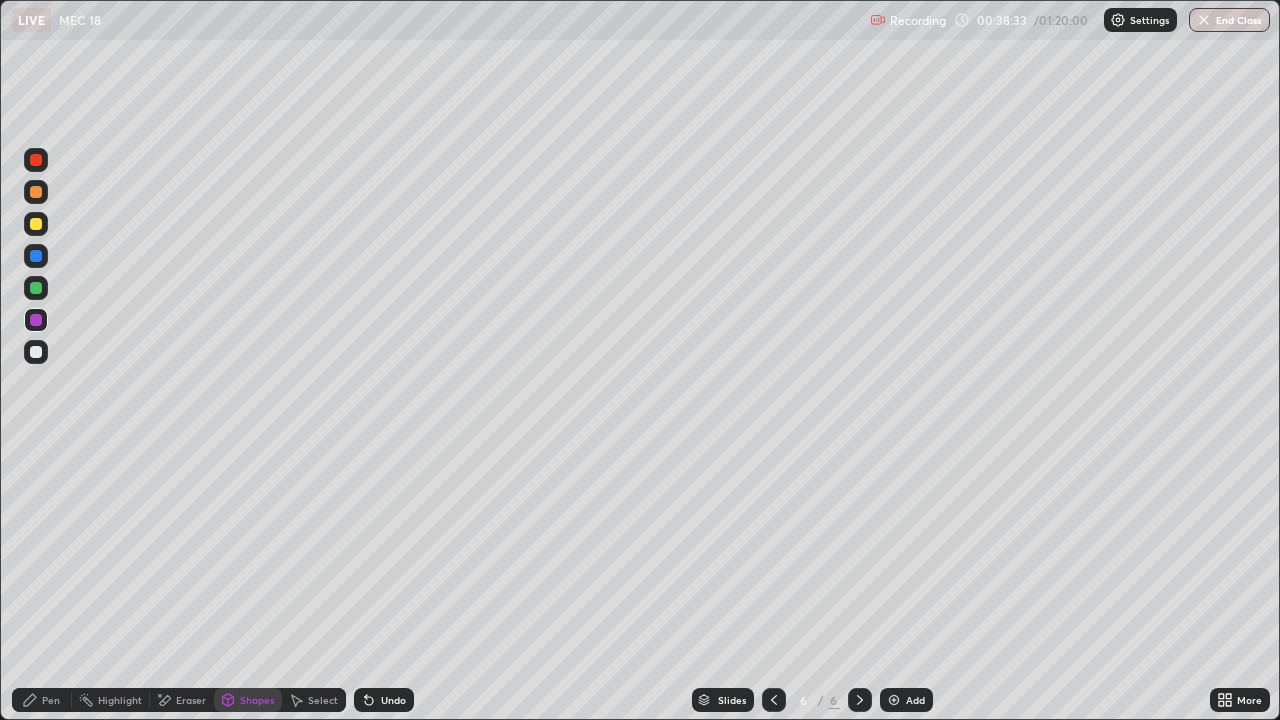 click 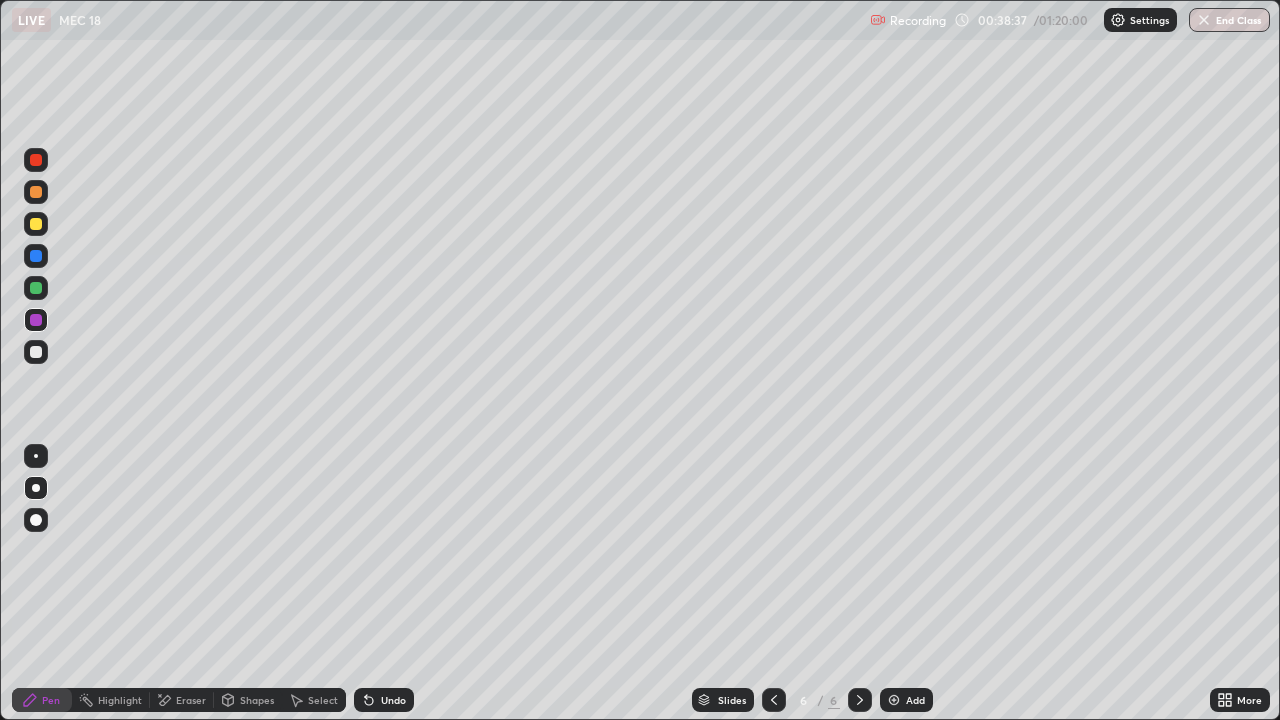 click at bounding box center (36, 352) 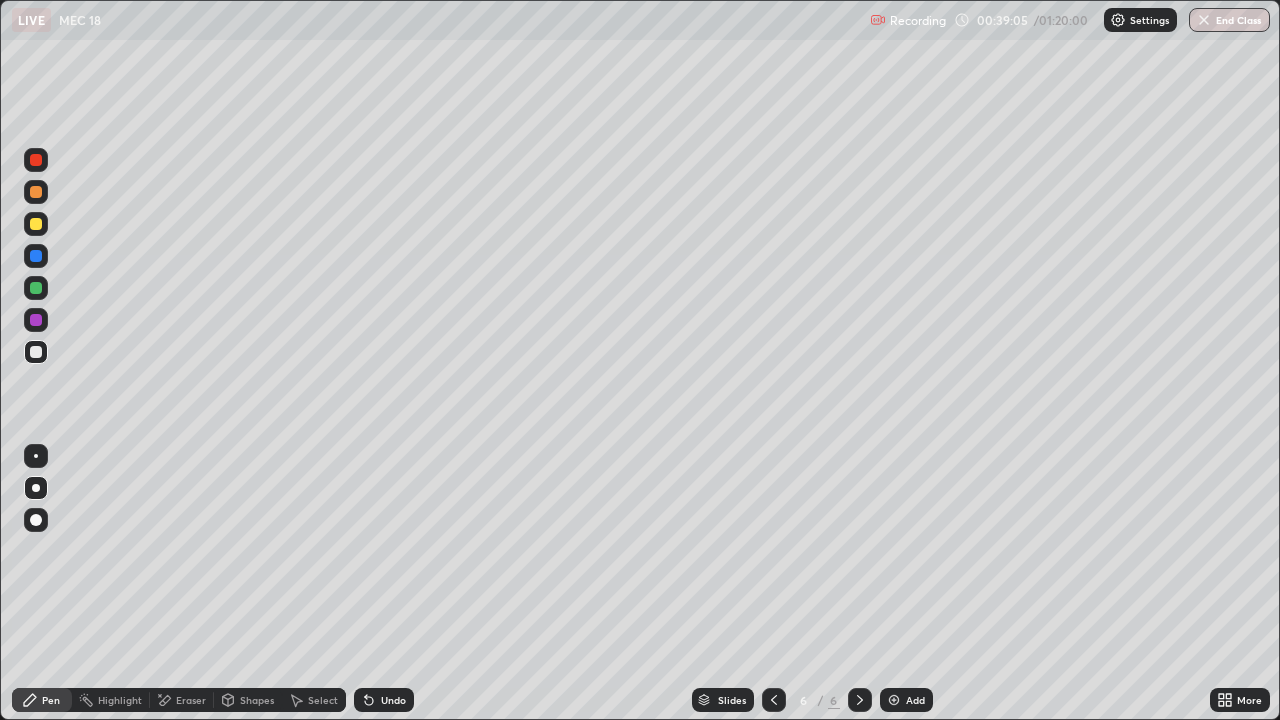 click on "Shapes" at bounding box center (257, 700) 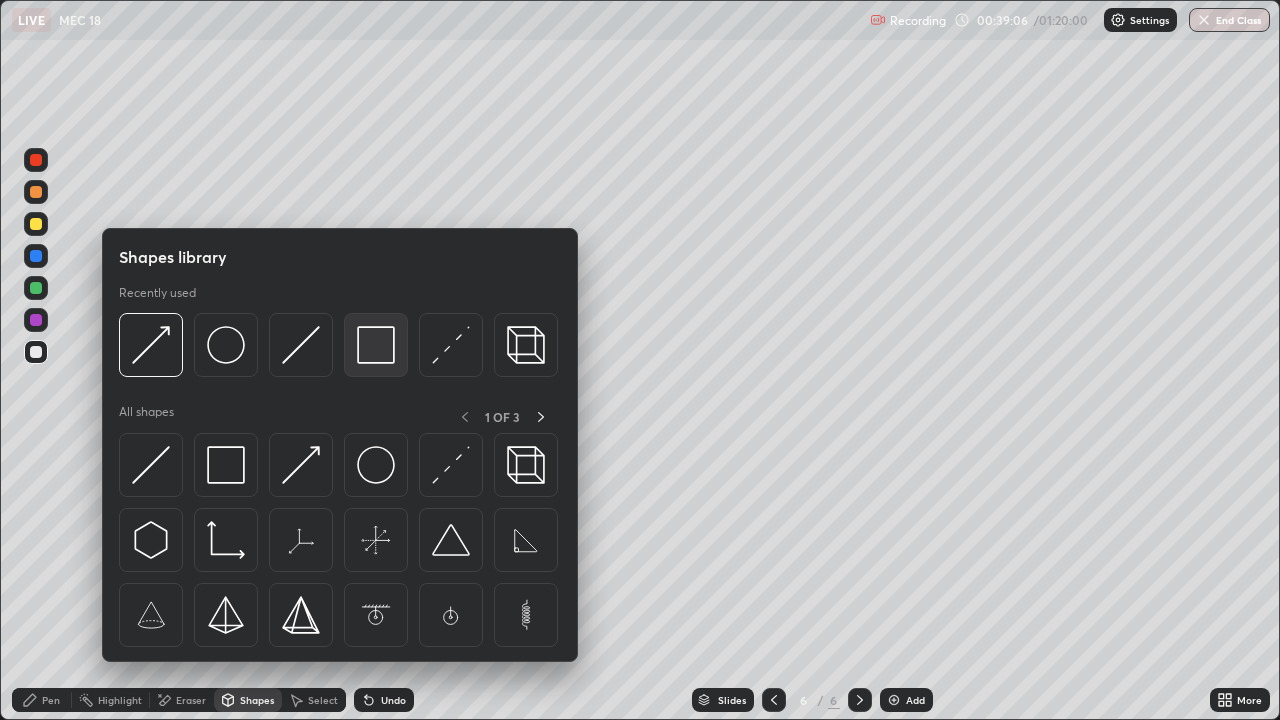 click at bounding box center [376, 345] 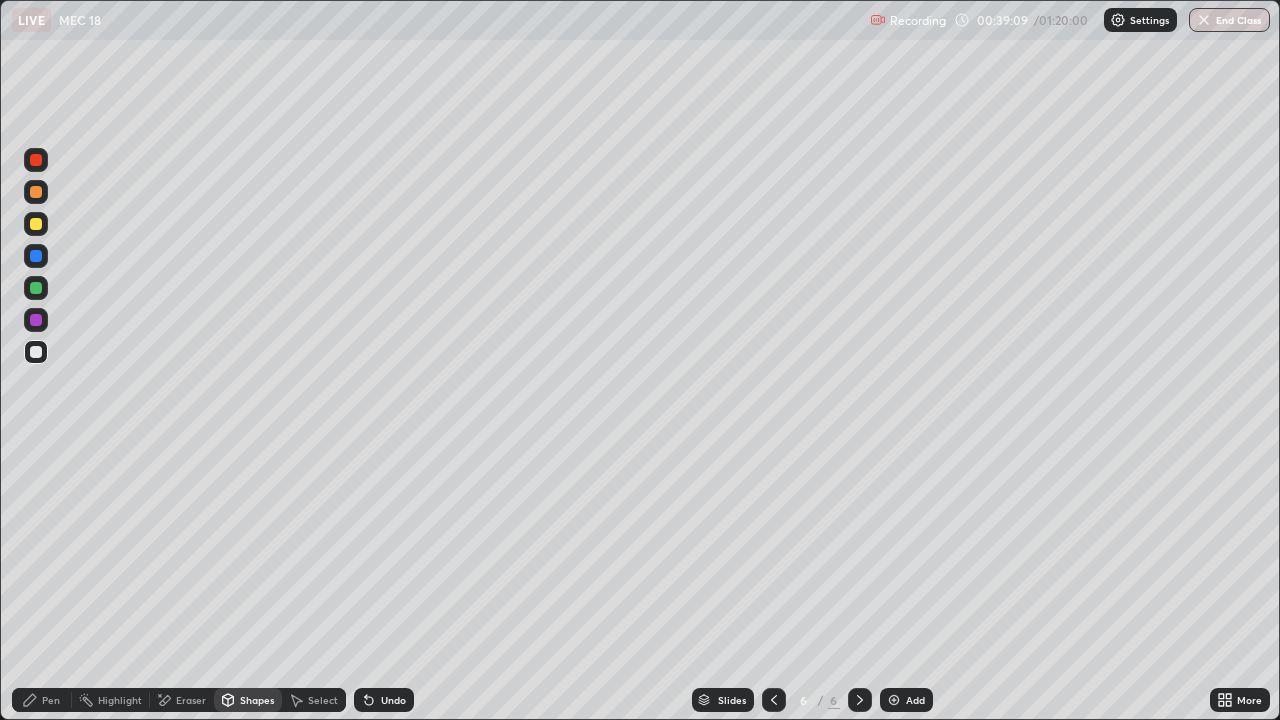 click on "Pen" at bounding box center [51, 700] 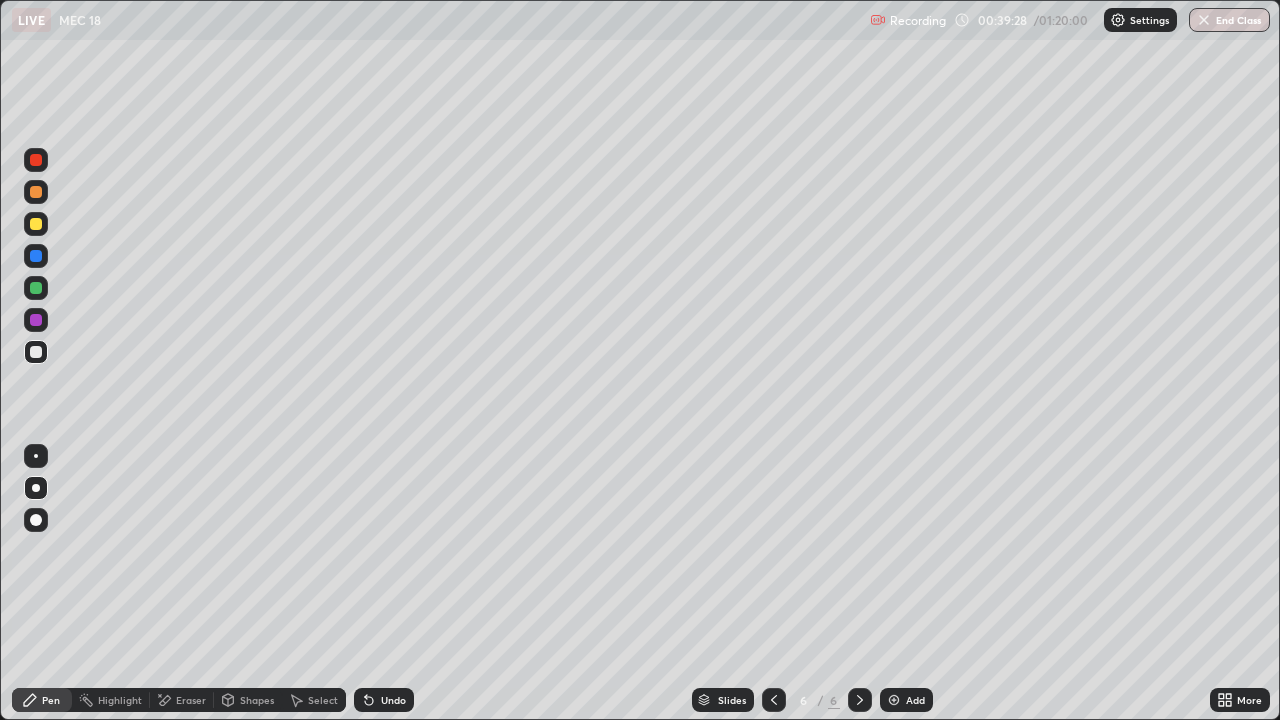 click on "Undo" at bounding box center [393, 700] 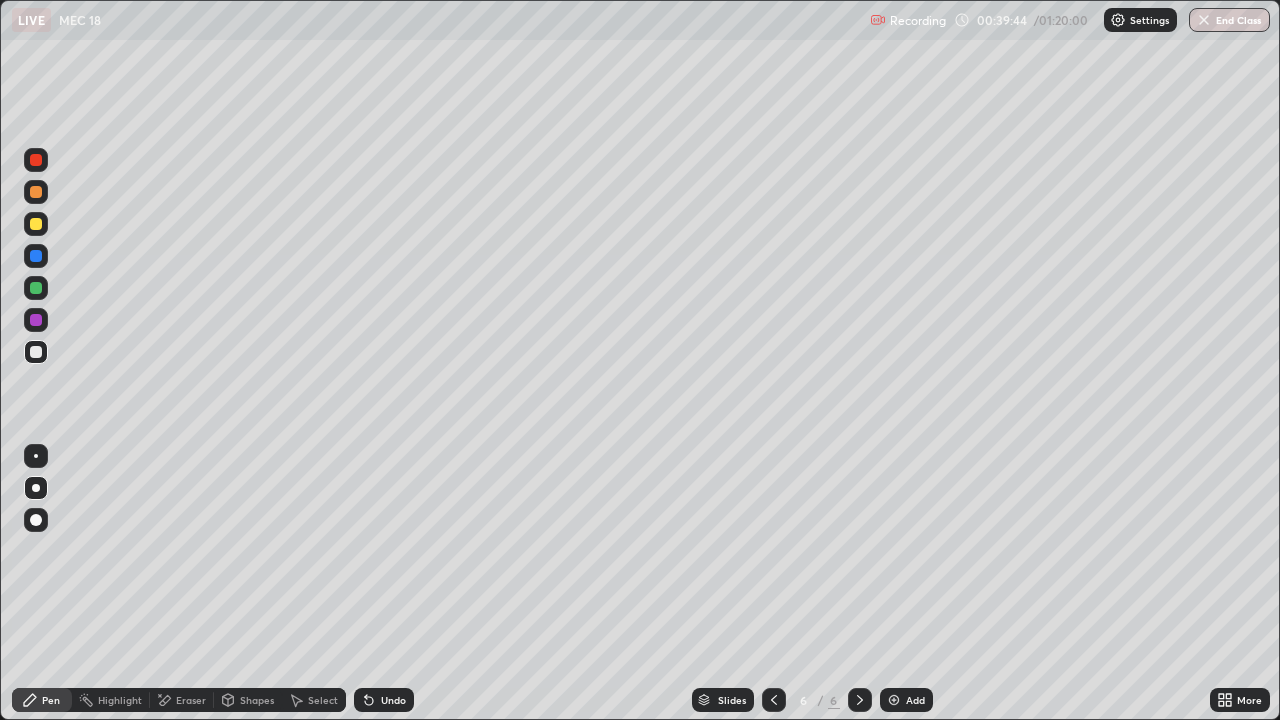 click on "Select" at bounding box center (323, 700) 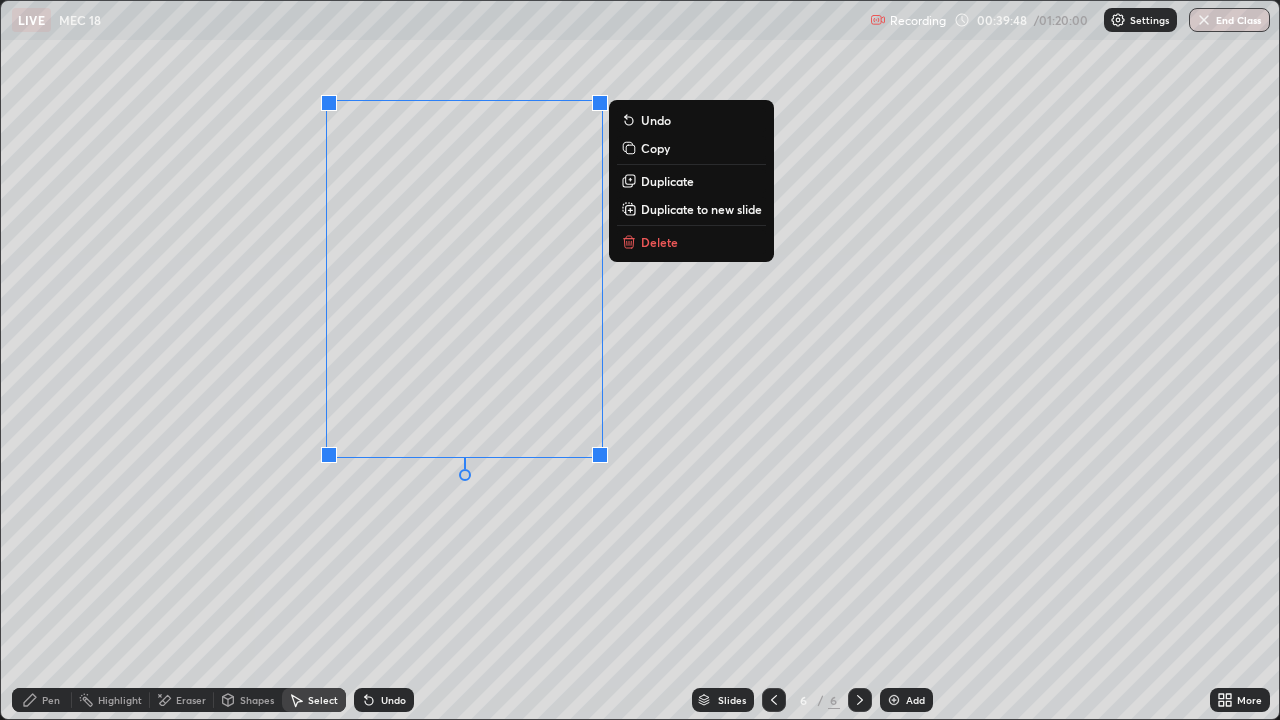click on "Pen" at bounding box center [51, 700] 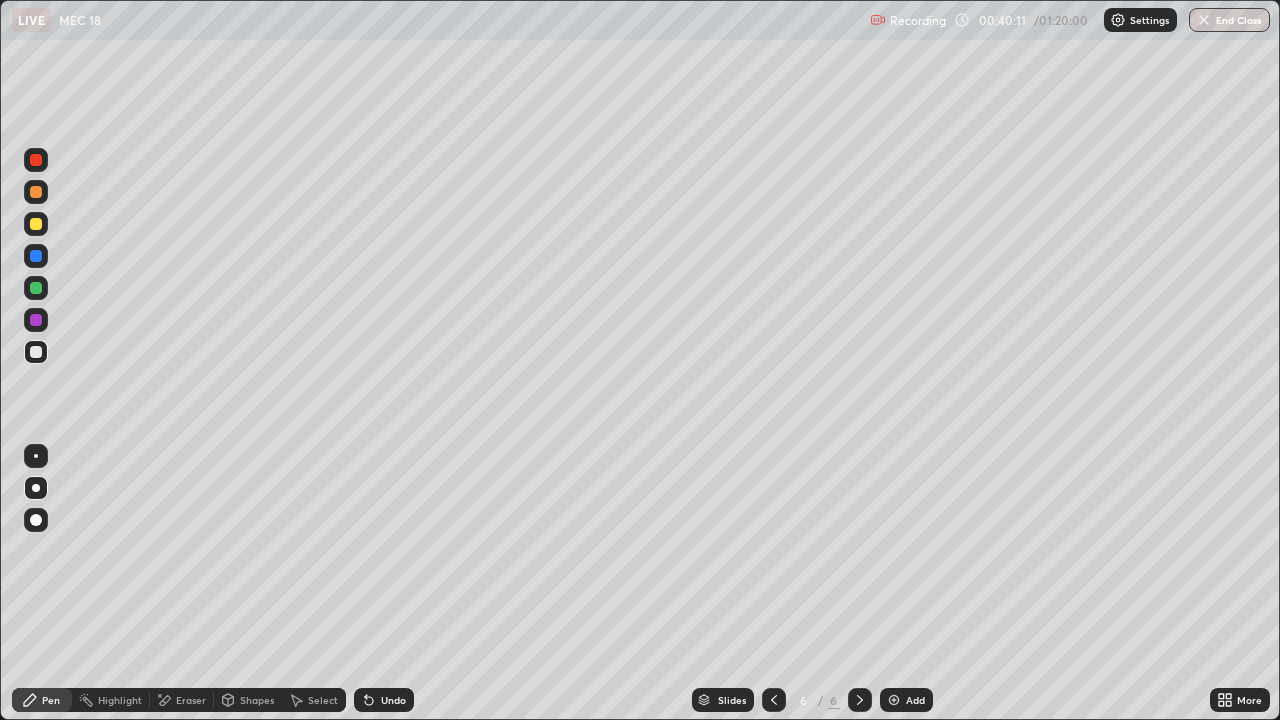 click on "Shapes" at bounding box center [257, 700] 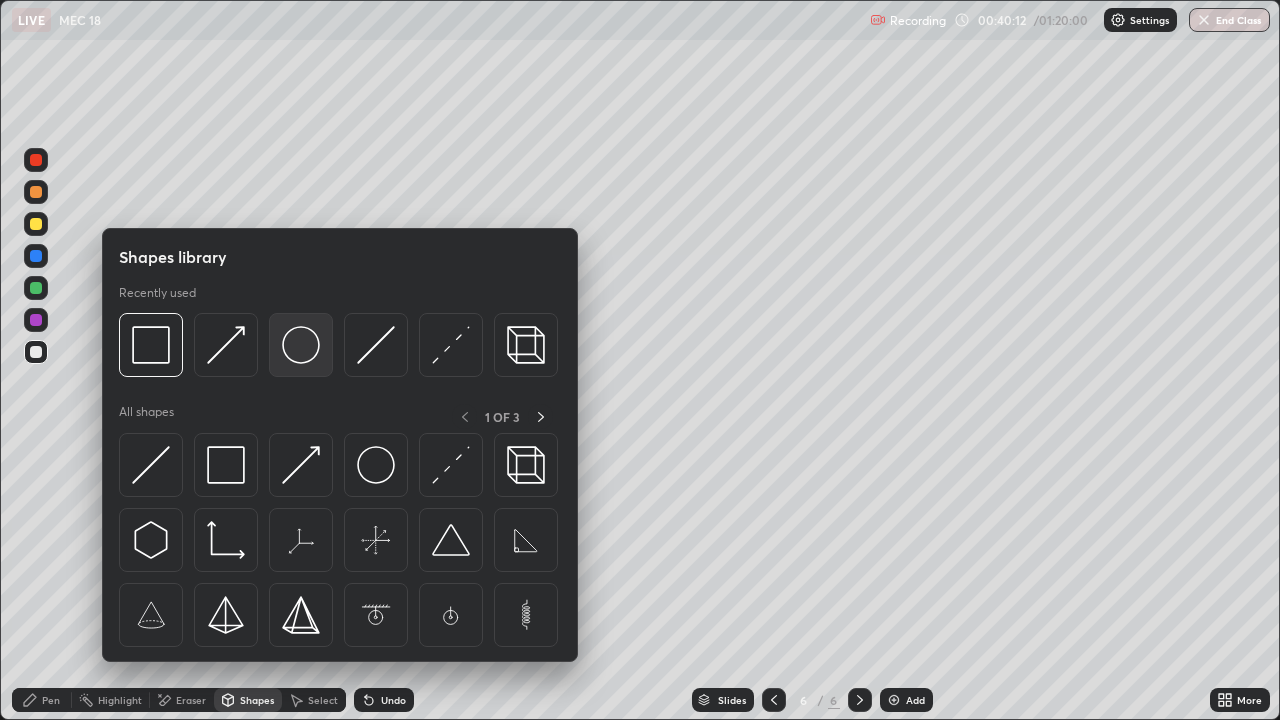 click at bounding box center [301, 345] 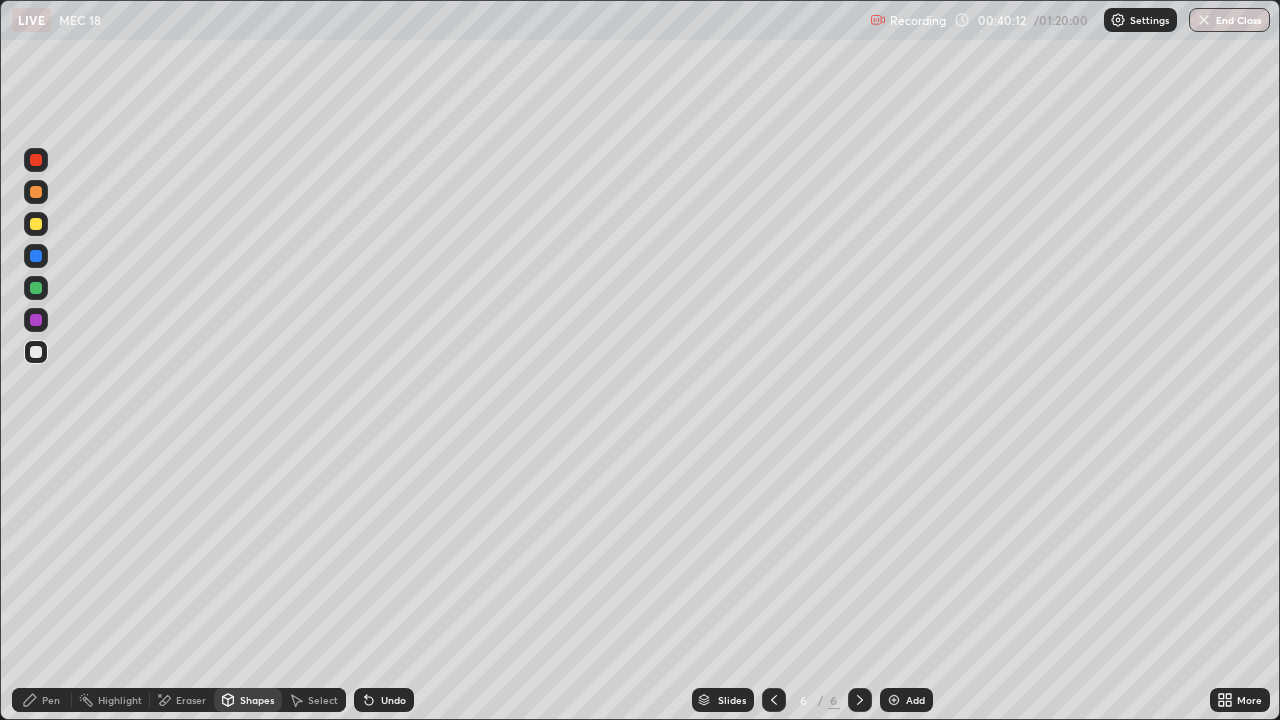 click at bounding box center (36, 224) 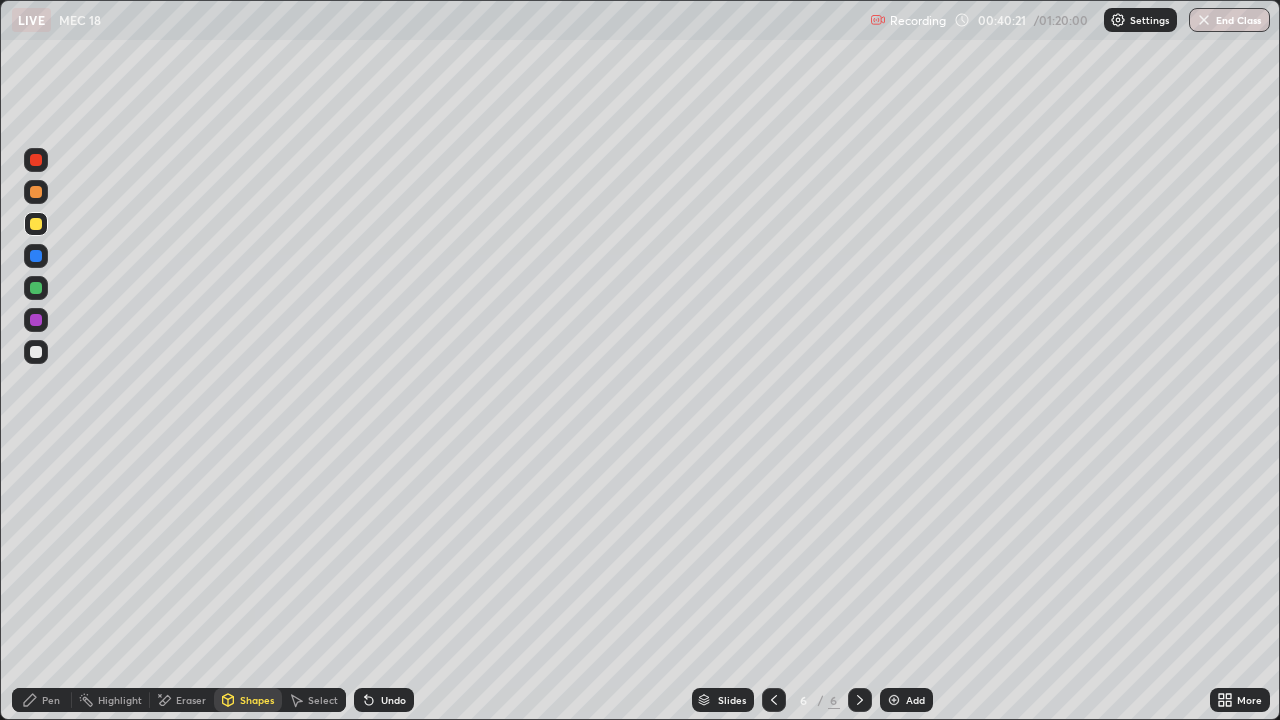 click at bounding box center [36, 352] 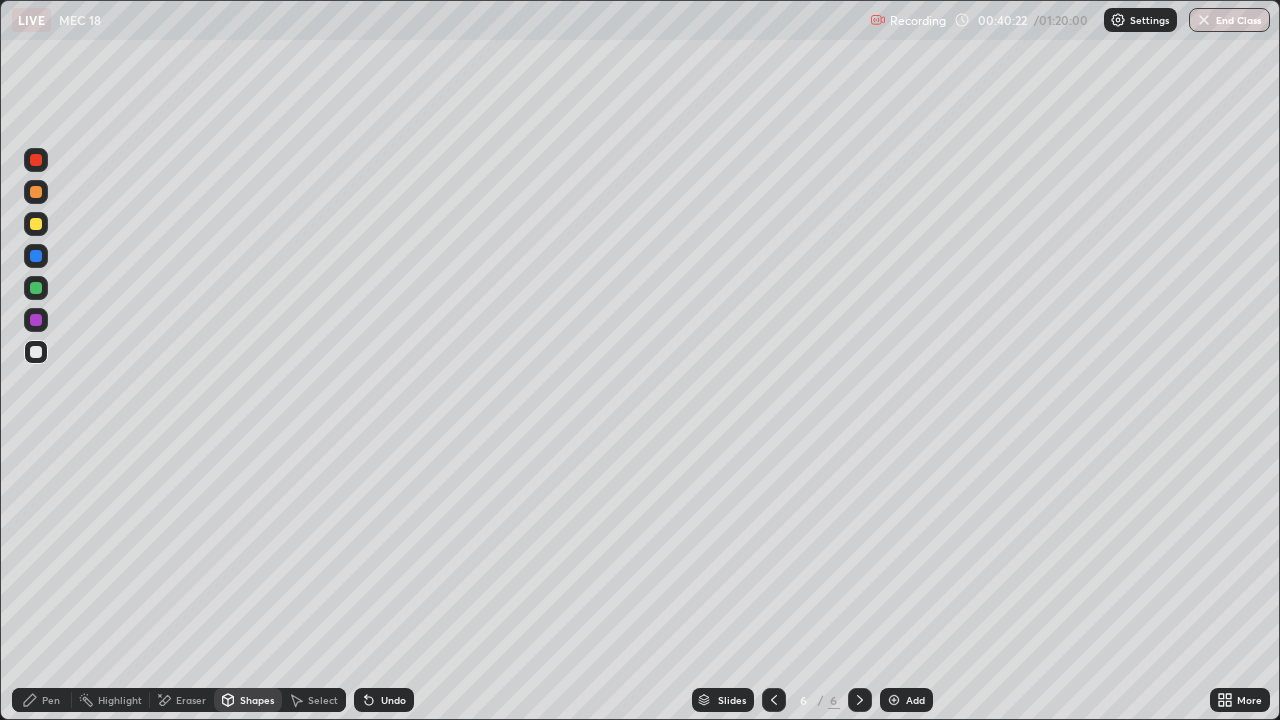 click on "Eraser" at bounding box center [191, 700] 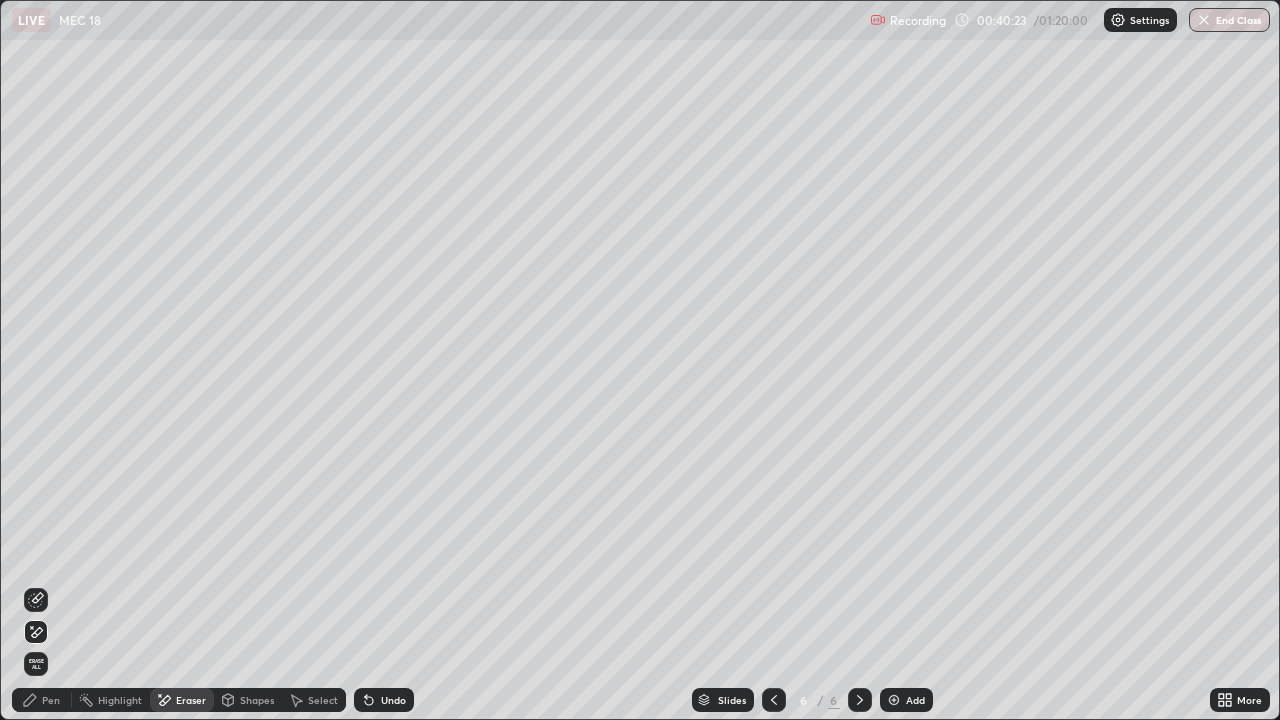 click on "Pen" at bounding box center [51, 700] 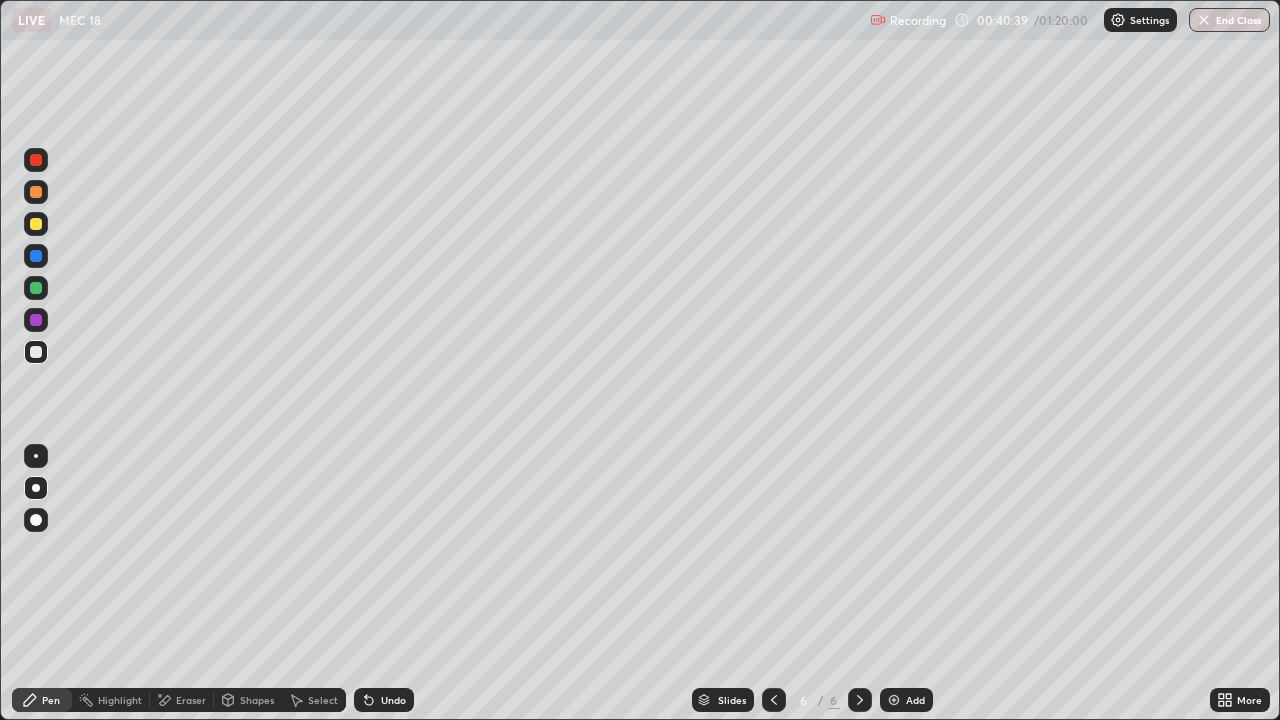 click on "Undo" at bounding box center (393, 700) 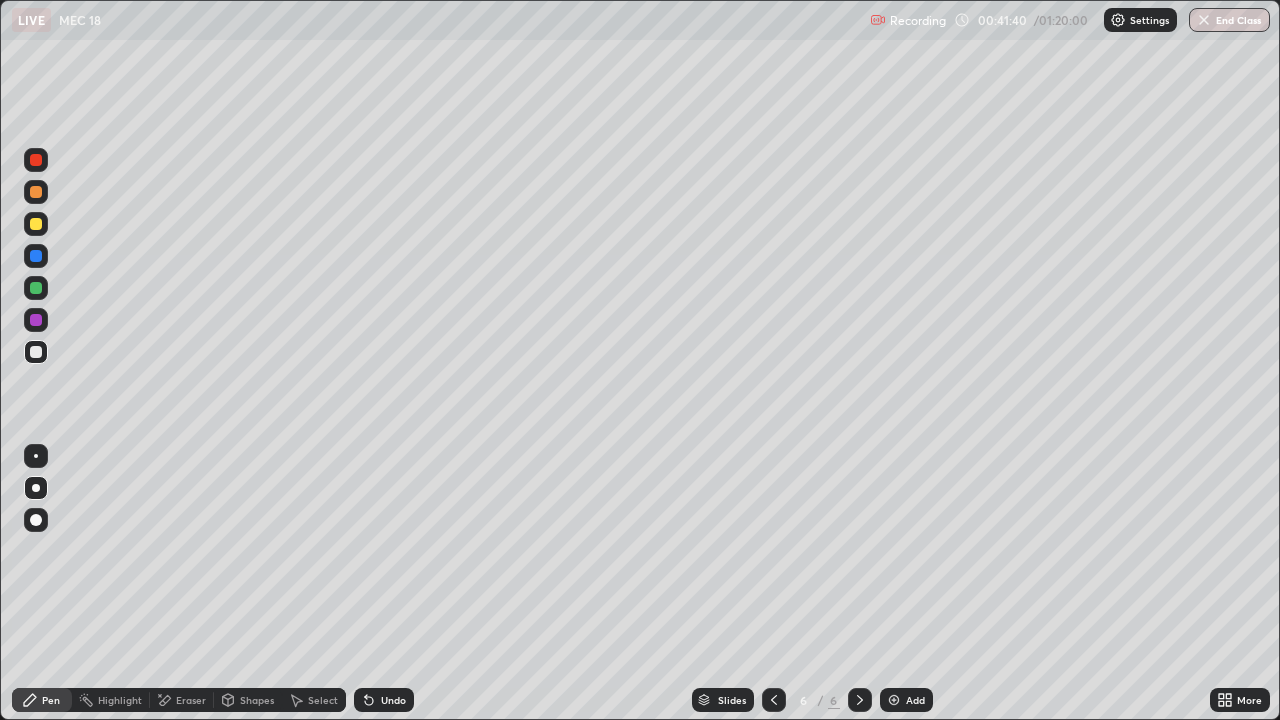 click 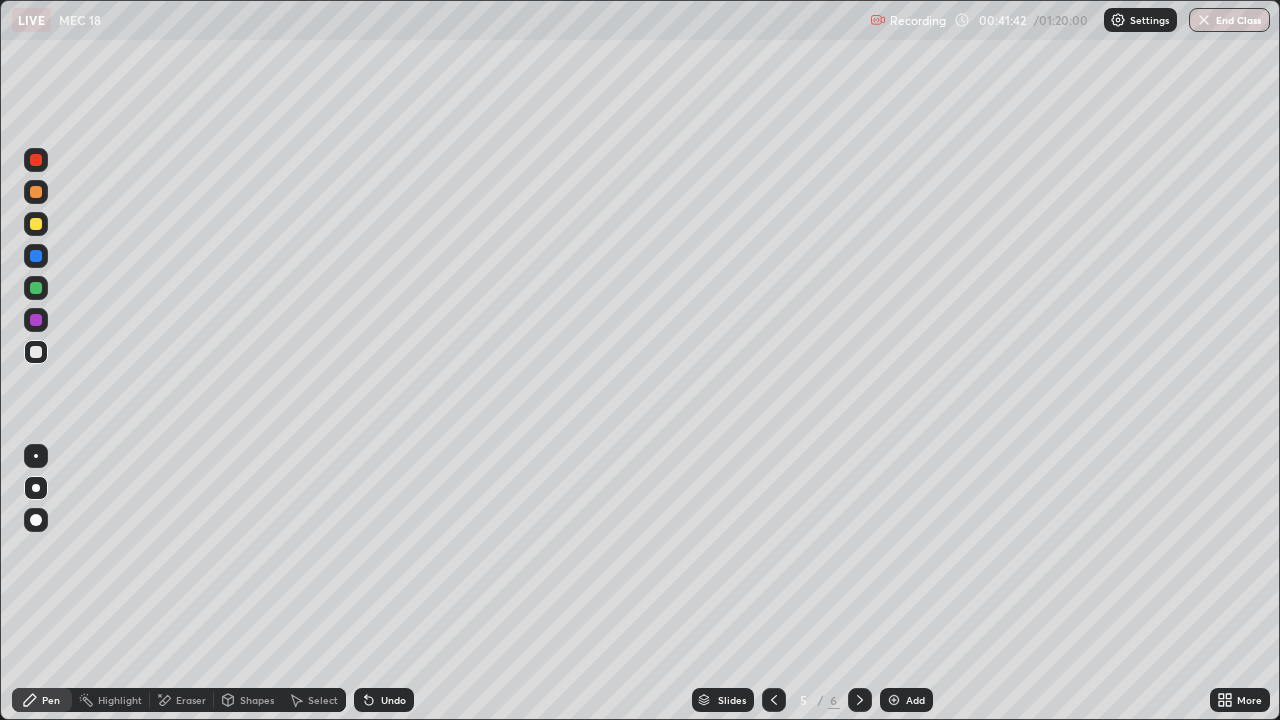 click 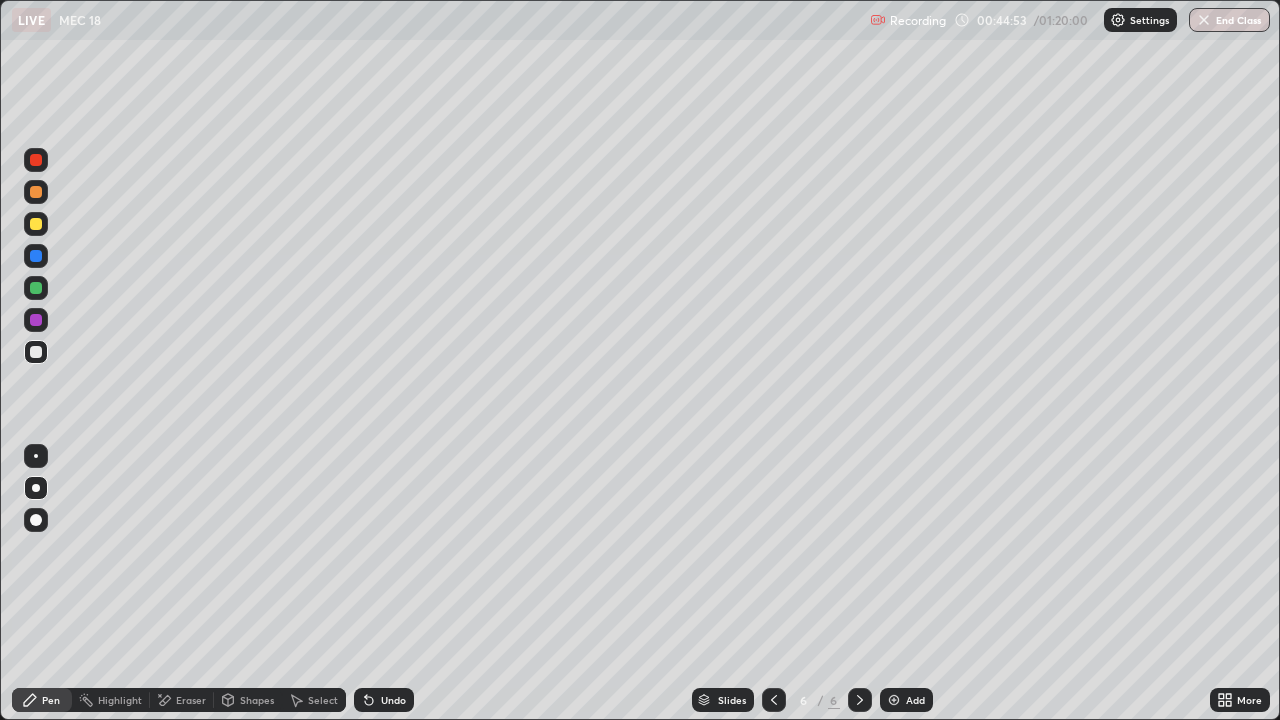 click on "Shapes" at bounding box center [257, 700] 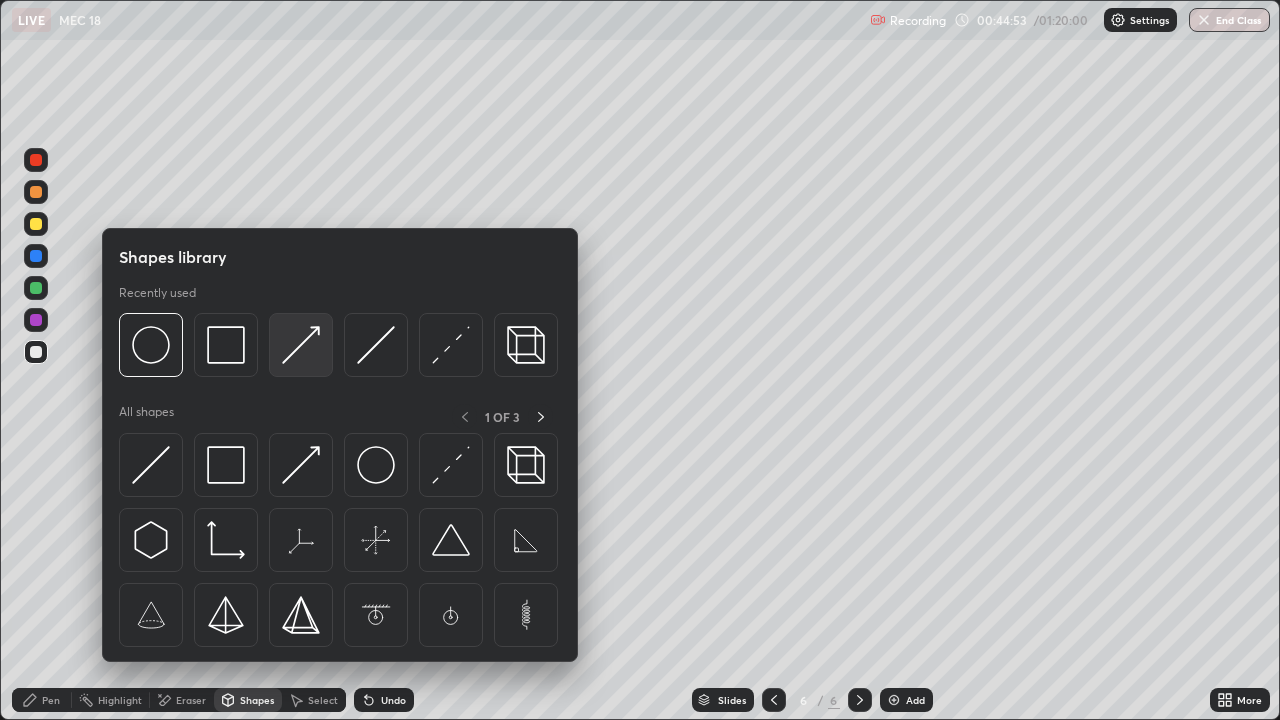 click at bounding box center [301, 345] 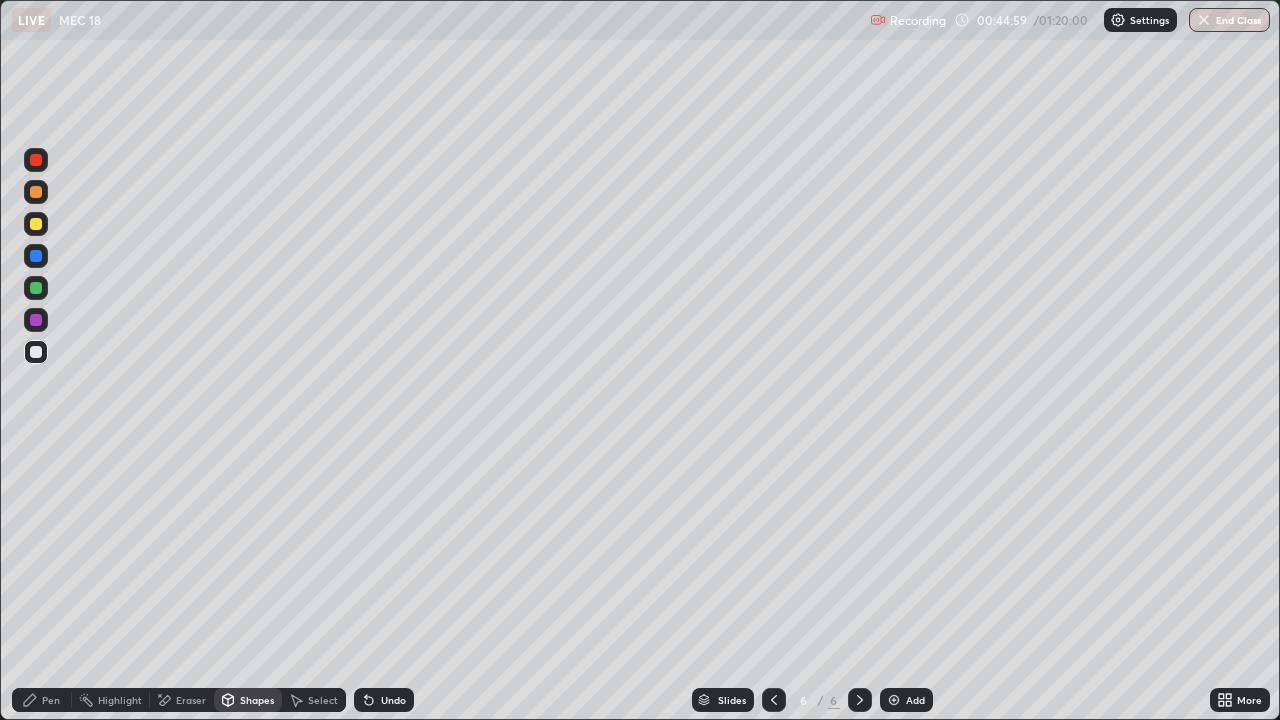 click on "Pen" at bounding box center [51, 700] 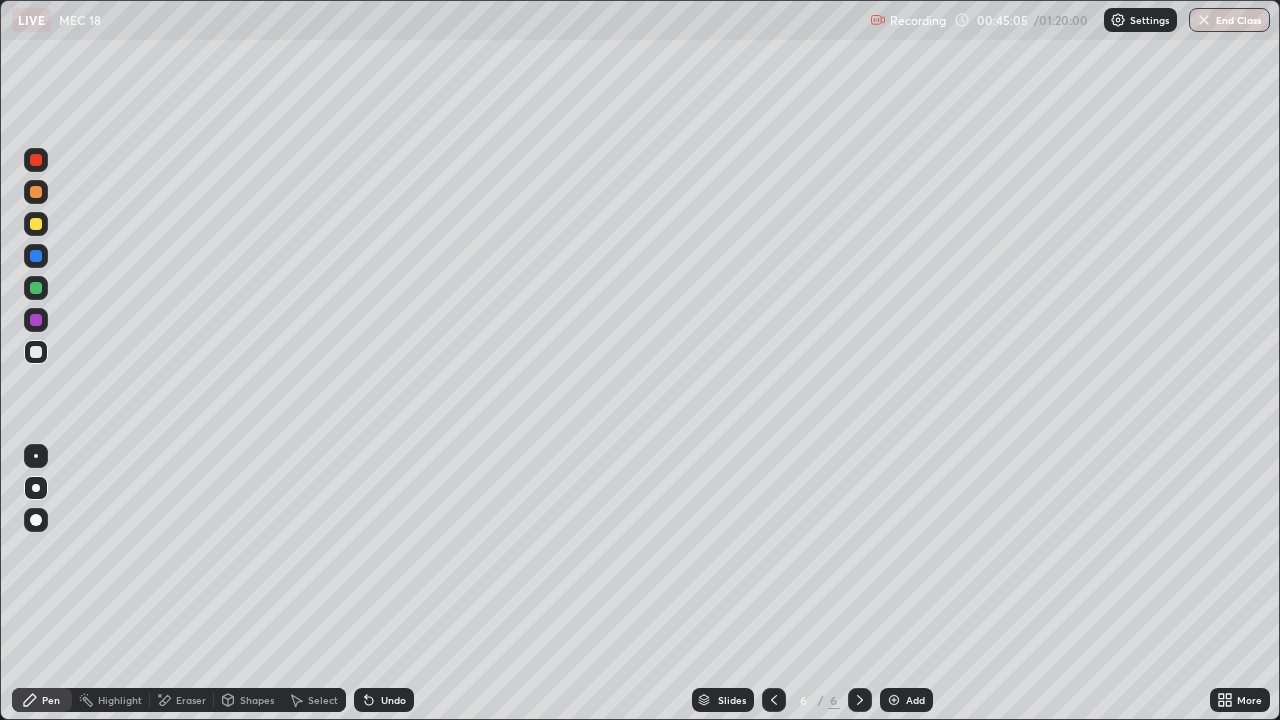 click on "Shapes" at bounding box center [257, 700] 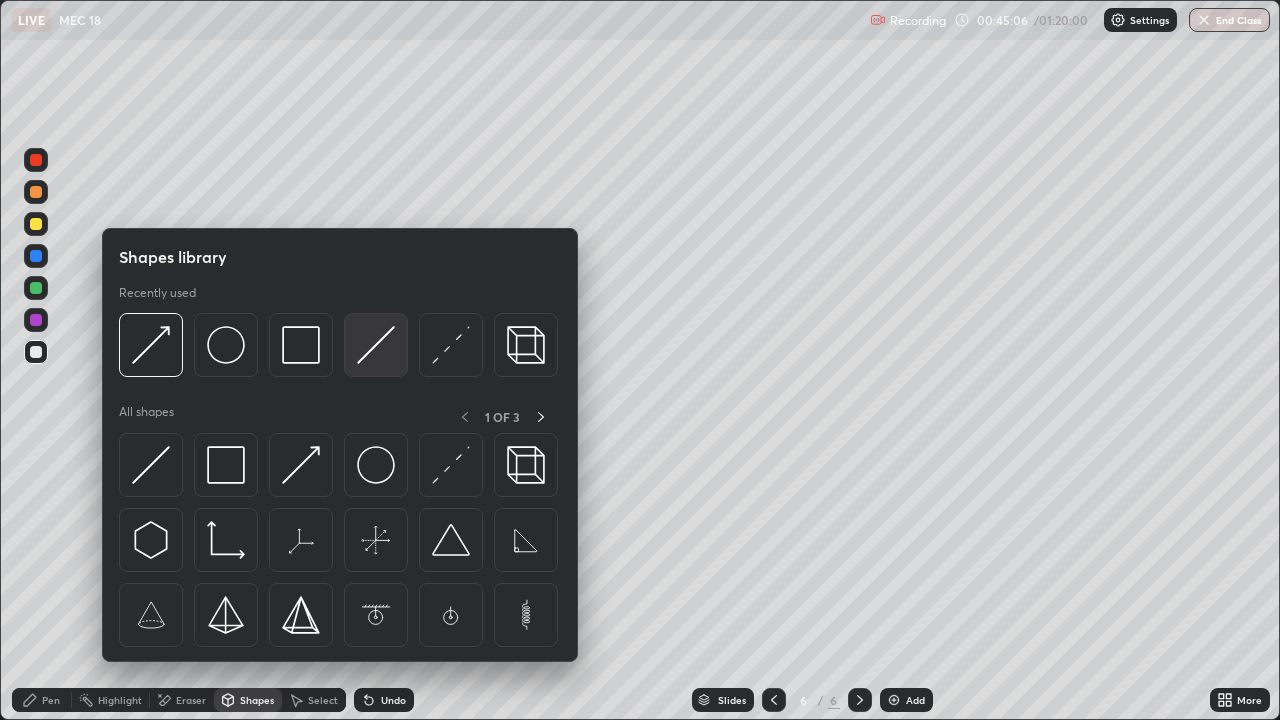 click at bounding box center [376, 345] 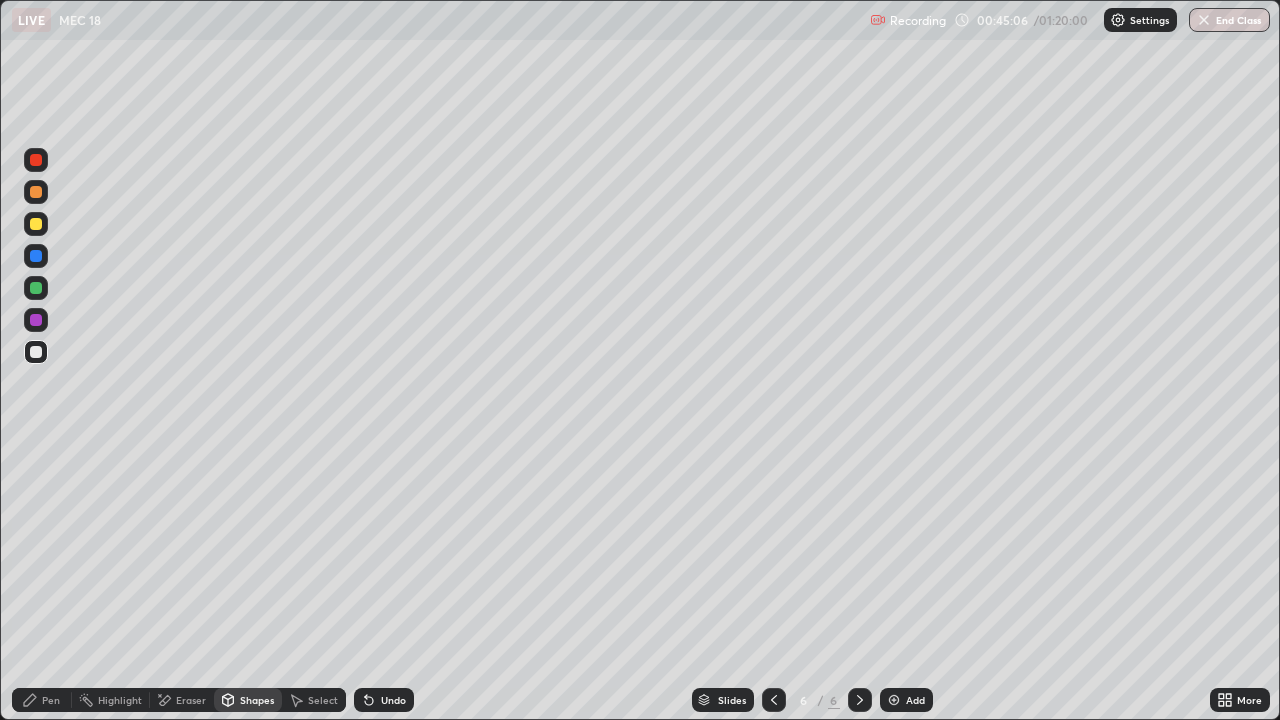 click at bounding box center [36, 288] 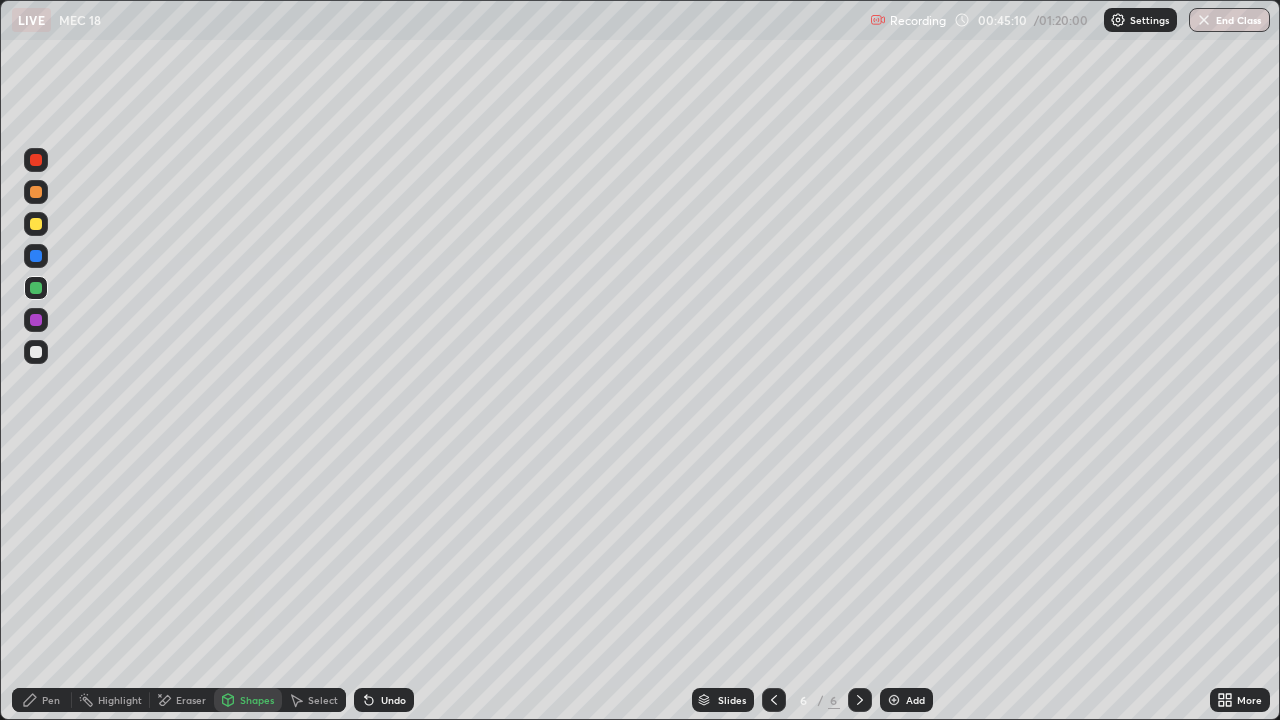 click on "Pen" at bounding box center (42, 700) 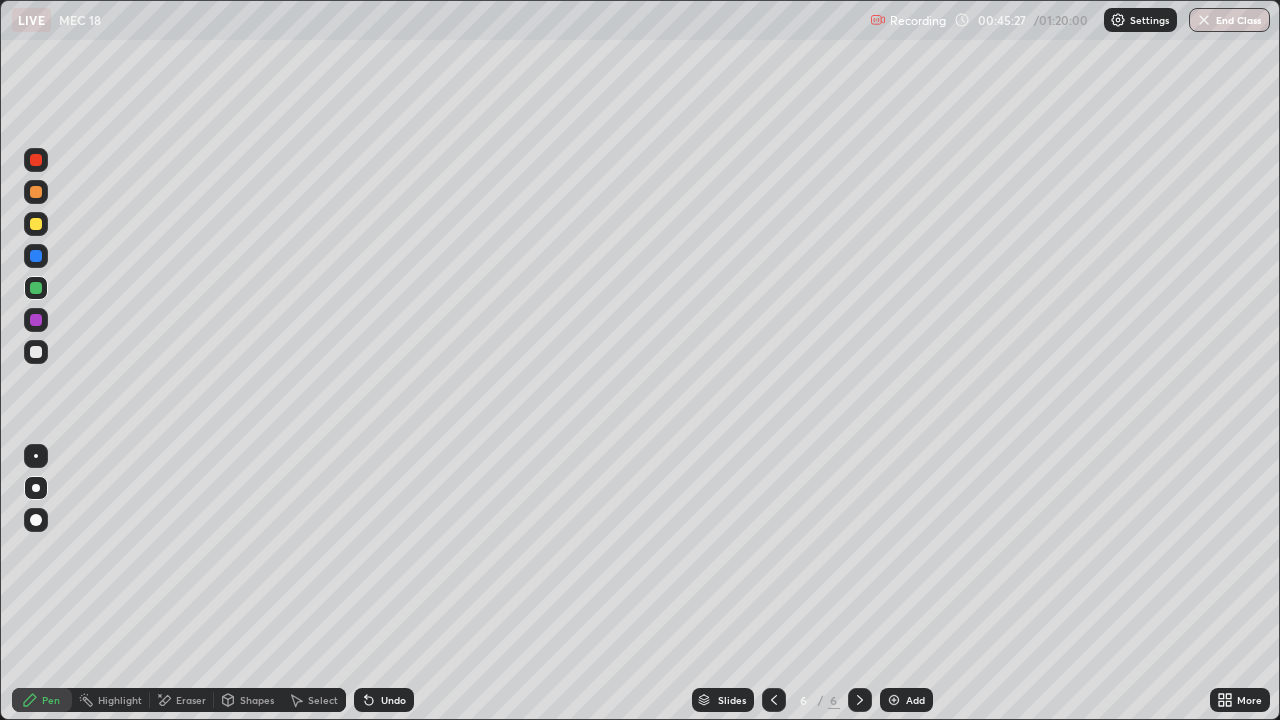 click on "Shapes" at bounding box center [257, 700] 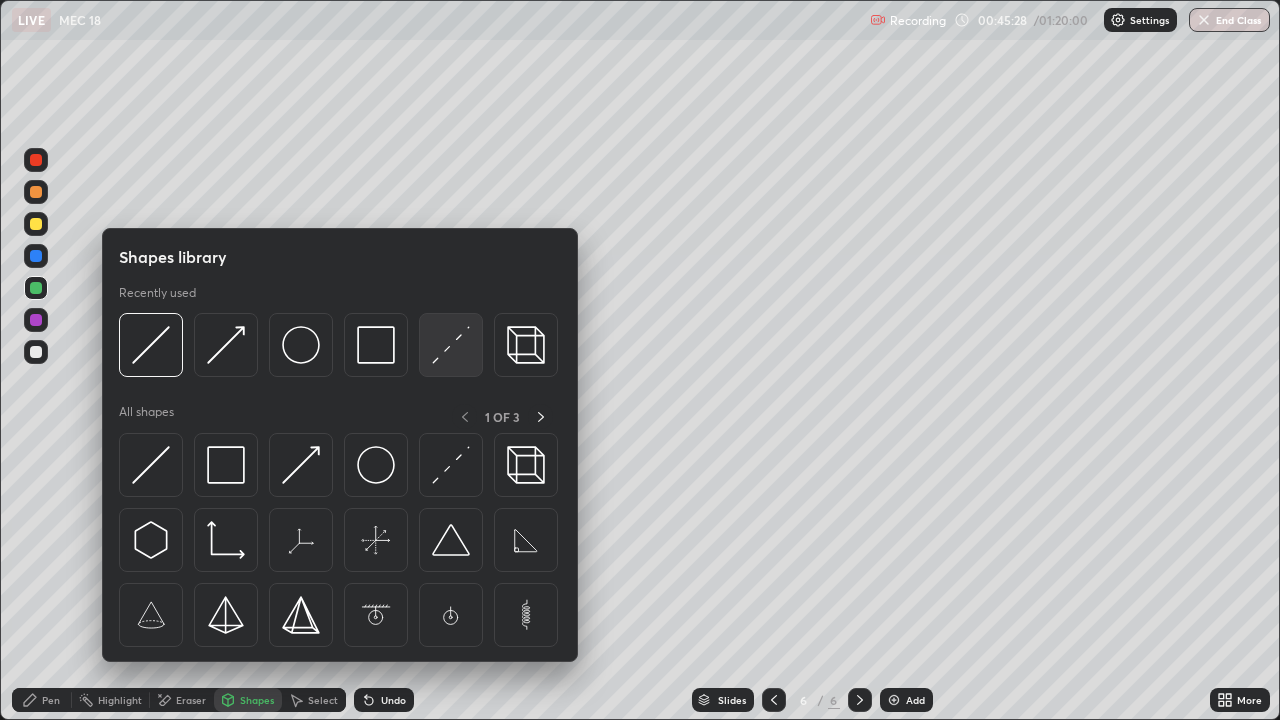 click at bounding box center (451, 345) 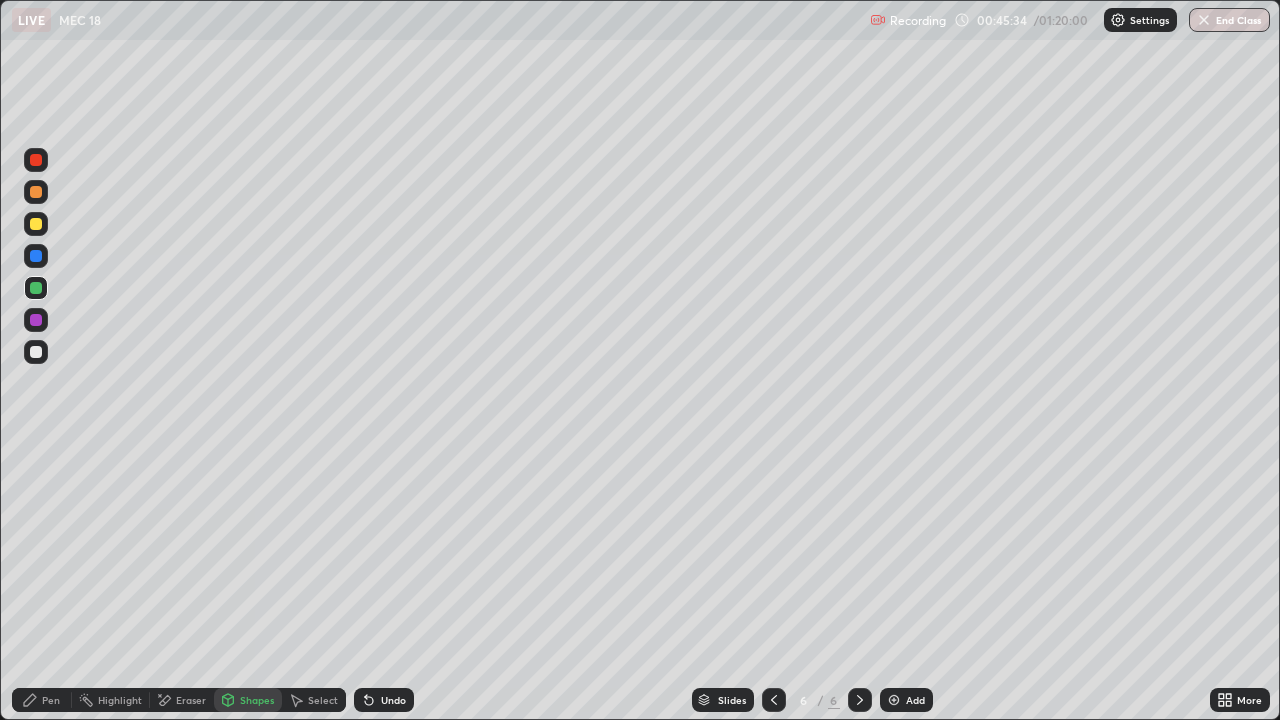 click on "Pen" at bounding box center (42, 700) 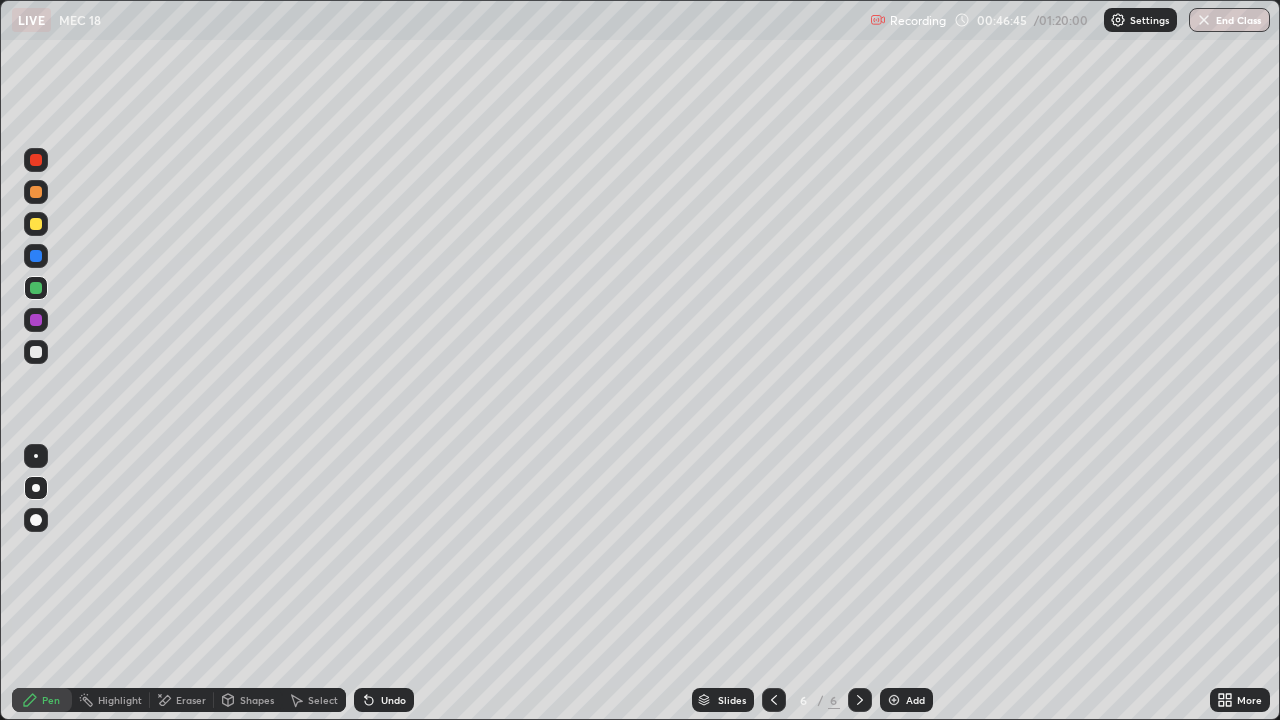 click on "Add" at bounding box center [915, 700] 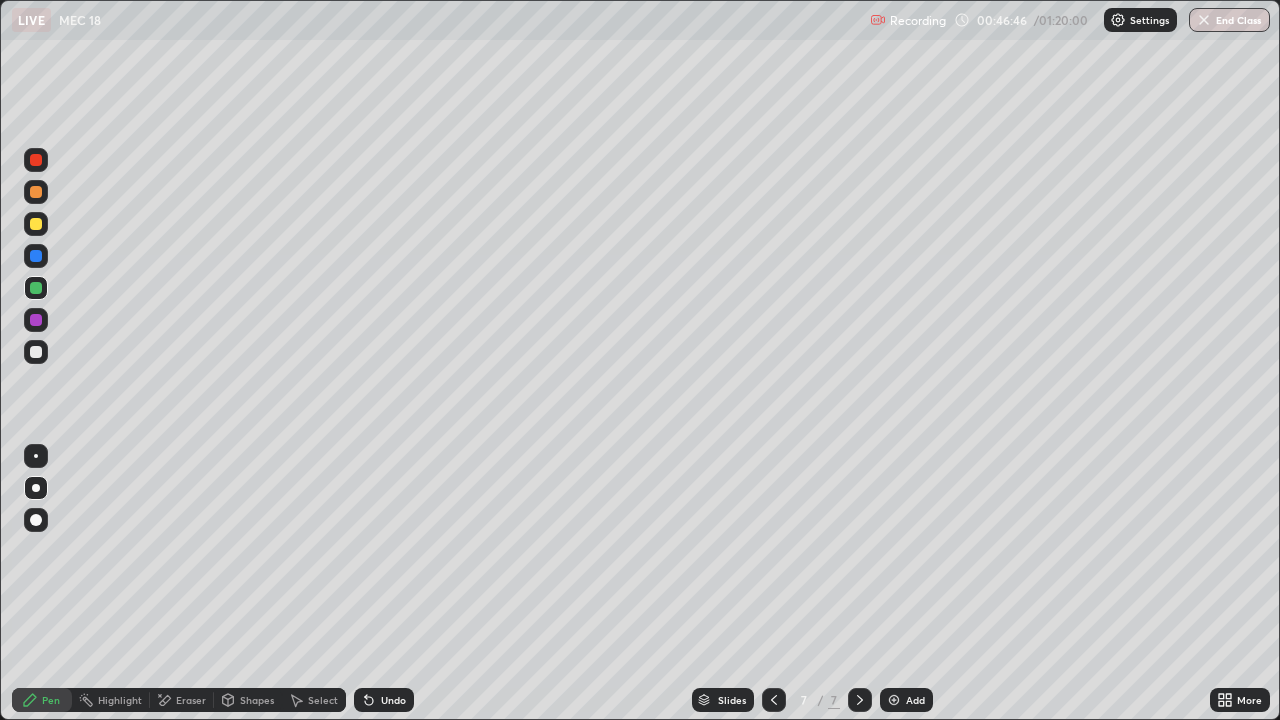 click at bounding box center [36, 352] 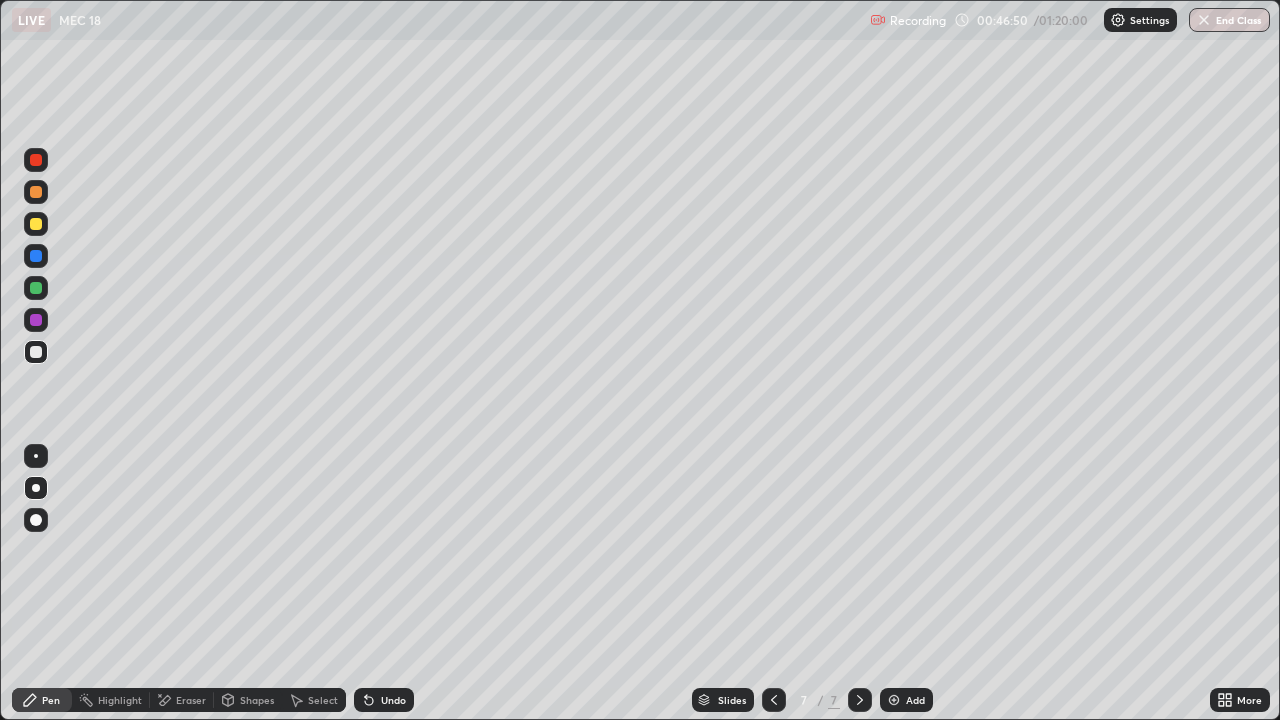 click on "Shapes" at bounding box center [248, 700] 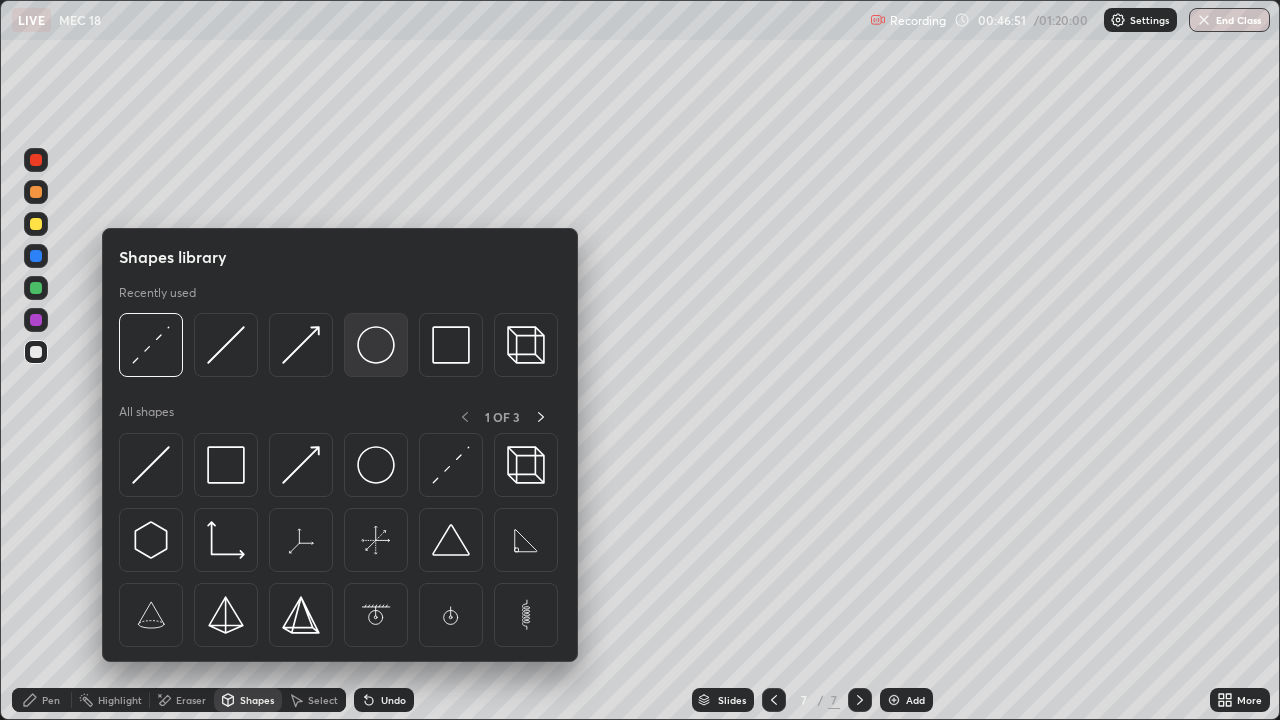 click at bounding box center [376, 345] 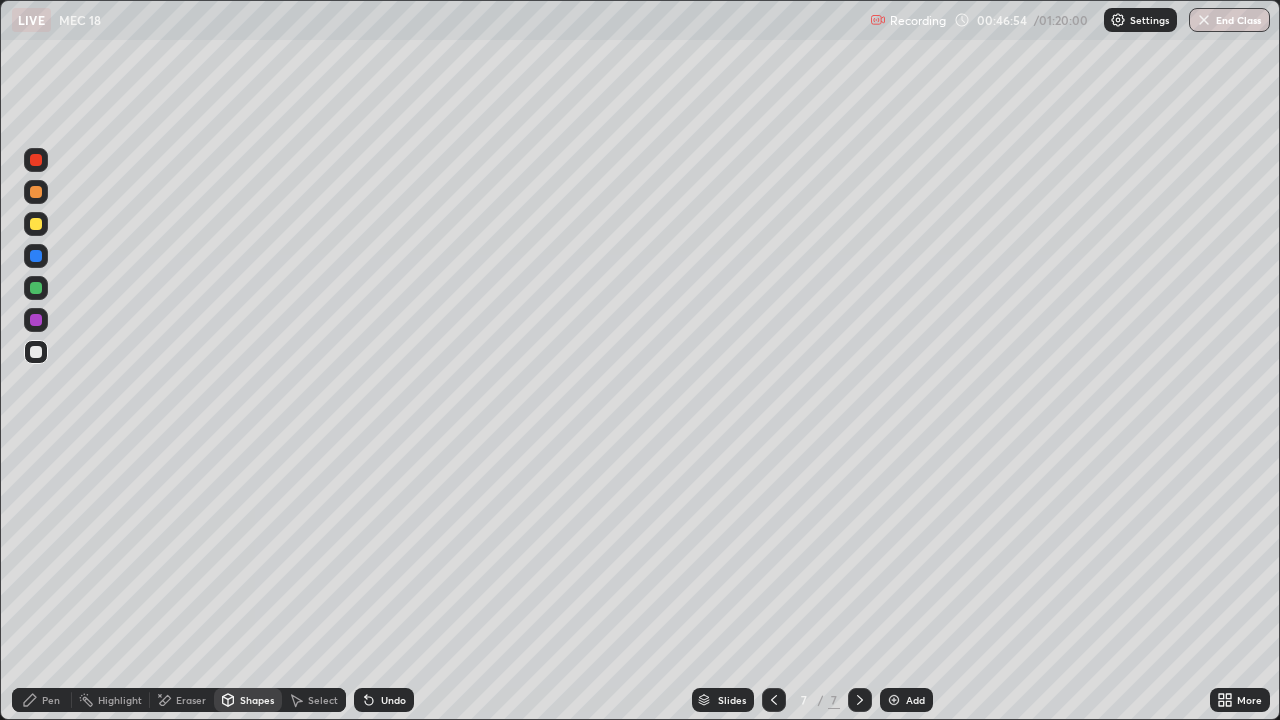 click on "Shapes" at bounding box center (257, 700) 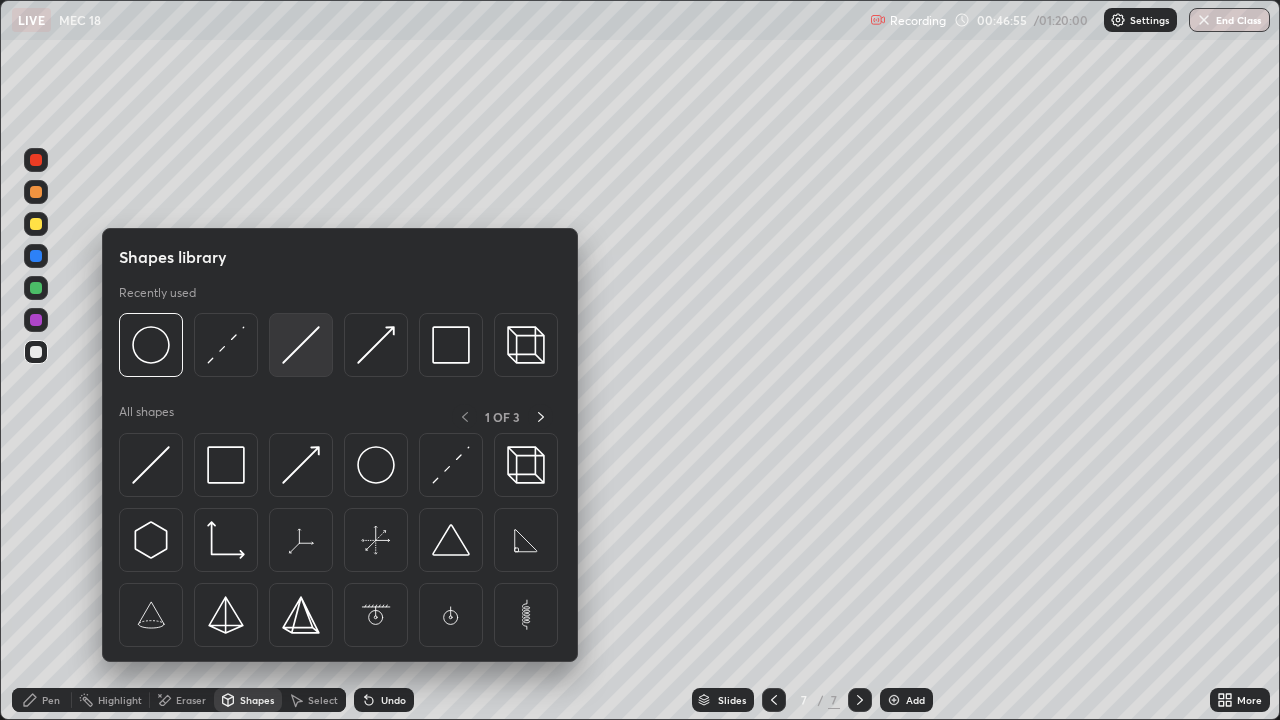click at bounding box center [301, 345] 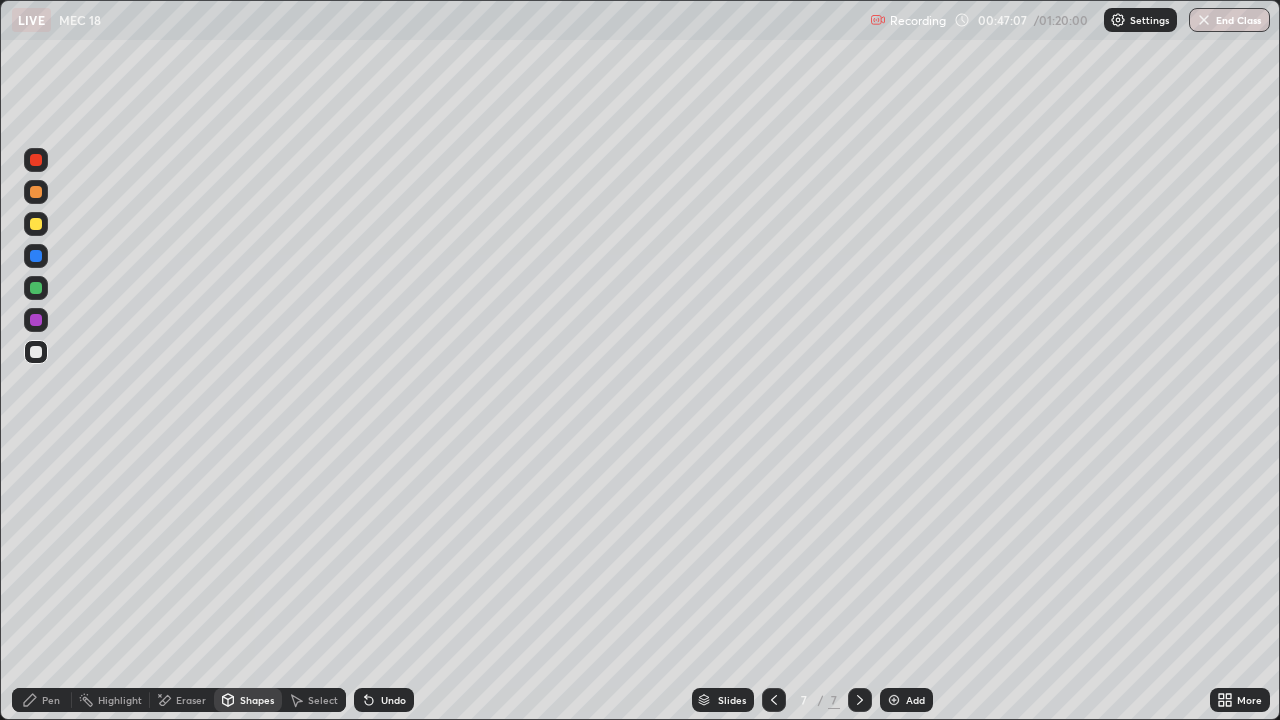 click on "Shapes" at bounding box center (257, 700) 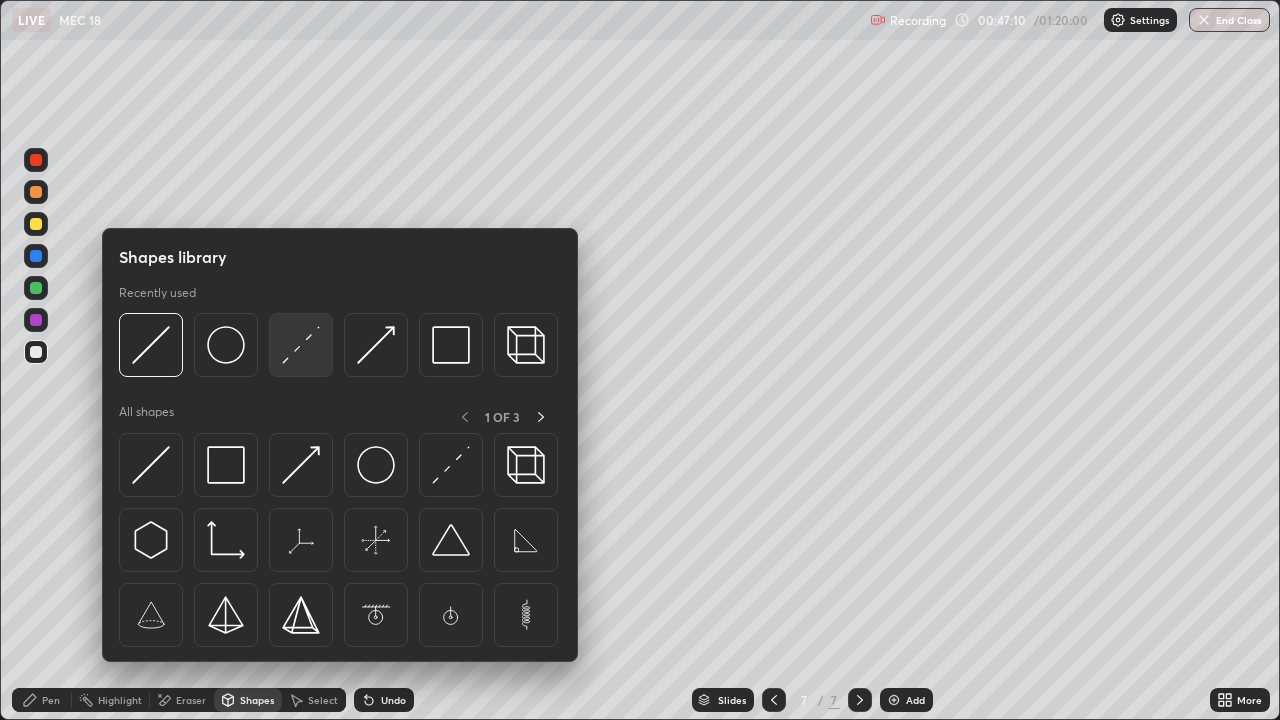 click at bounding box center (301, 345) 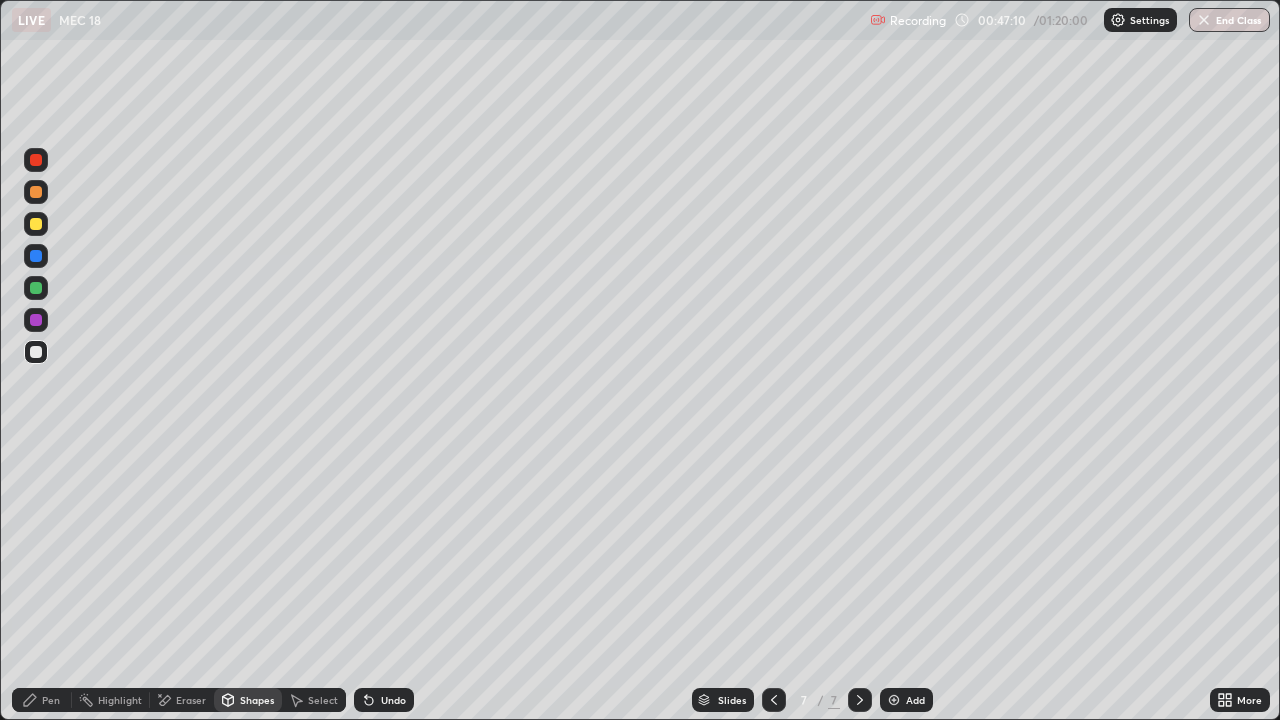 click at bounding box center (36, 224) 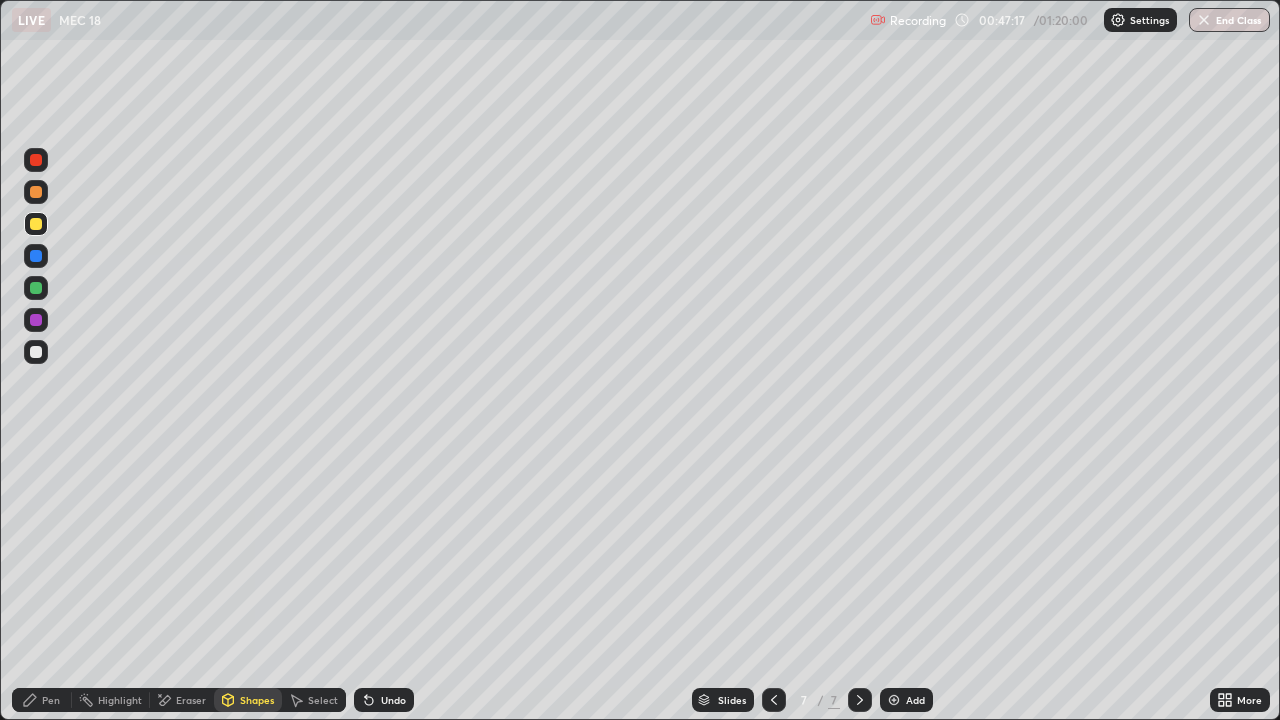 click on "Pen" at bounding box center [51, 700] 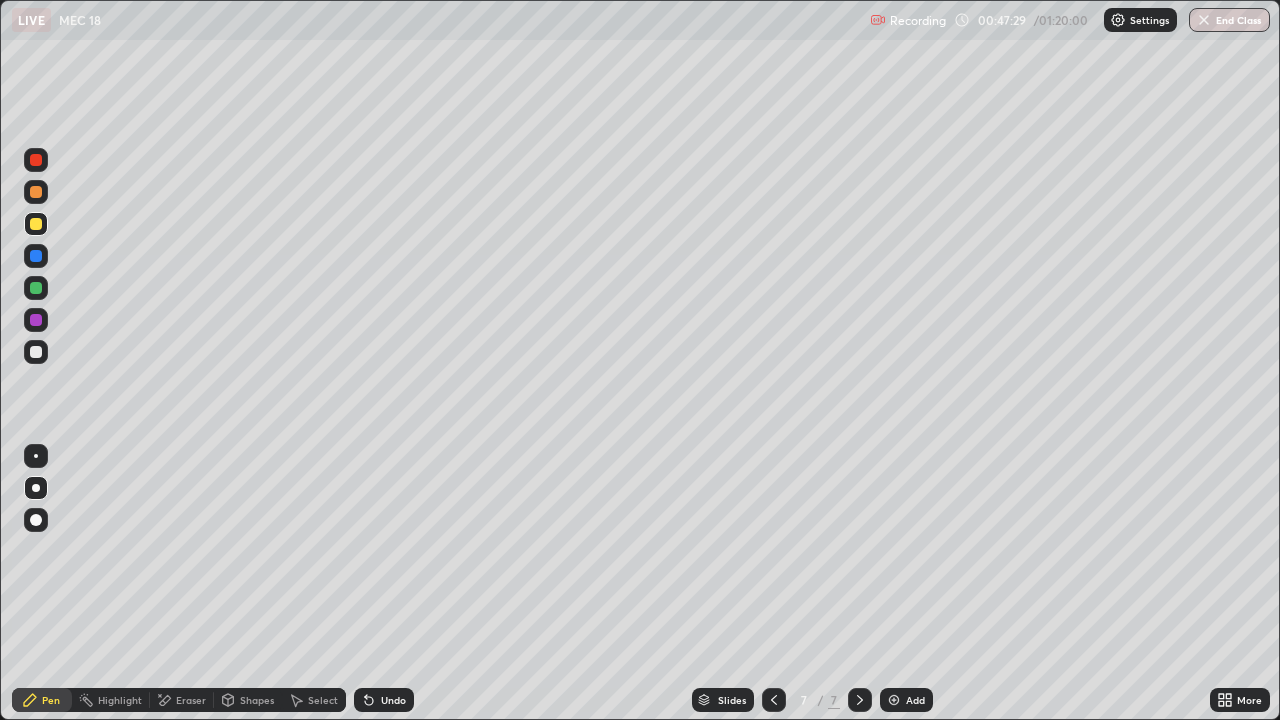click on "Shapes" at bounding box center (257, 700) 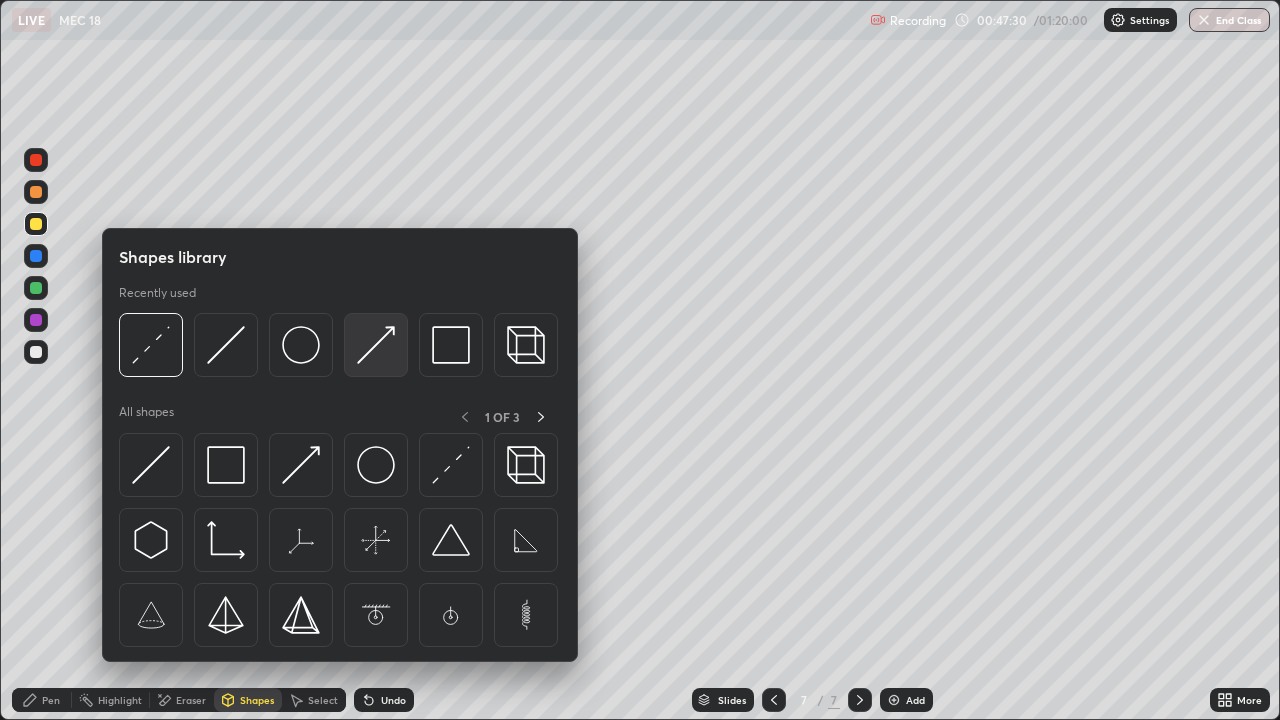 click at bounding box center (376, 345) 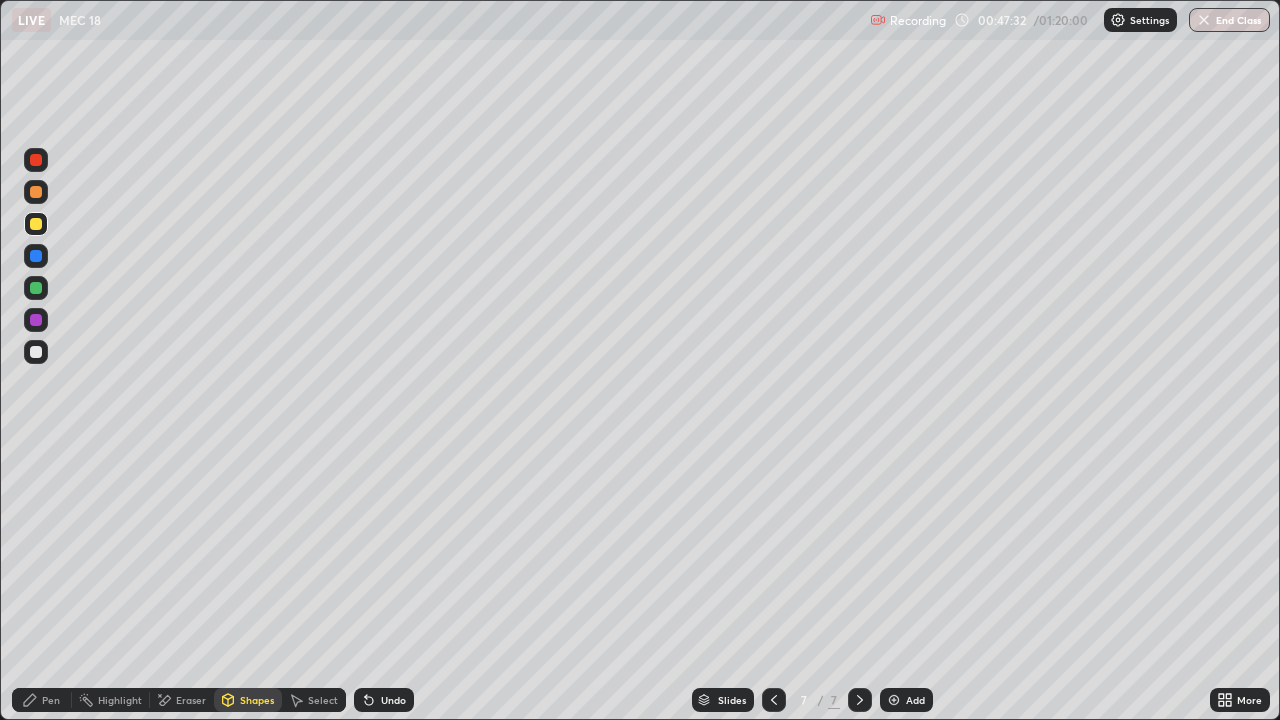 click on "Pen" at bounding box center [51, 700] 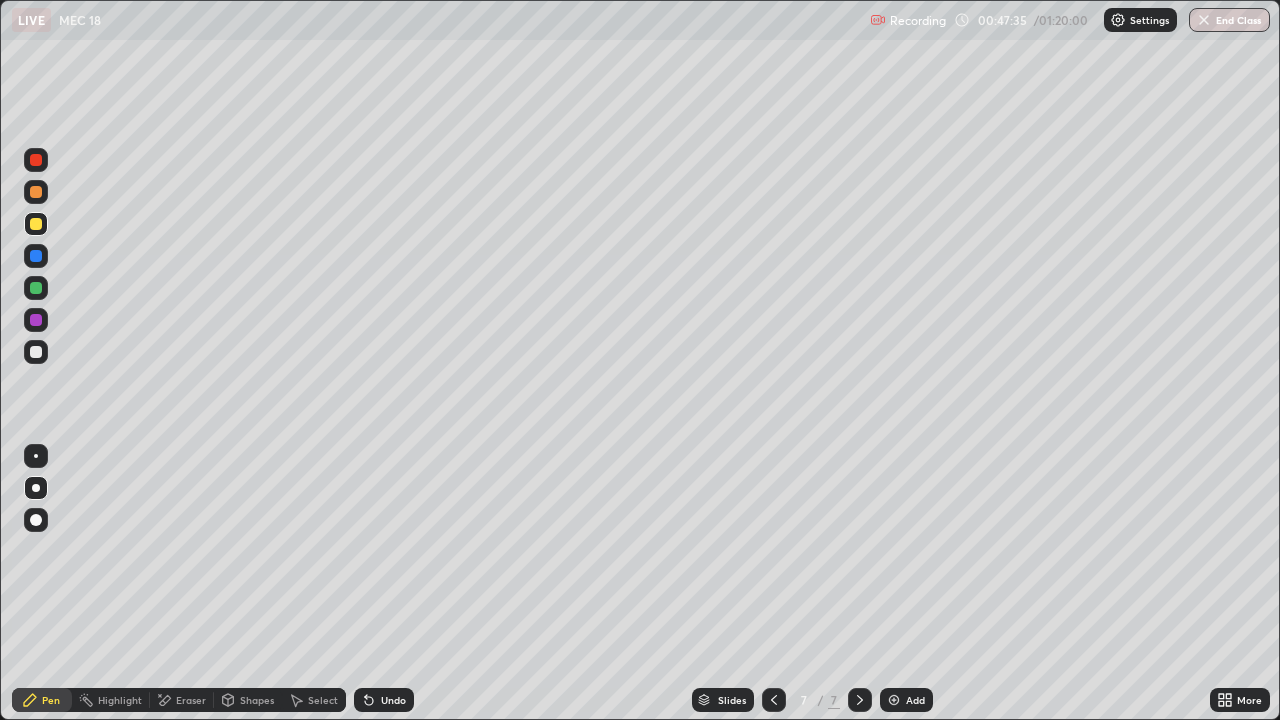 click at bounding box center (36, 352) 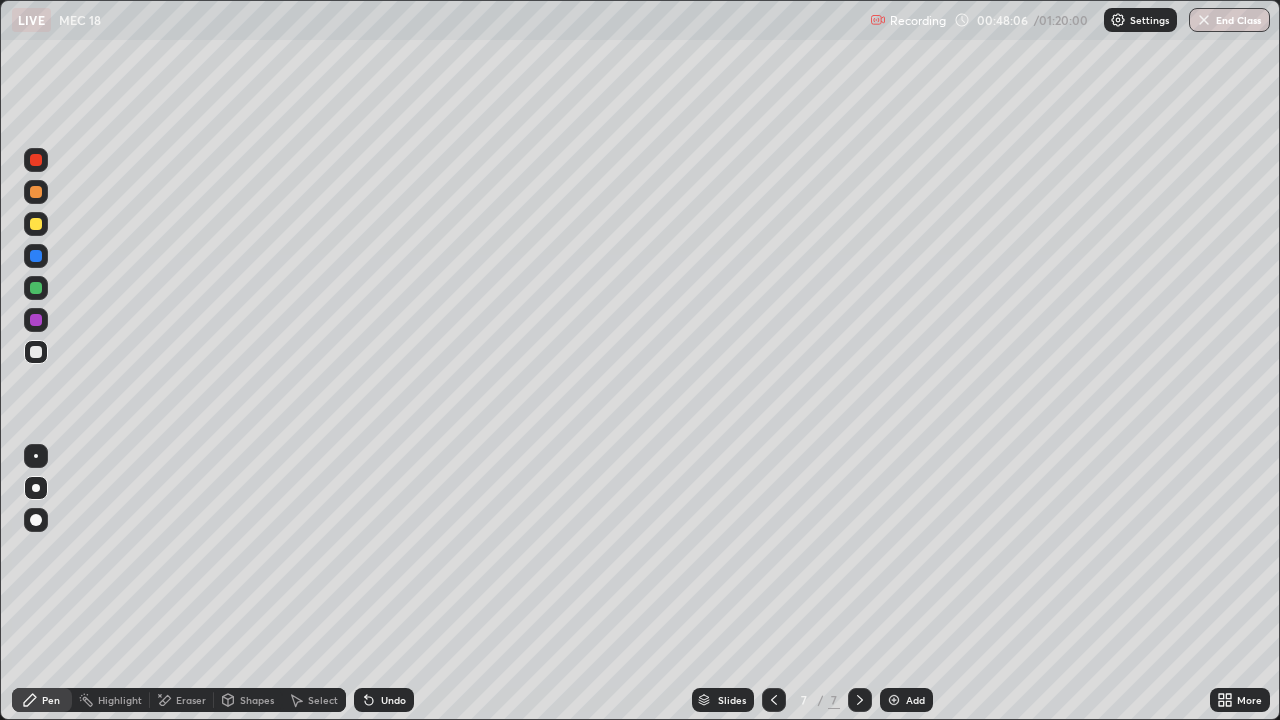 click at bounding box center (36, 288) 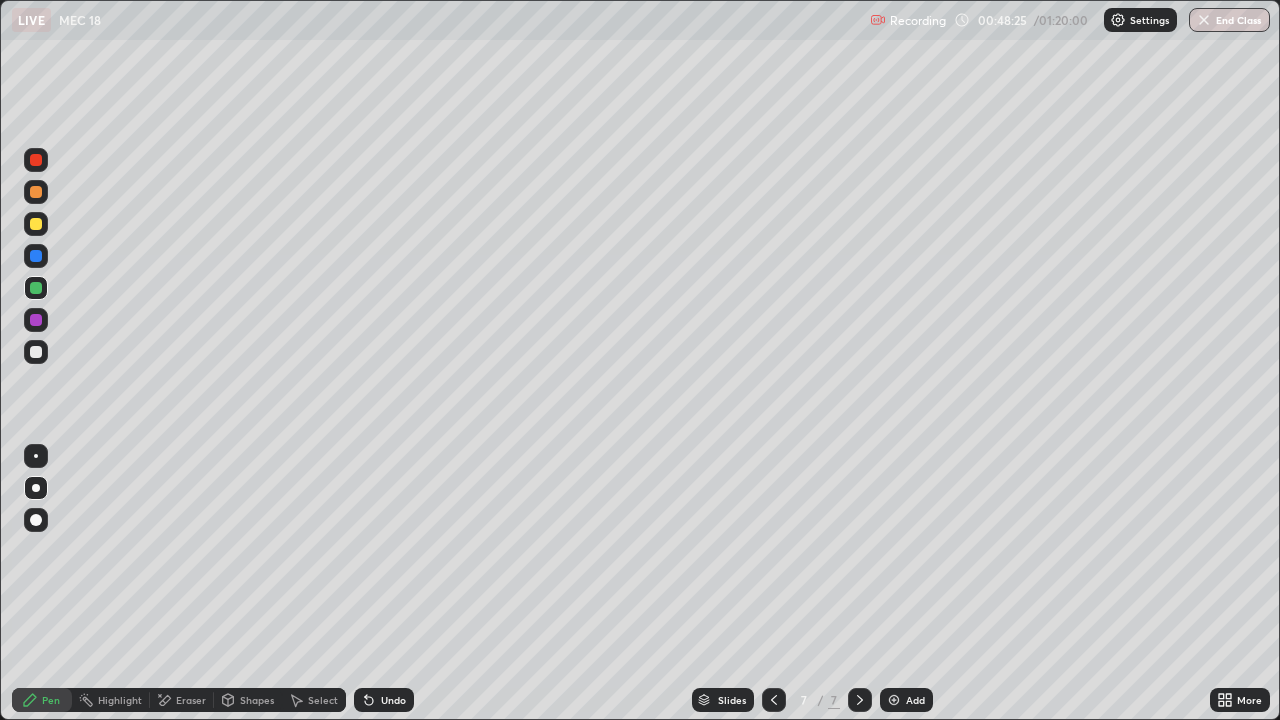 click at bounding box center [36, 352] 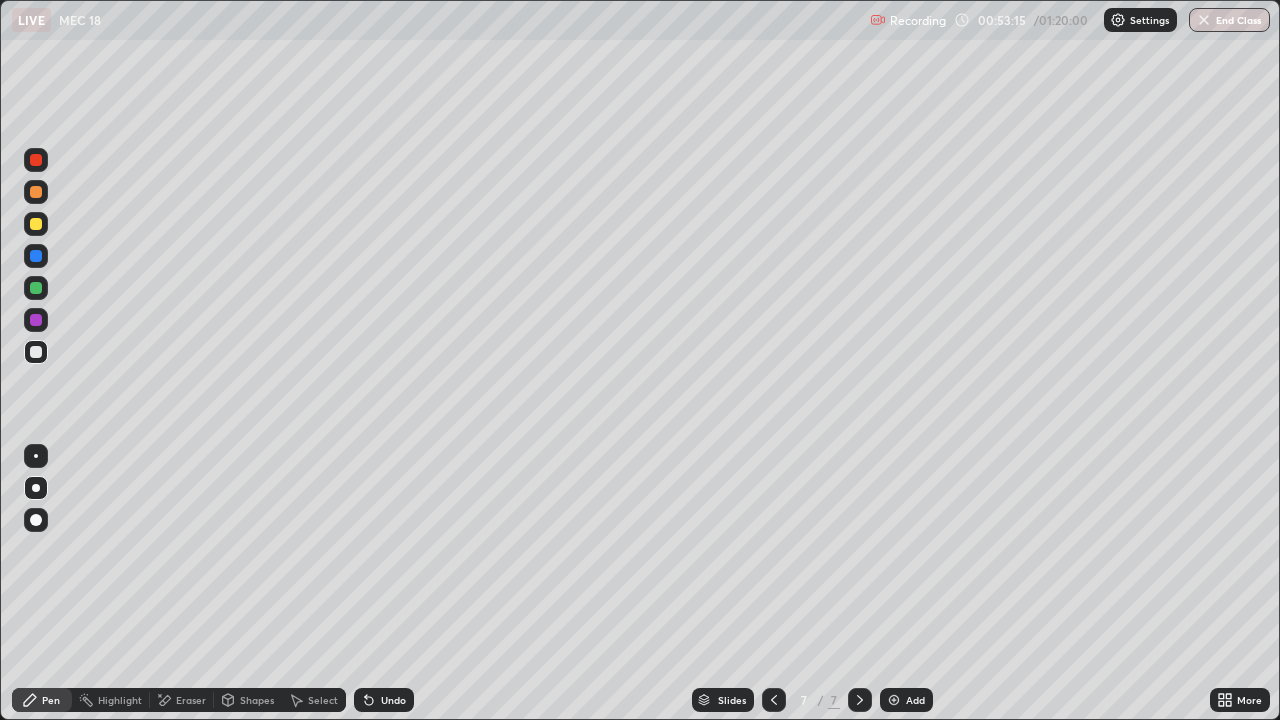click on "Pen" at bounding box center (51, 700) 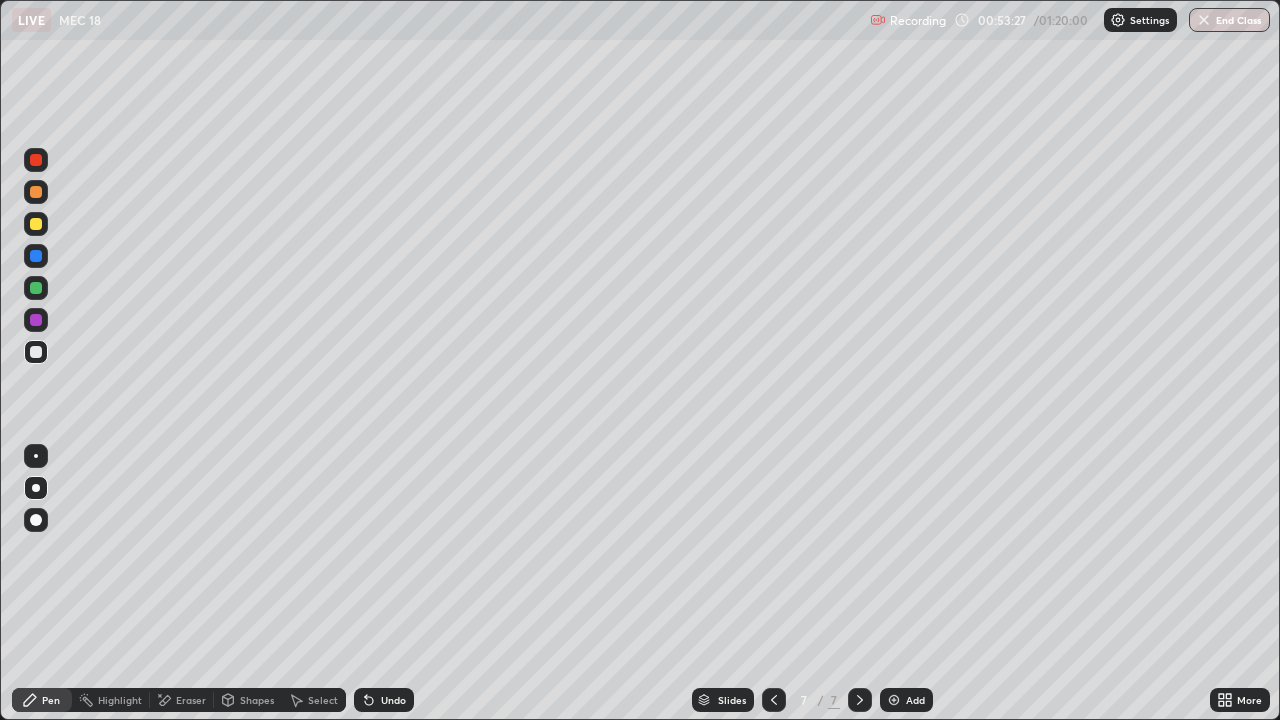 click on "Undo" at bounding box center (393, 700) 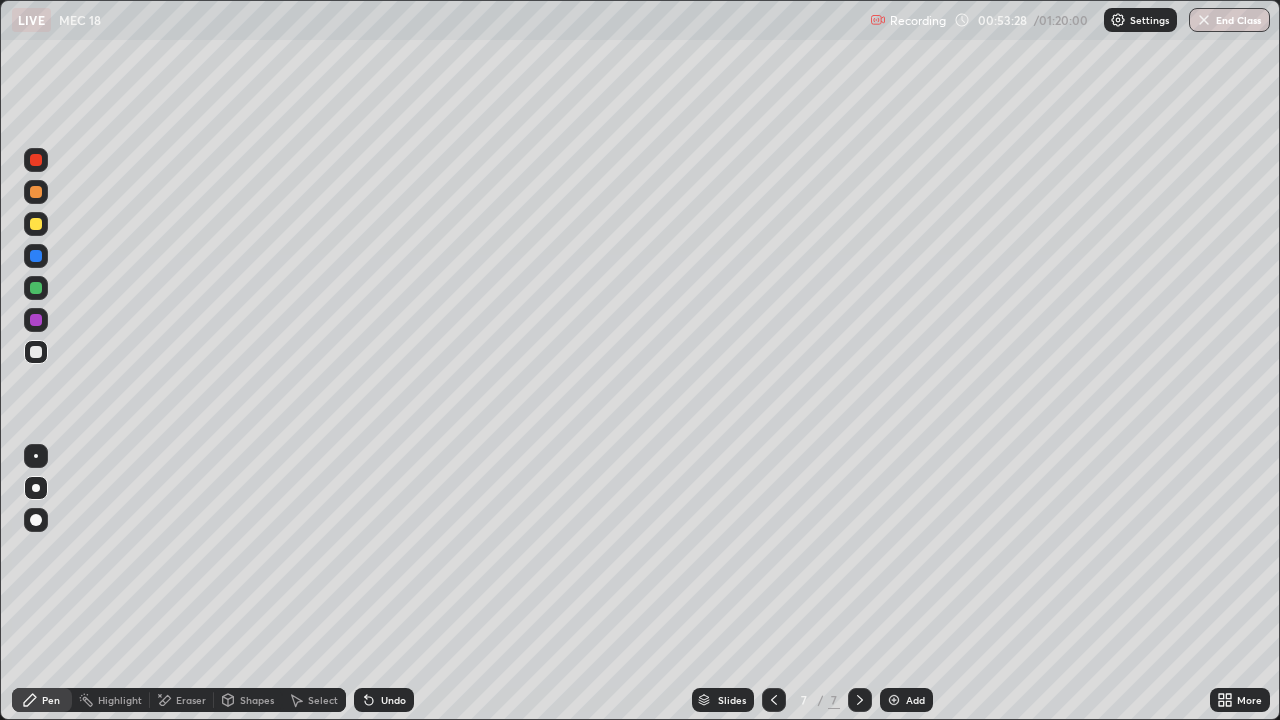 click on "Undo" at bounding box center [393, 700] 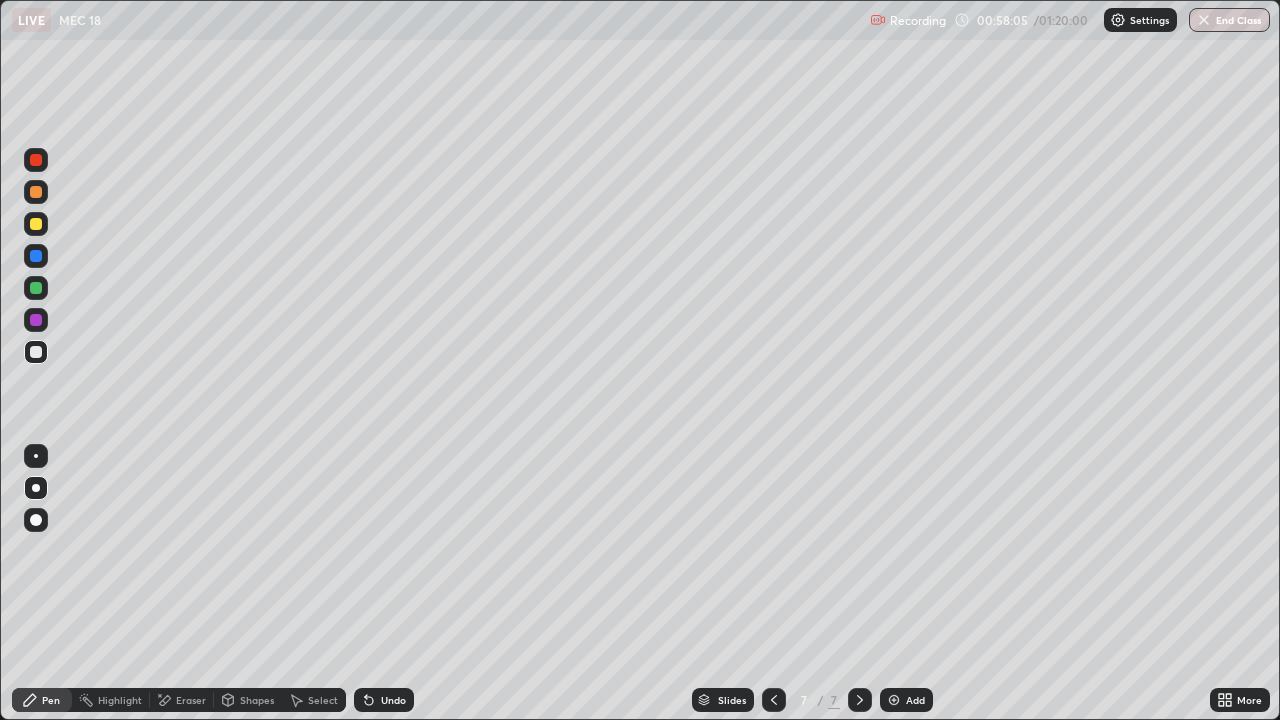 click on "Undo" at bounding box center [384, 700] 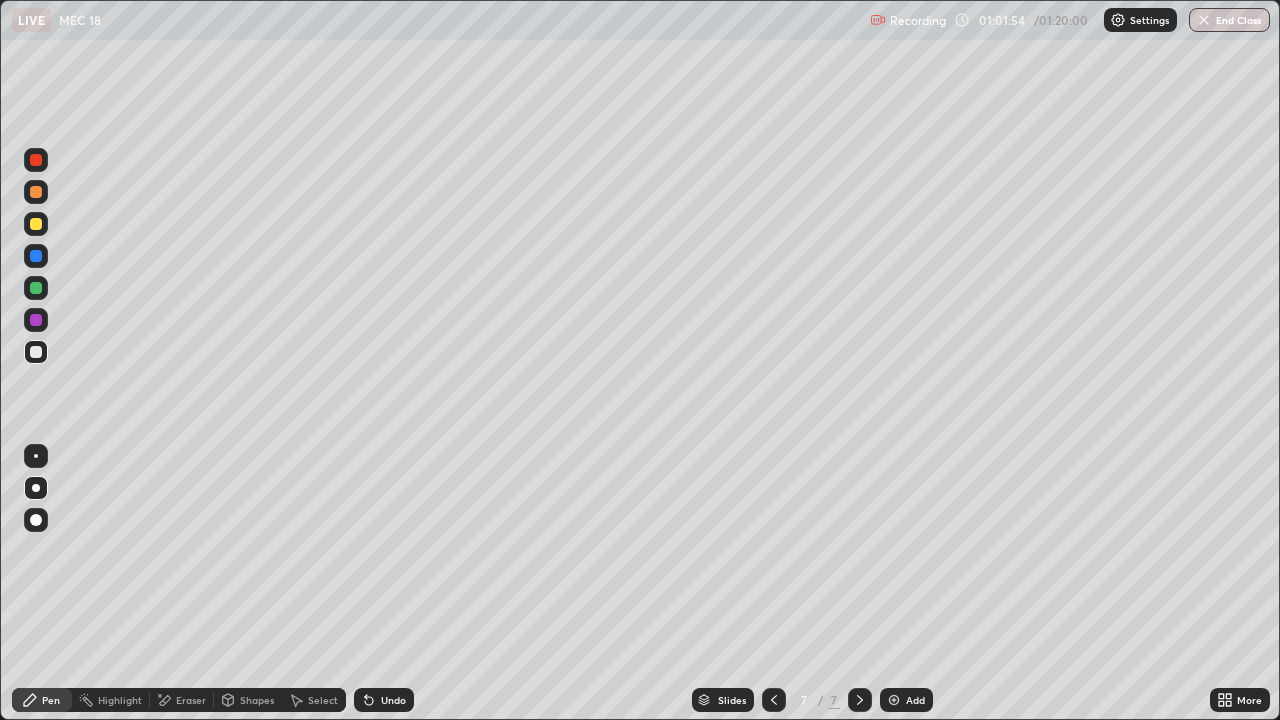 click on "Add" at bounding box center (906, 700) 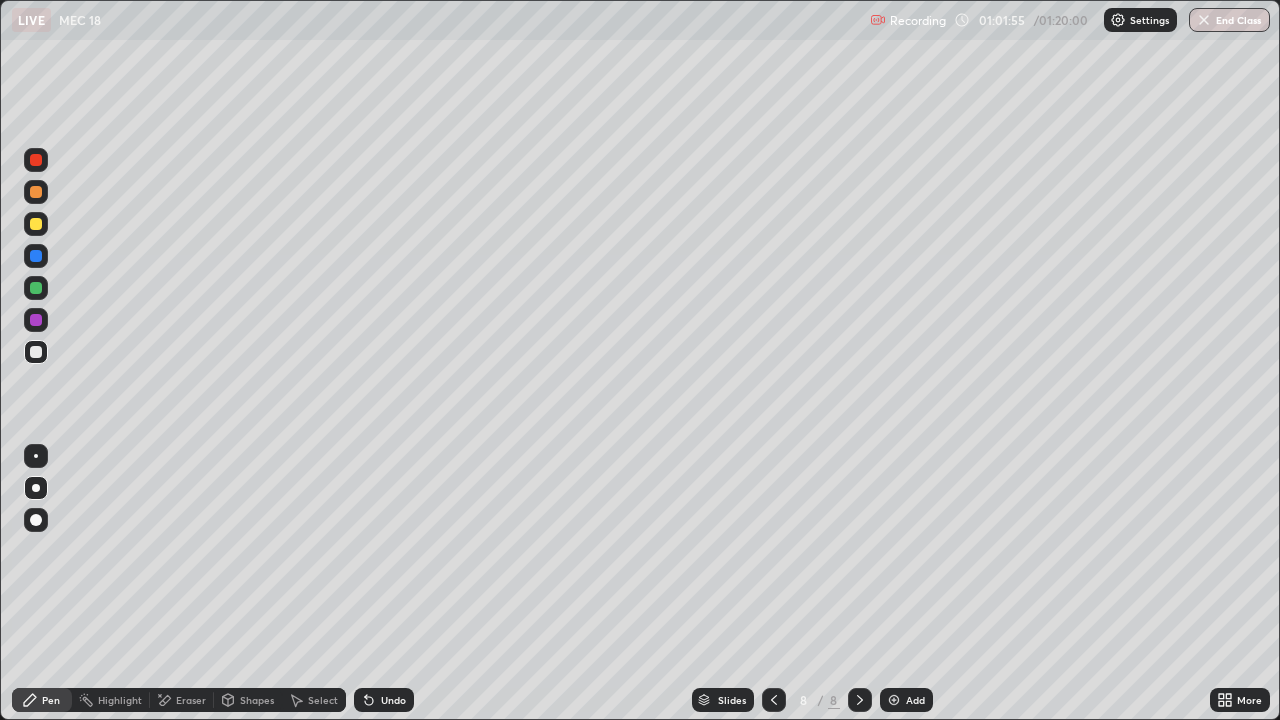 click on "Shapes" at bounding box center (257, 700) 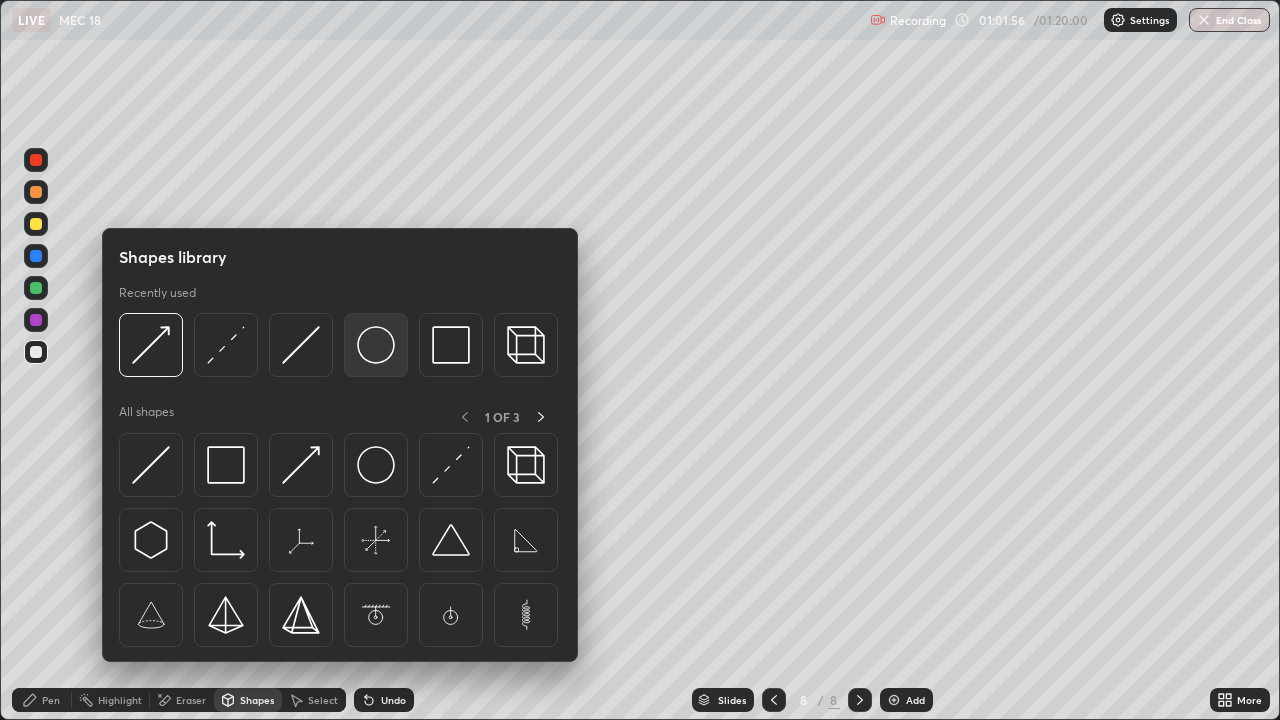click at bounding box center (376, 345) 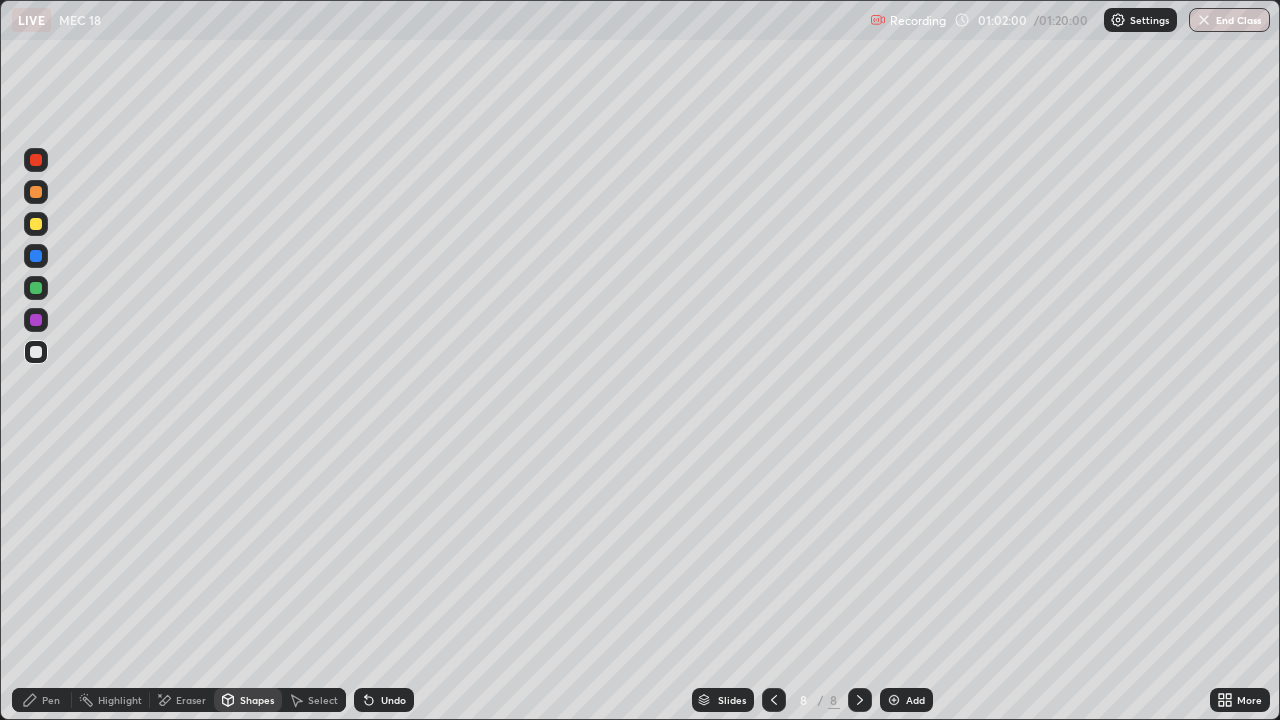 click on "Shapes" at bounding box center (257, 700) 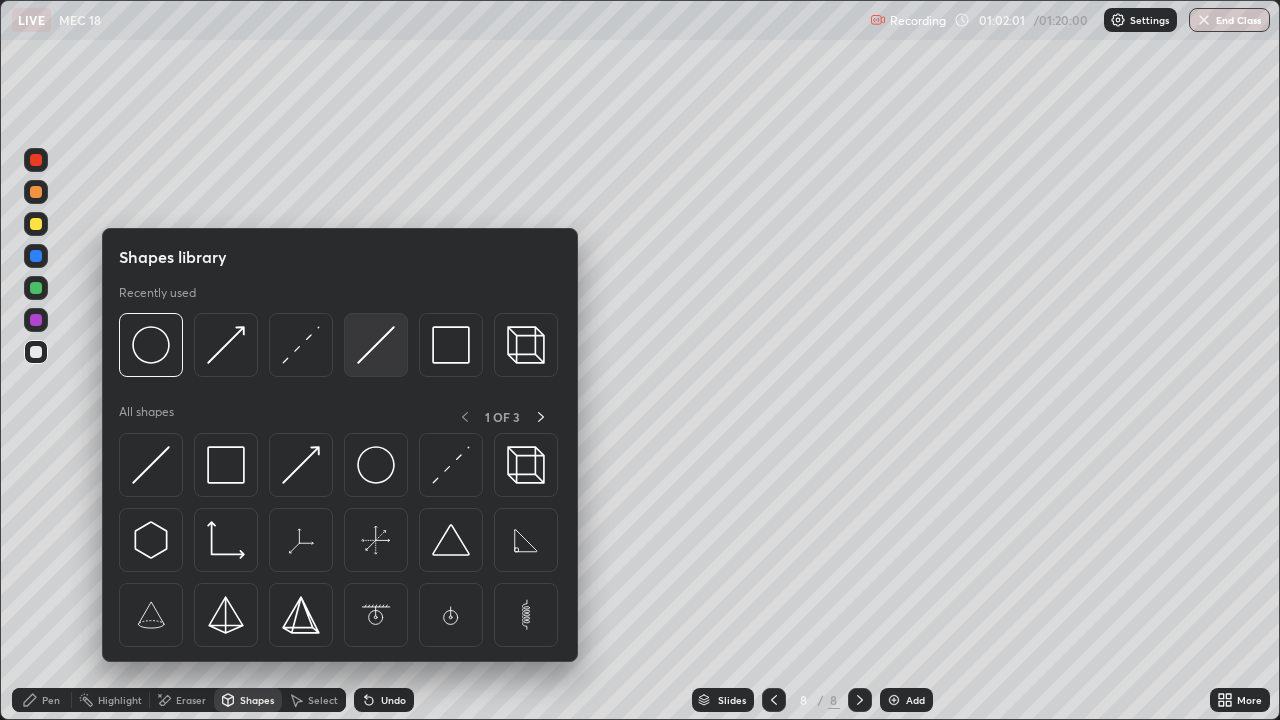 click at bounding box center (376, 345) 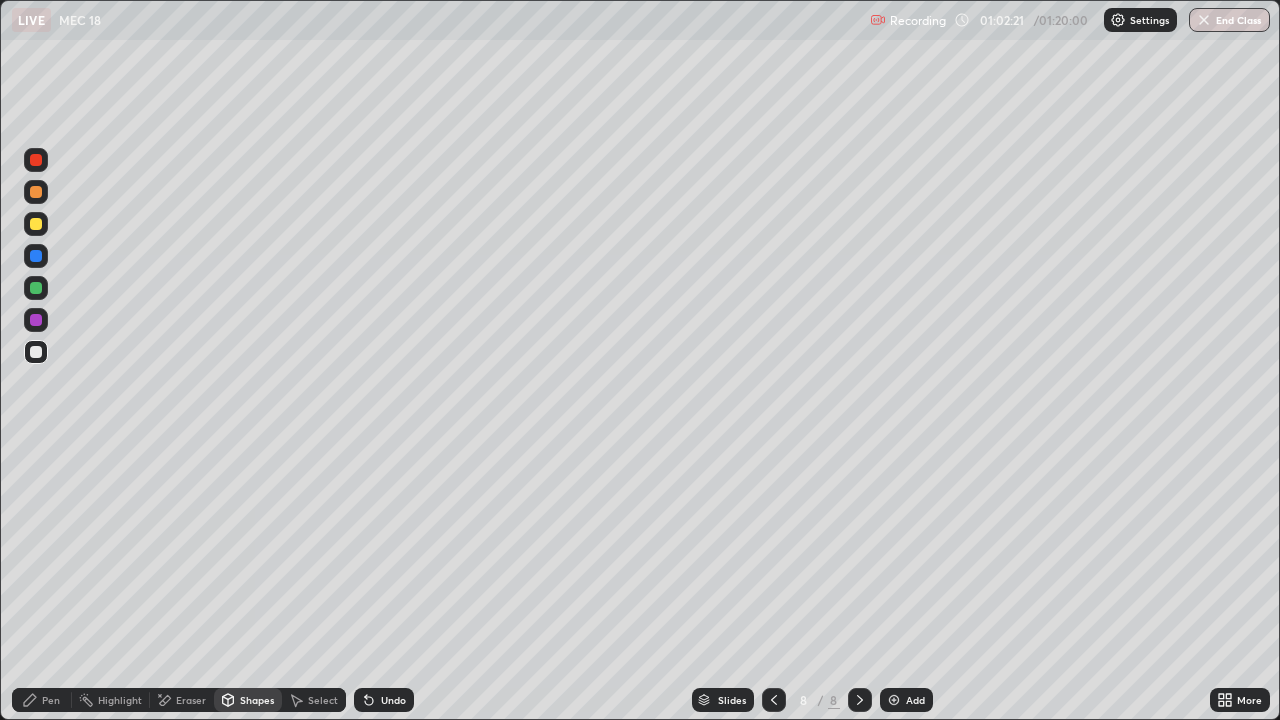 click at bounding box center [36, 288] 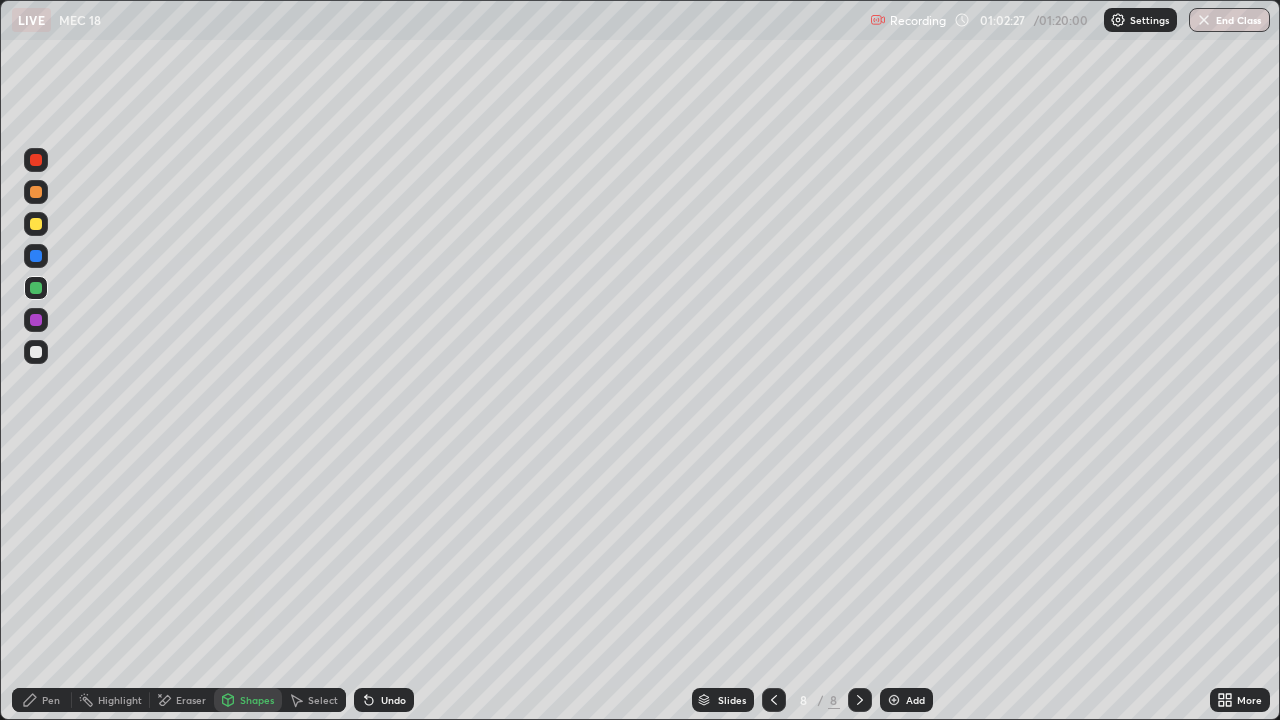 click at bounding box center [36, 320] 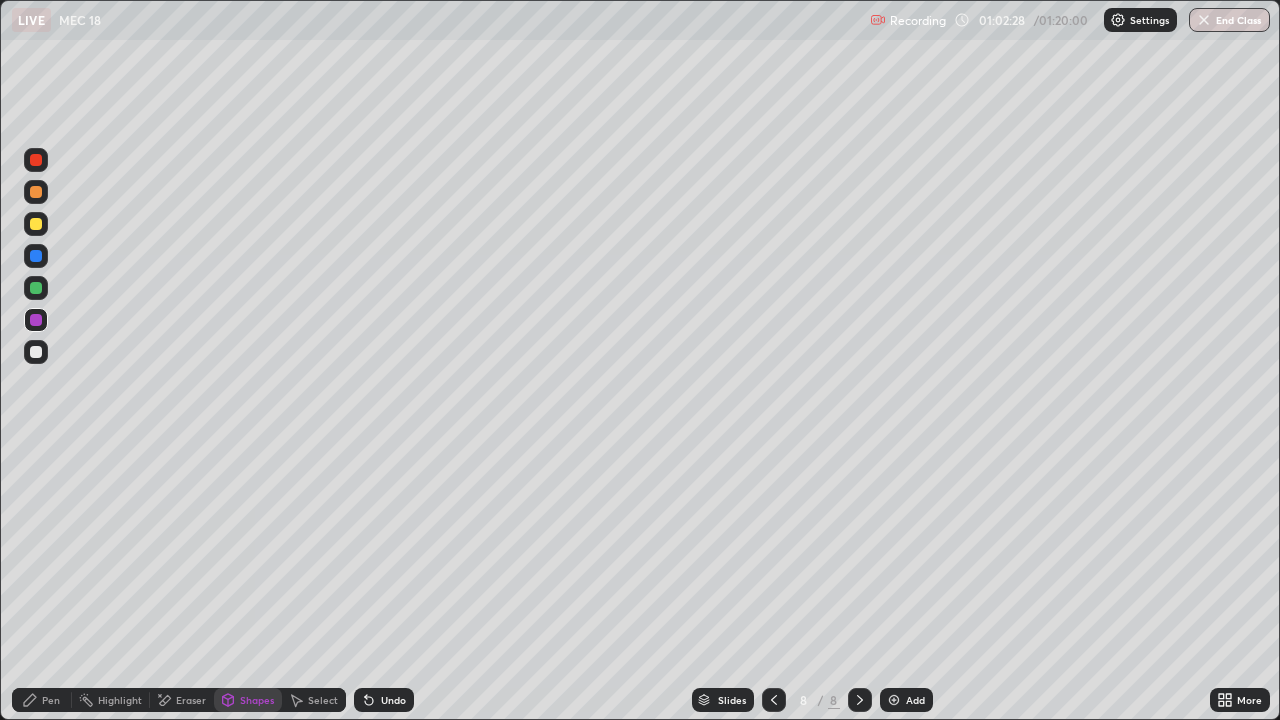 click on "Shapes" at bounding box center (257, 700) 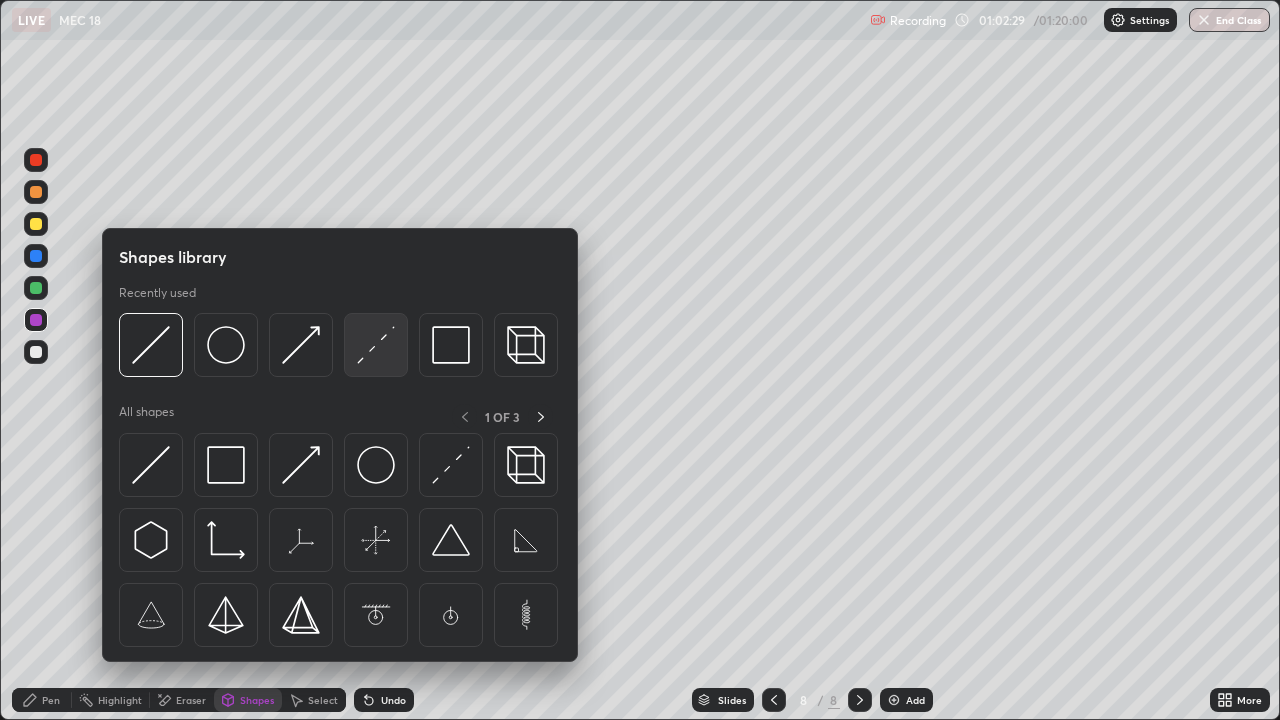 click at bounding box center [376, 345] 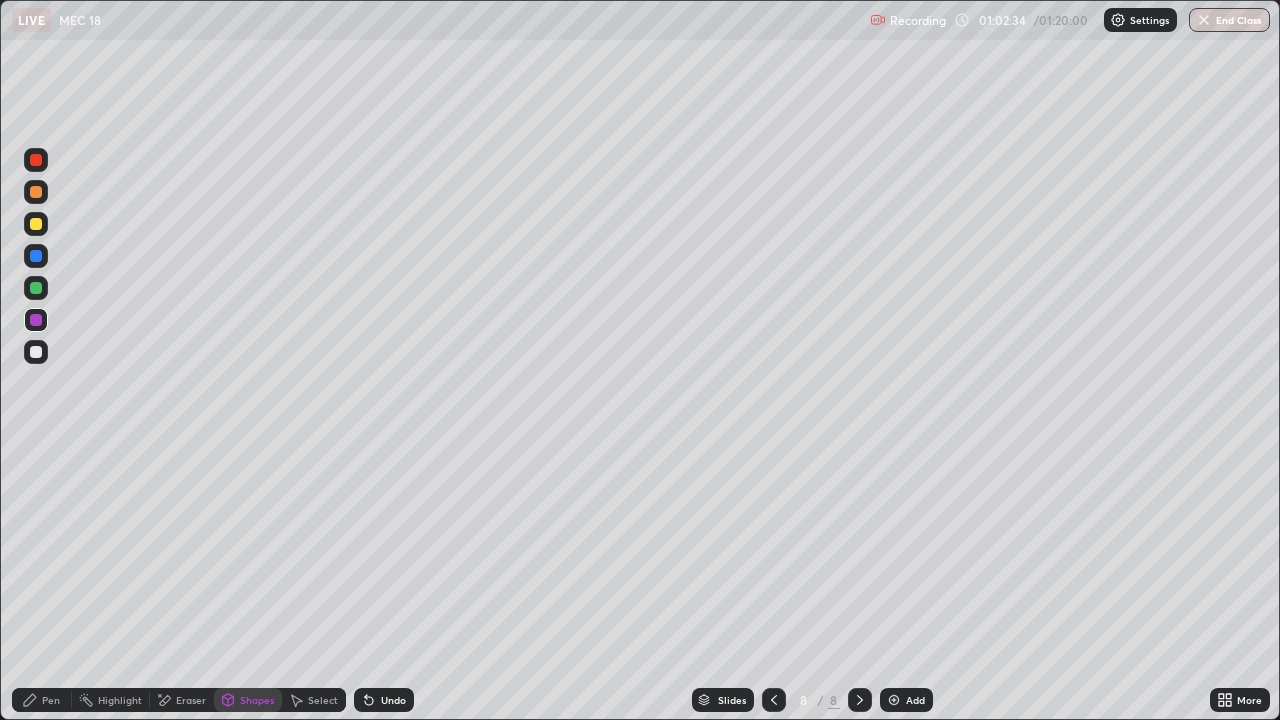 click on "Pen" at bounding box center (42, 700) 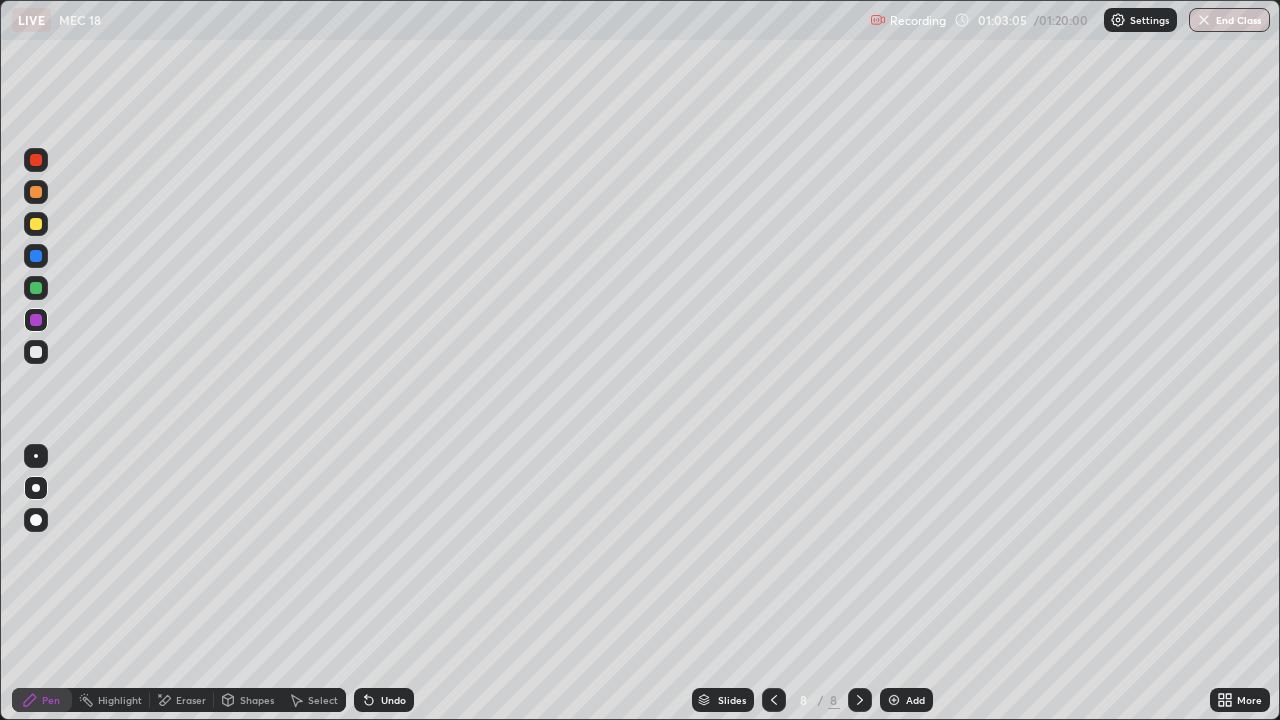 click at bounding box center (36, 352) 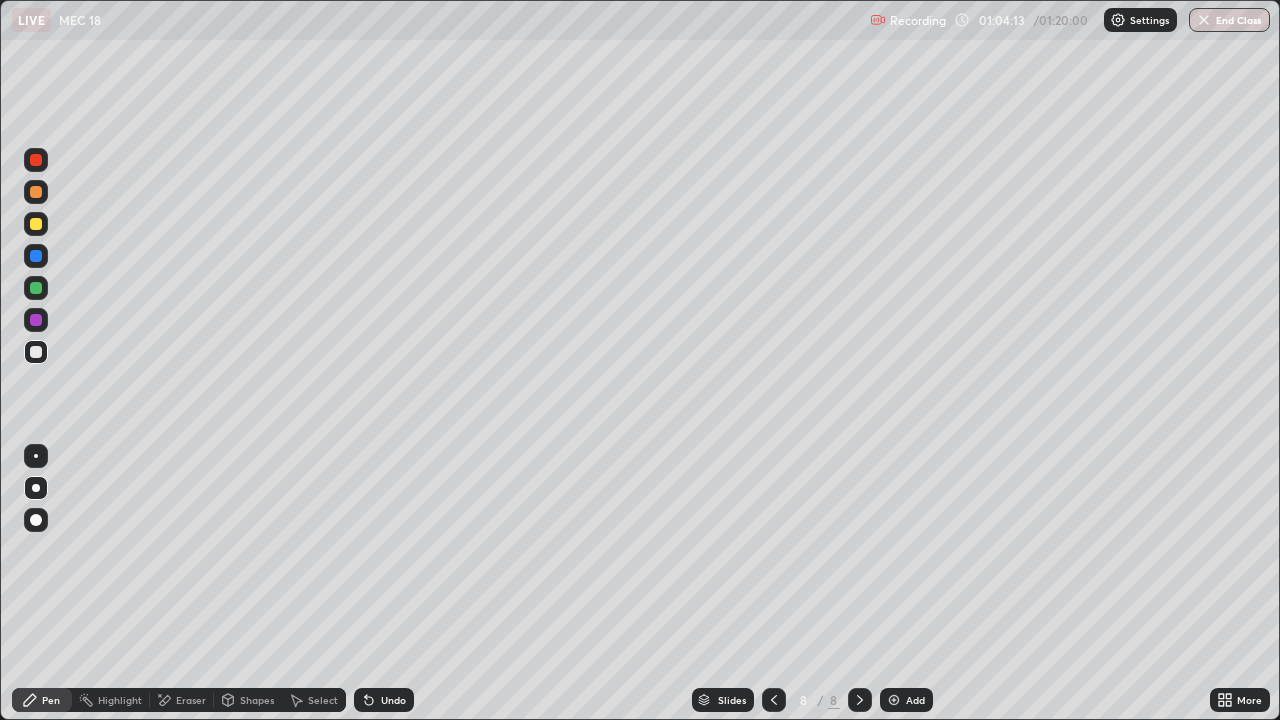 click at bounding box center (36, 352) 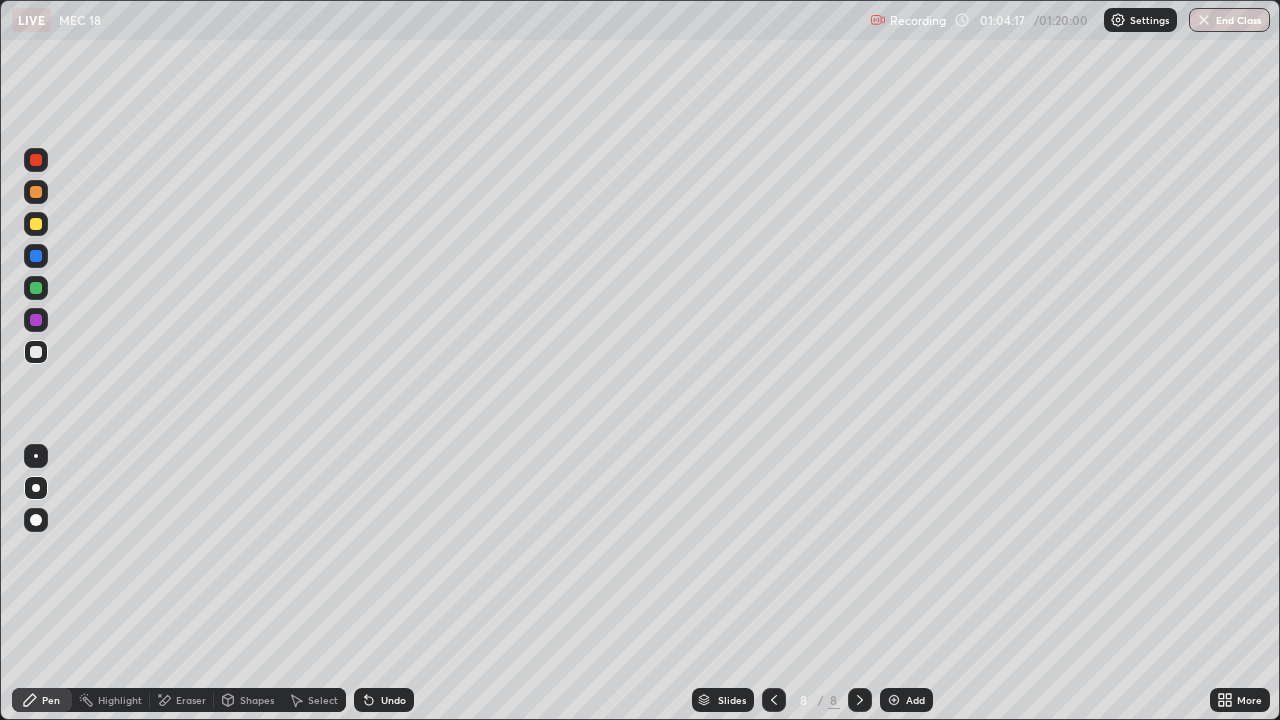 click at bounding box center [36, 256] 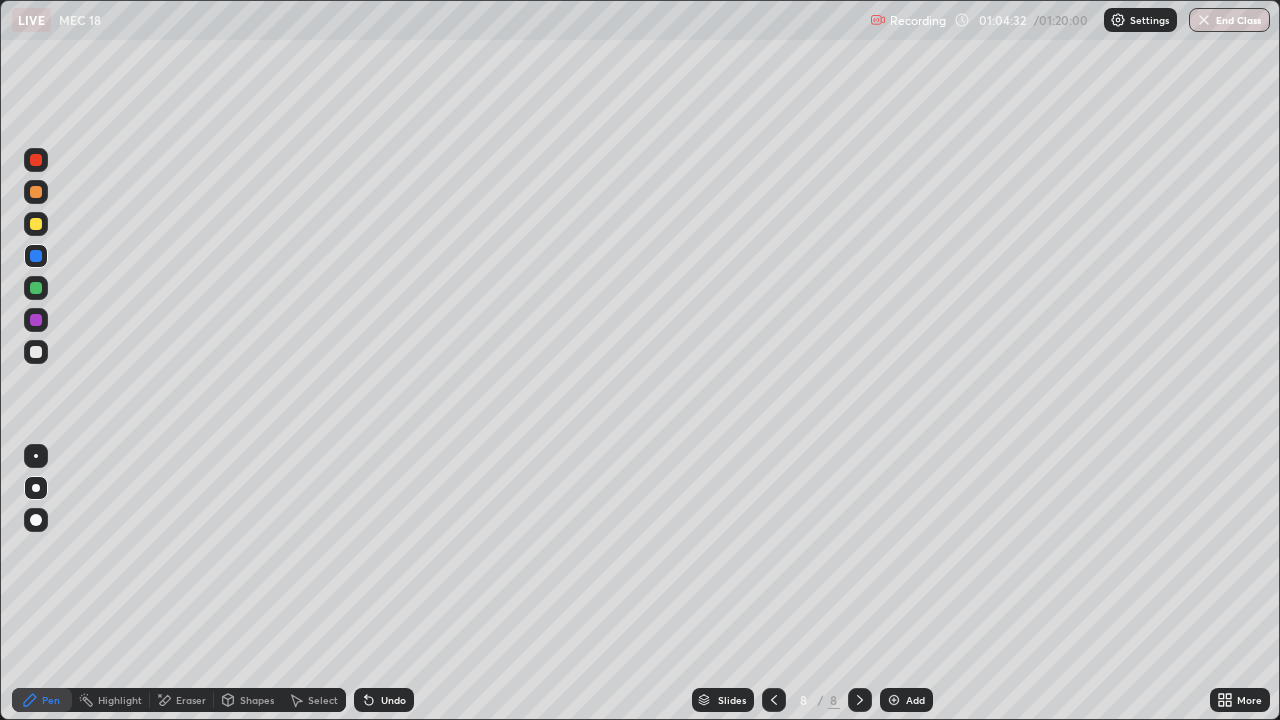 click at bounding box center (36, 352) 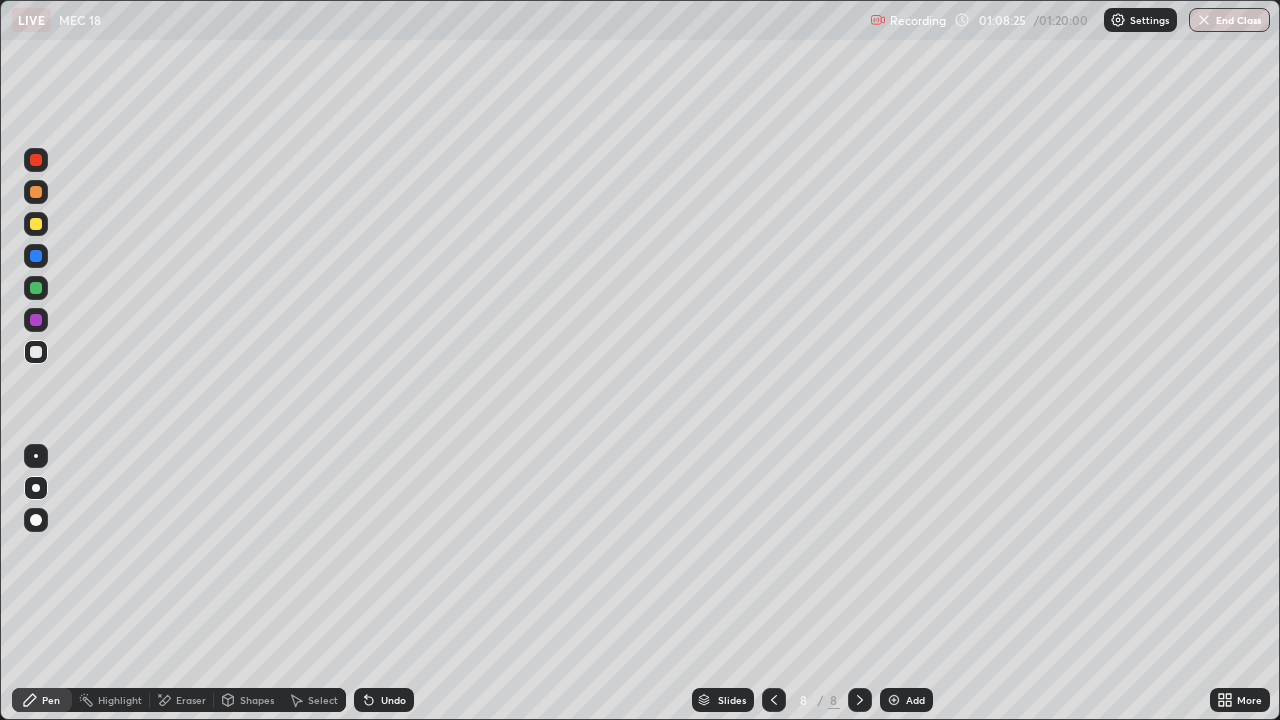 click at bounding box center [36, 352] 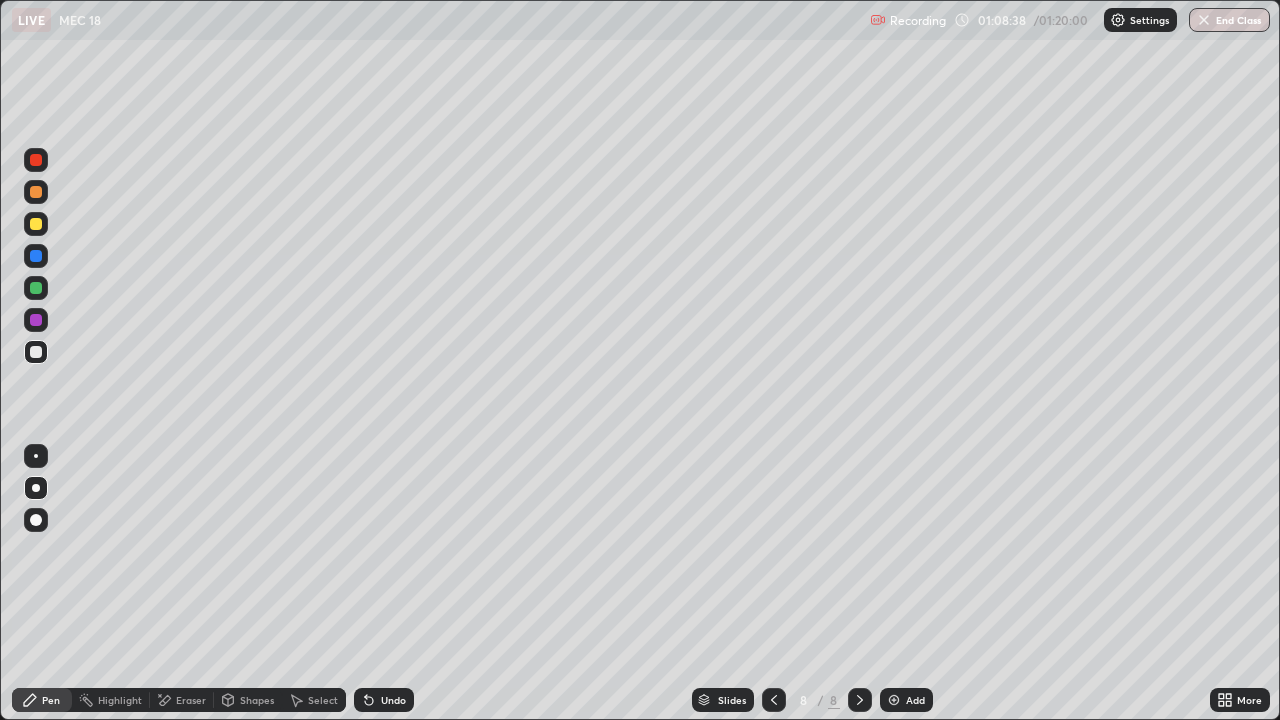 click on "Eraser" at bounding box center [191, 700] 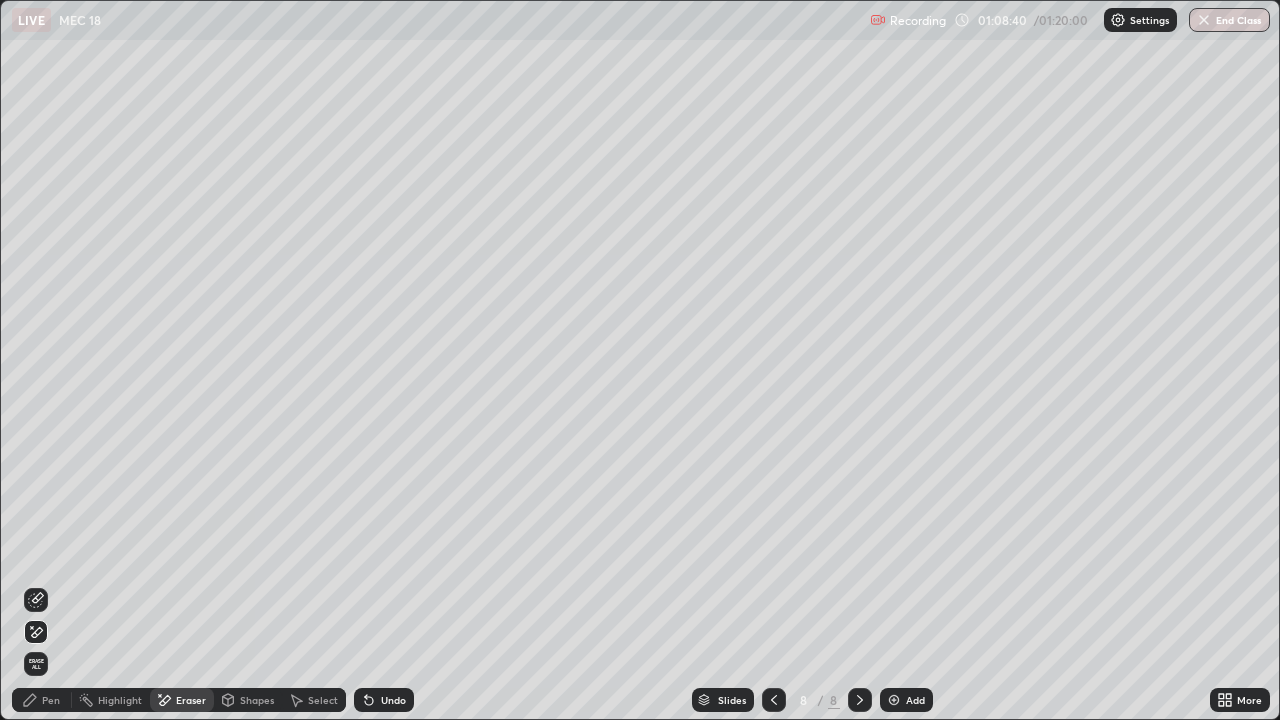 click on "Pen" at bounding box center (42, 700) 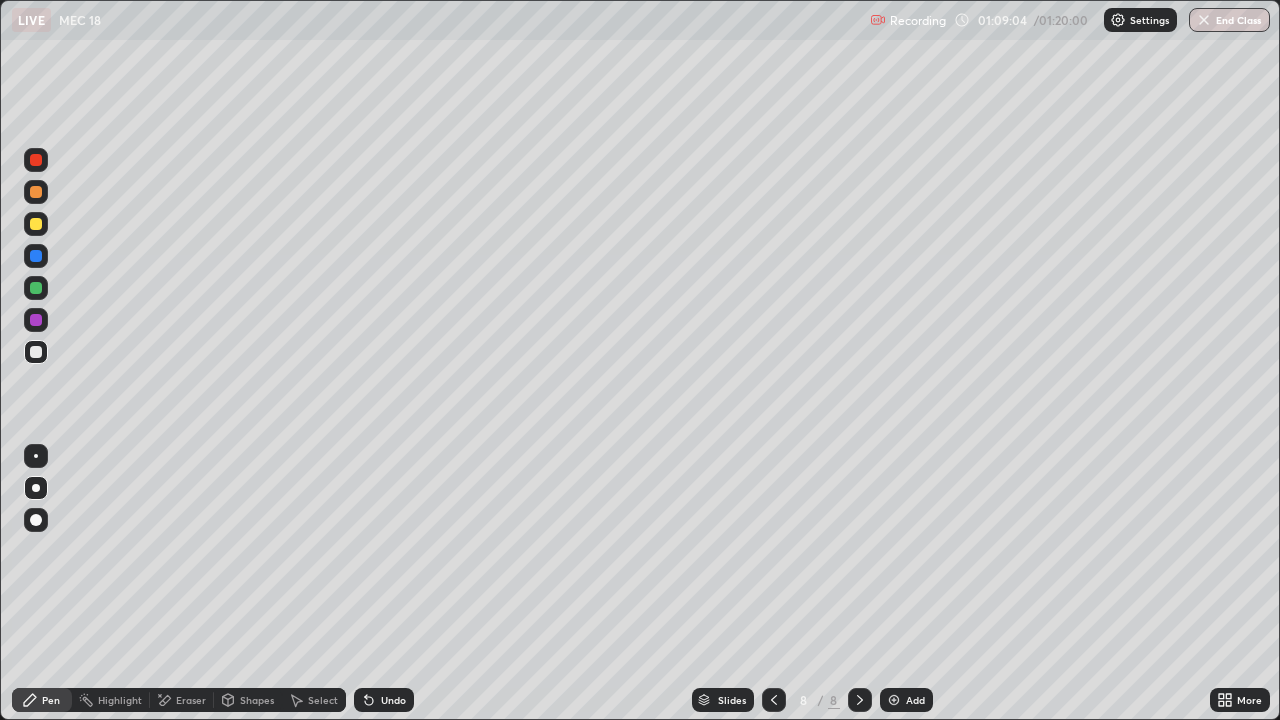 click on "Undo" at bounding box center (393, 700) 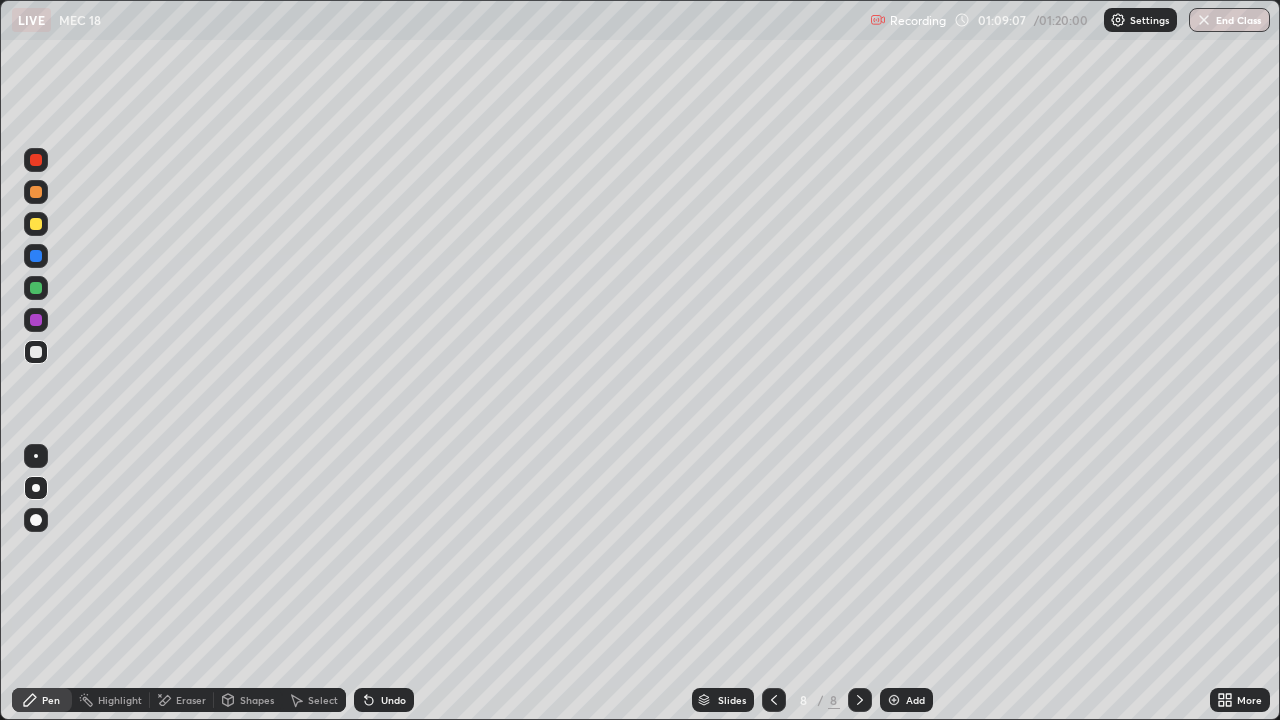 click on "Shapes" at bounding box center (257, 700) 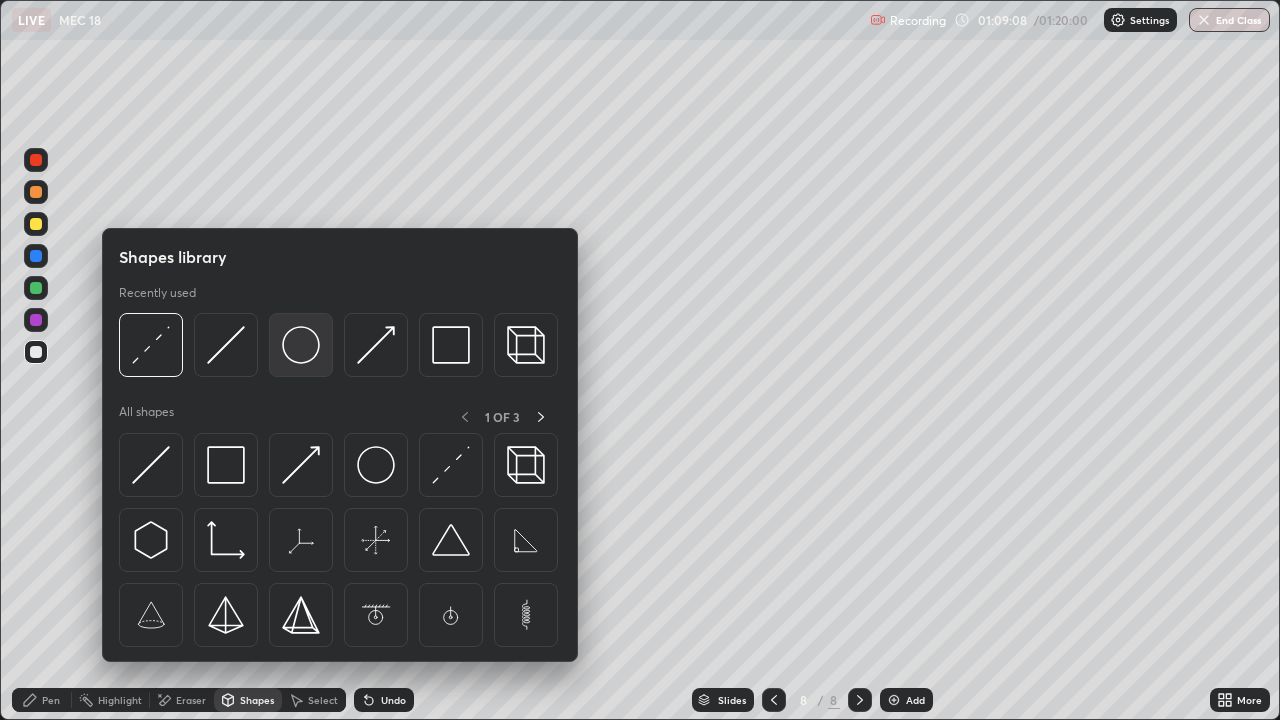 click at bounding box center (301, 345) 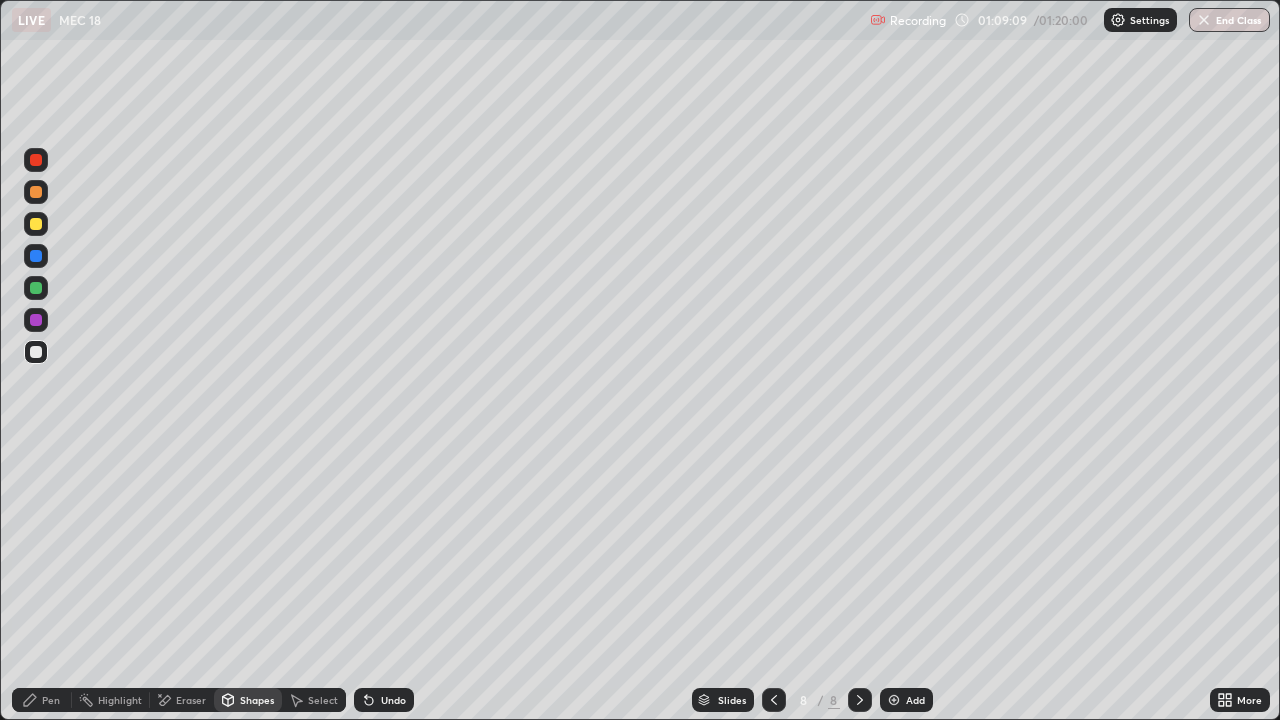 click at bounding box center (36, 192) 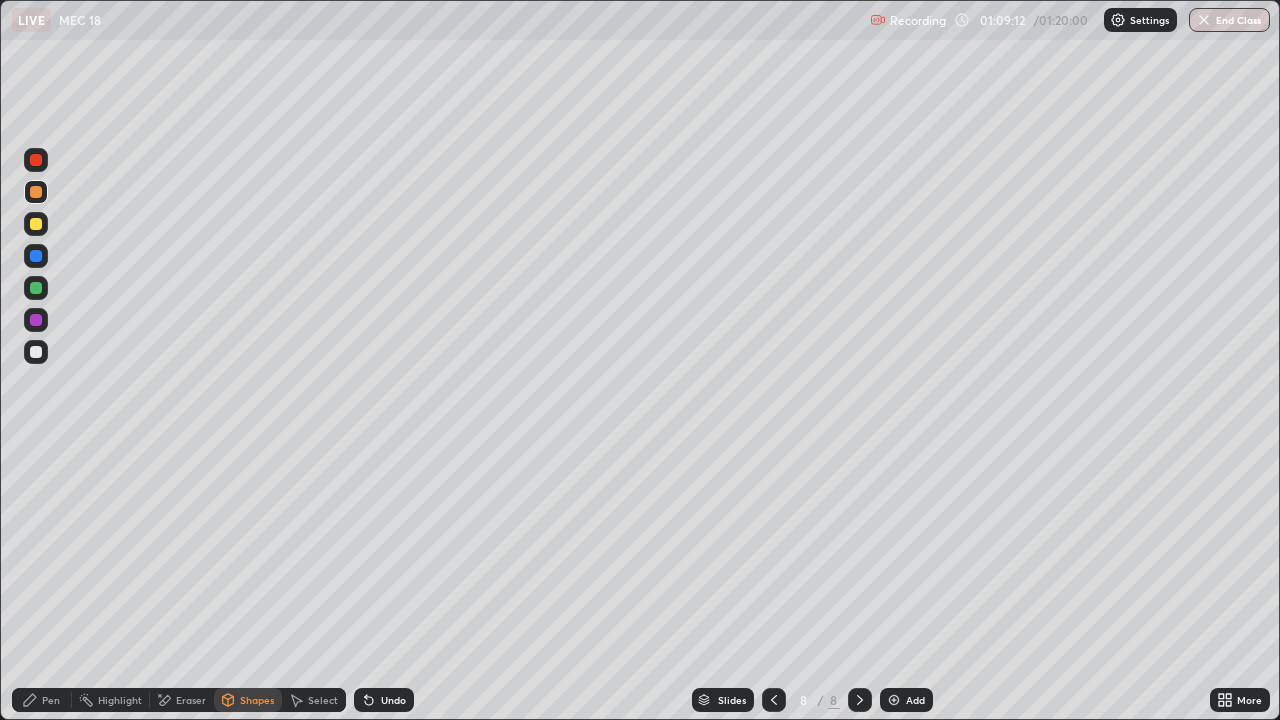 click on "Undo" at bounding box center [384, 700] 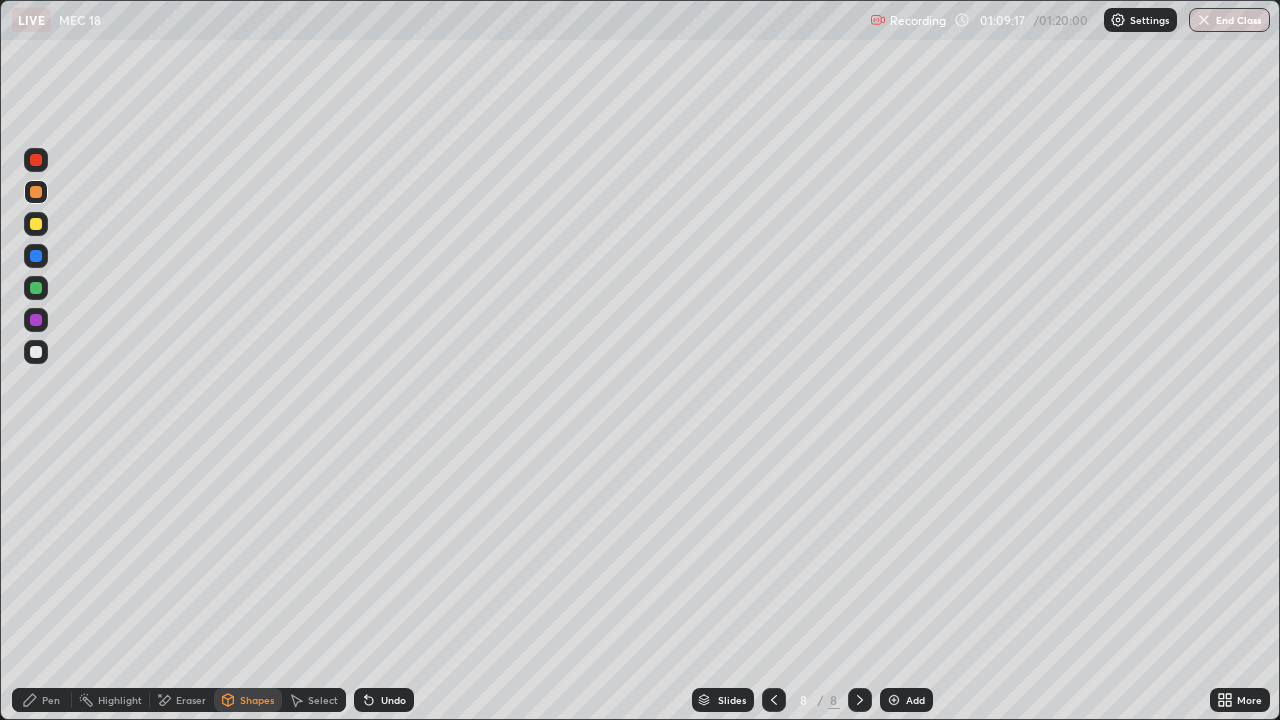 click on "Select" at bounding box center (323, 700) 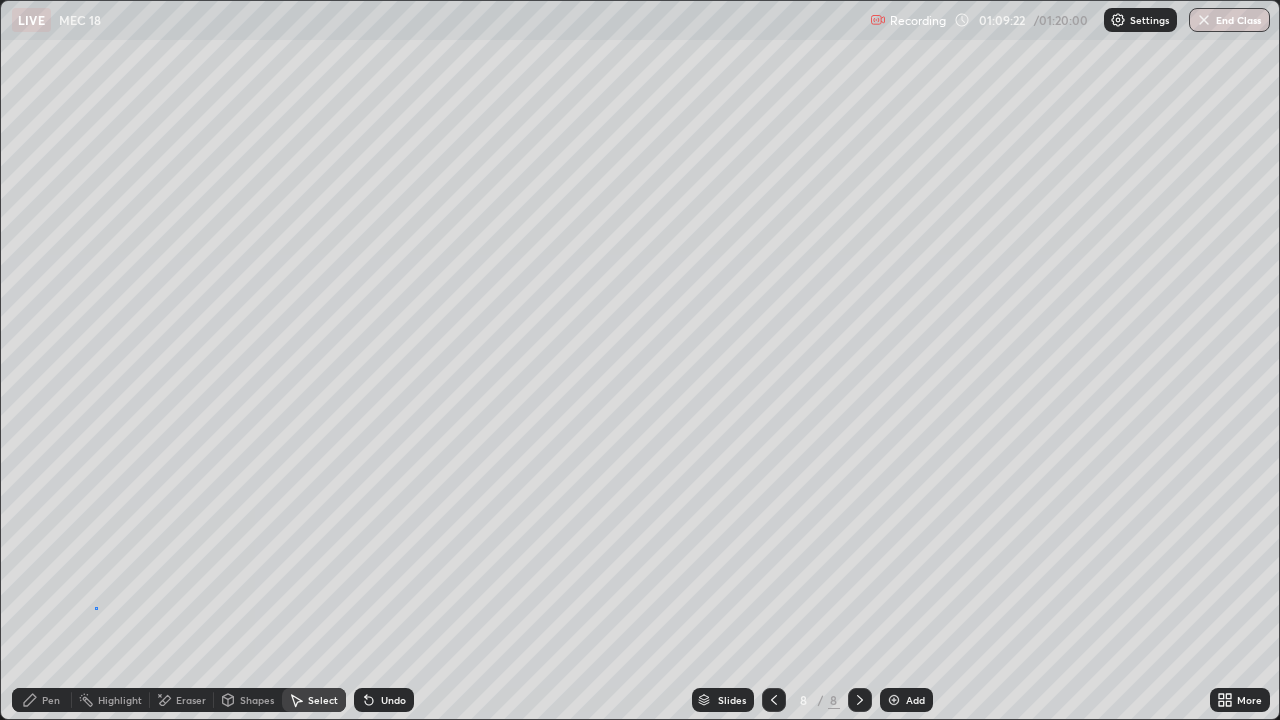 click on "0 ° Undo Copy Duplicate Duplicate to new slide Delete" at bounding box center (640, 360) 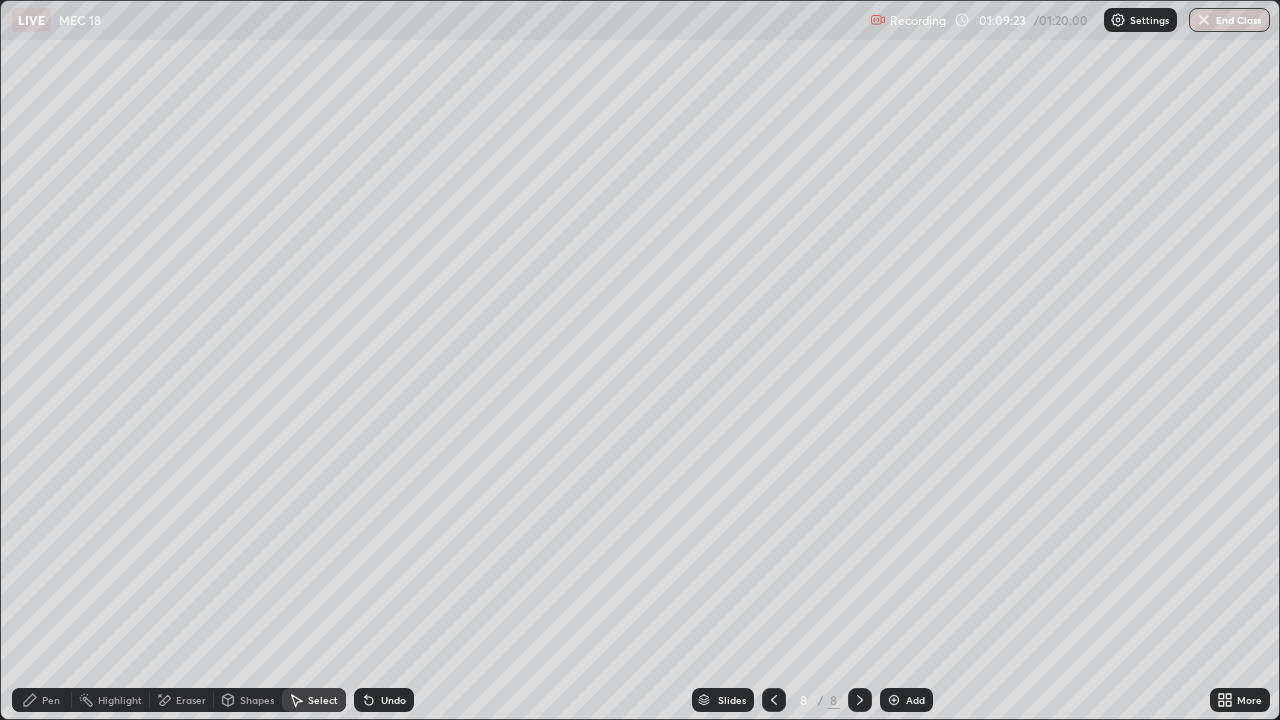 click on "Pen" at bounding box center (51, 700) 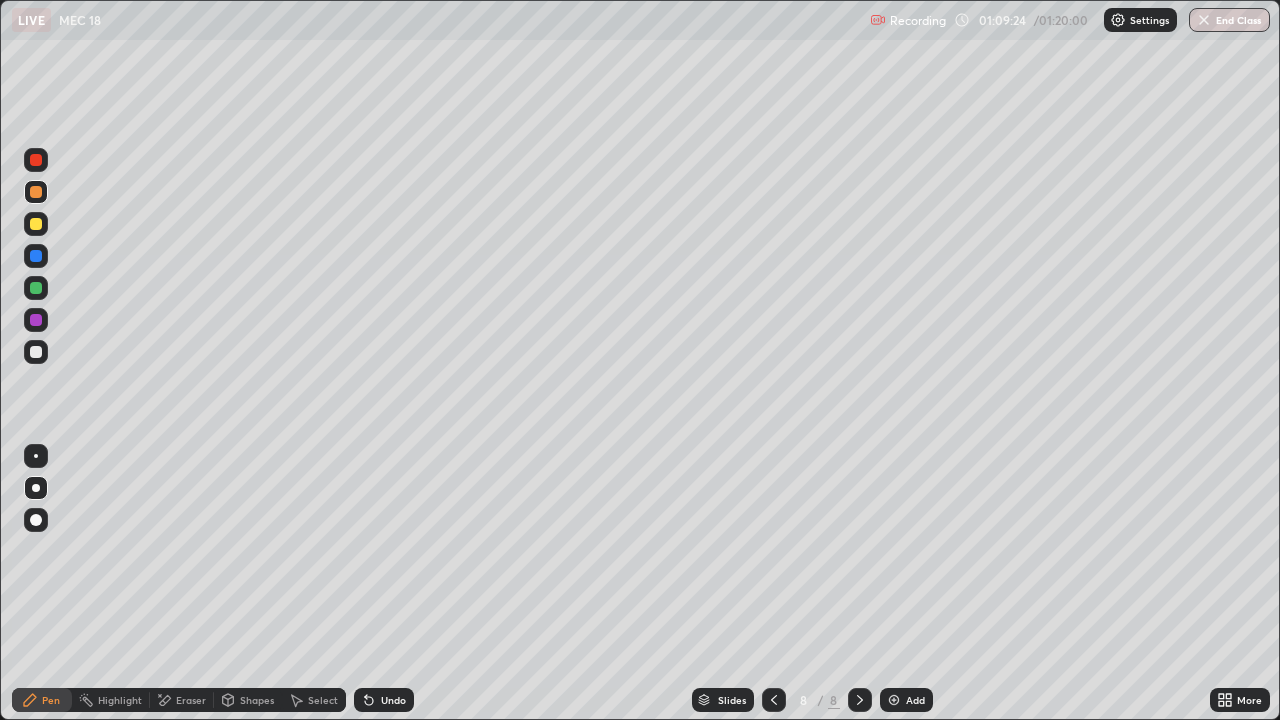 click at bounding box center (36, 352) 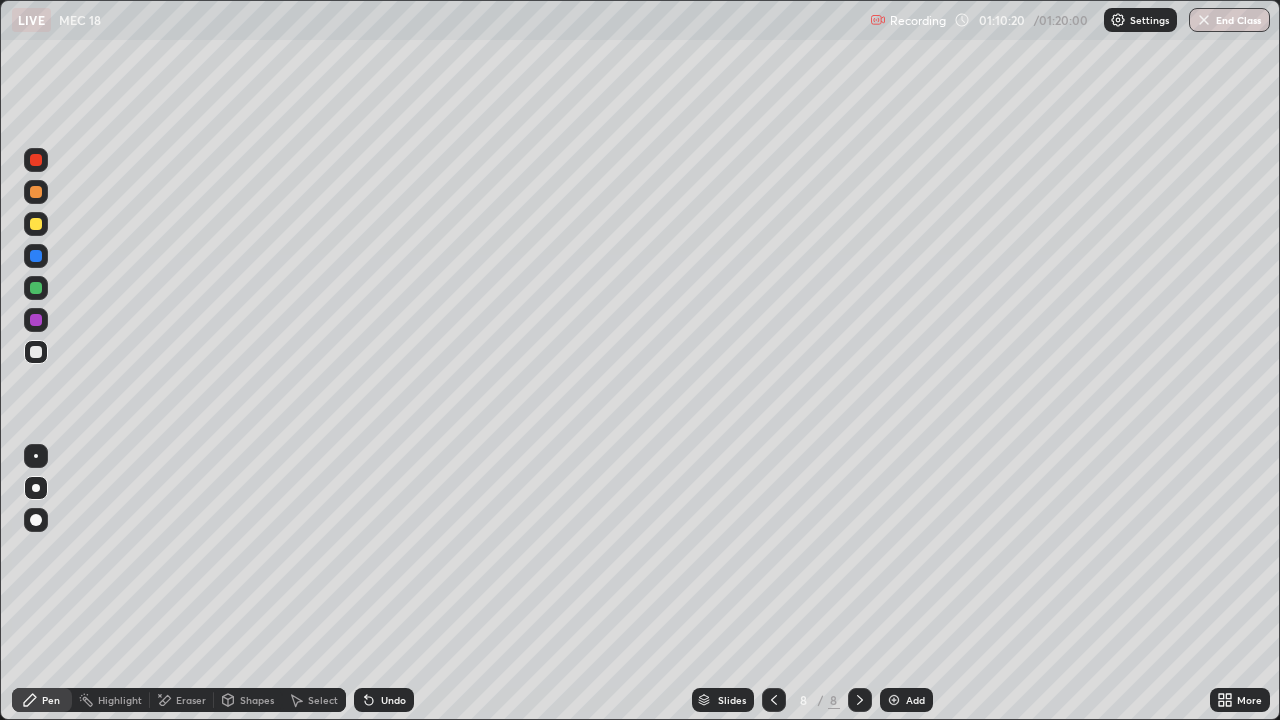 click on "Undo" at bounding box center [393, 700] 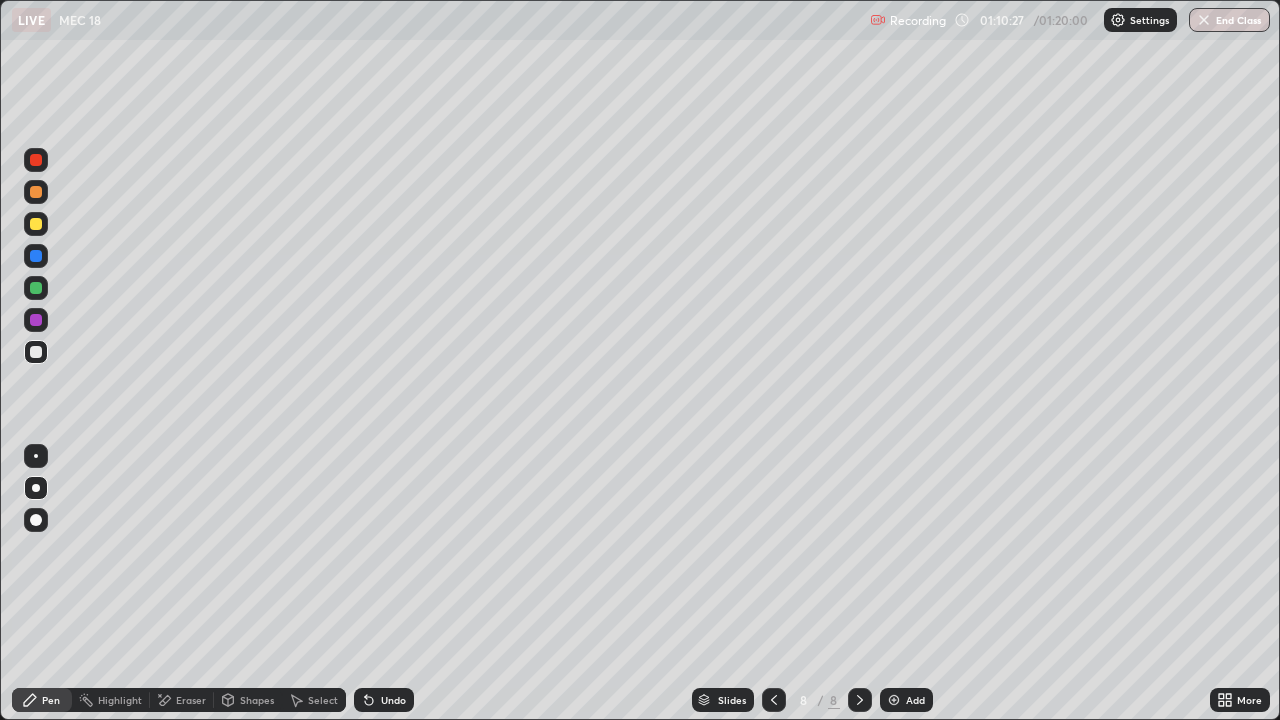 click on "Shapes" at bounding box center [257, 700] 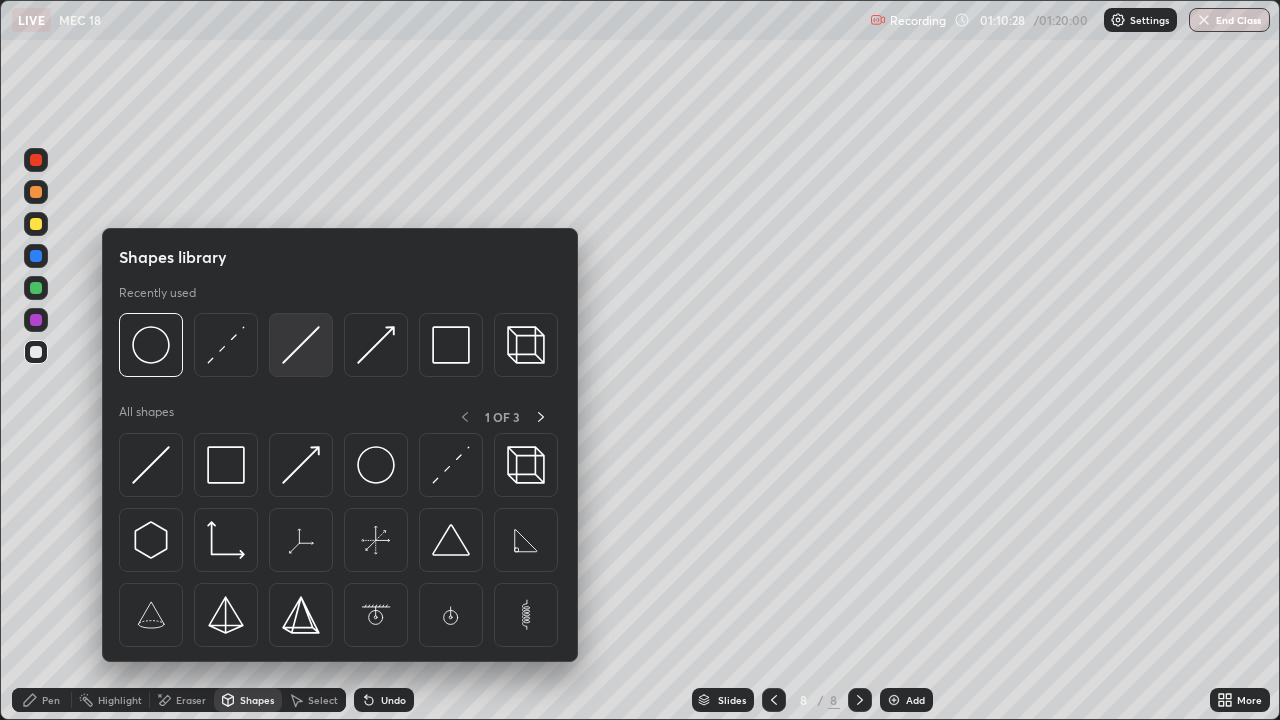 click at bounding box center (301, 345) 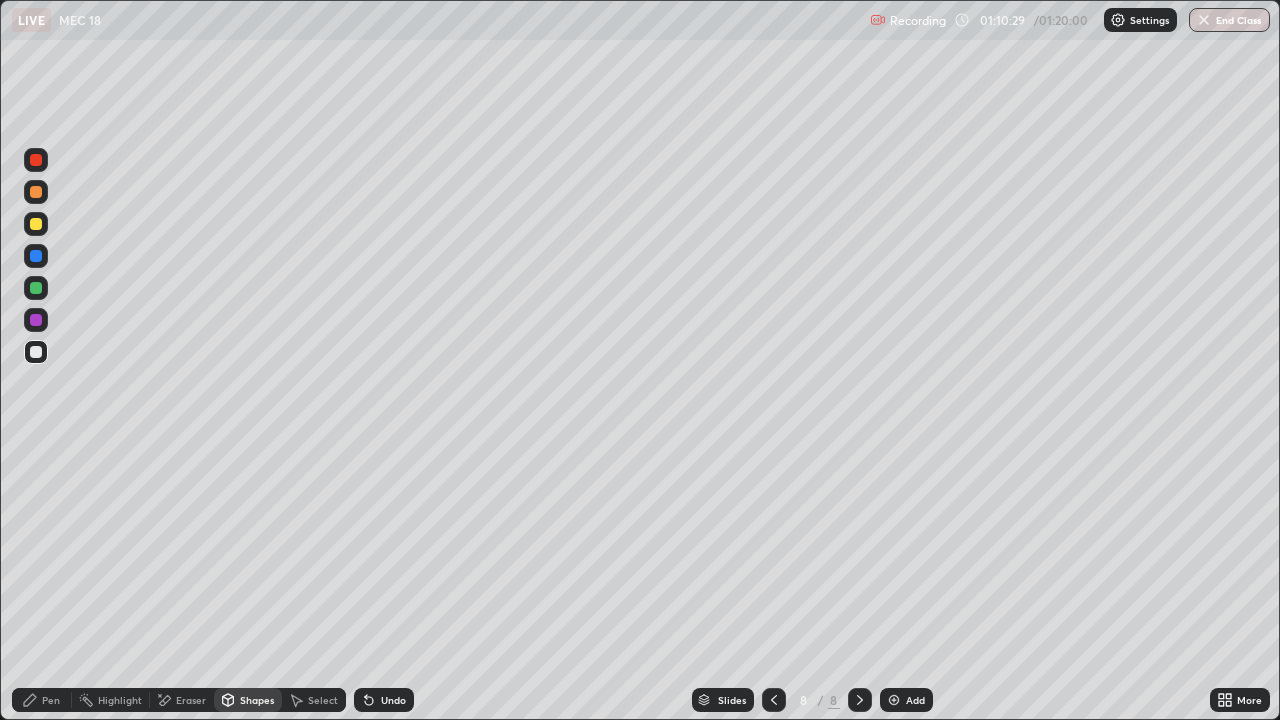 click at bounding box center [36, 224] 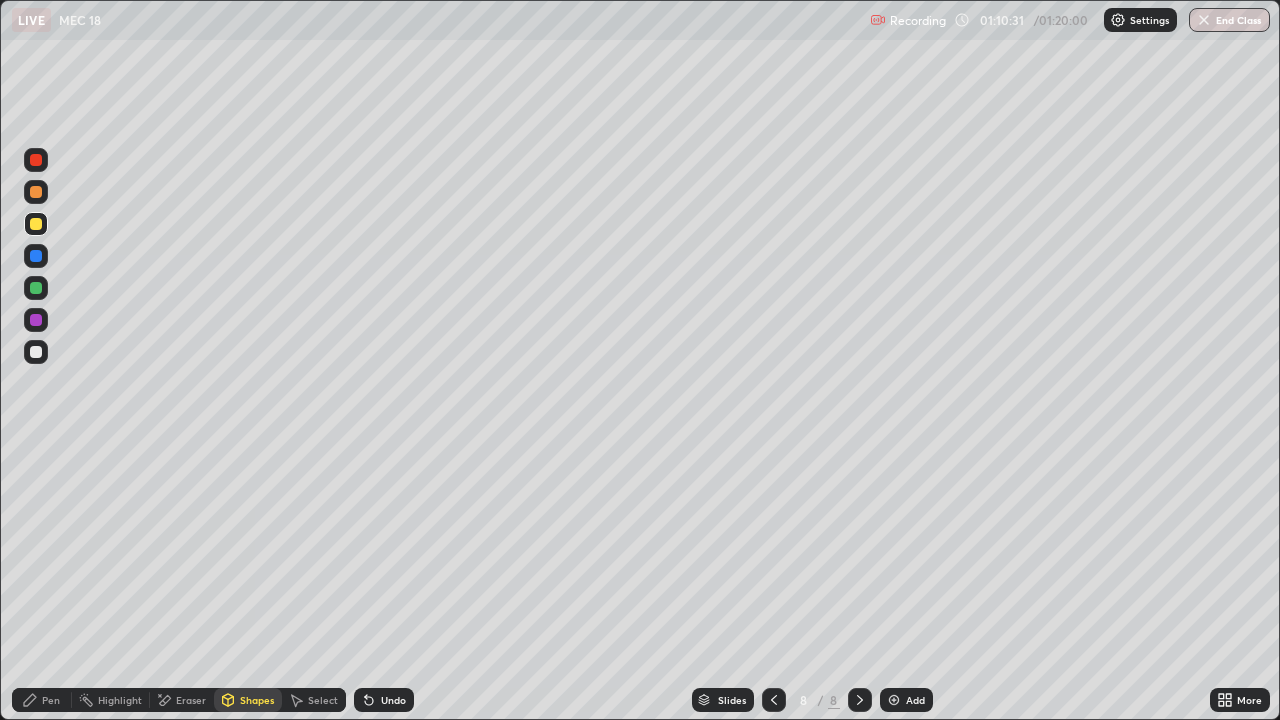 click on "Undo" at bounding box center [393, 700] 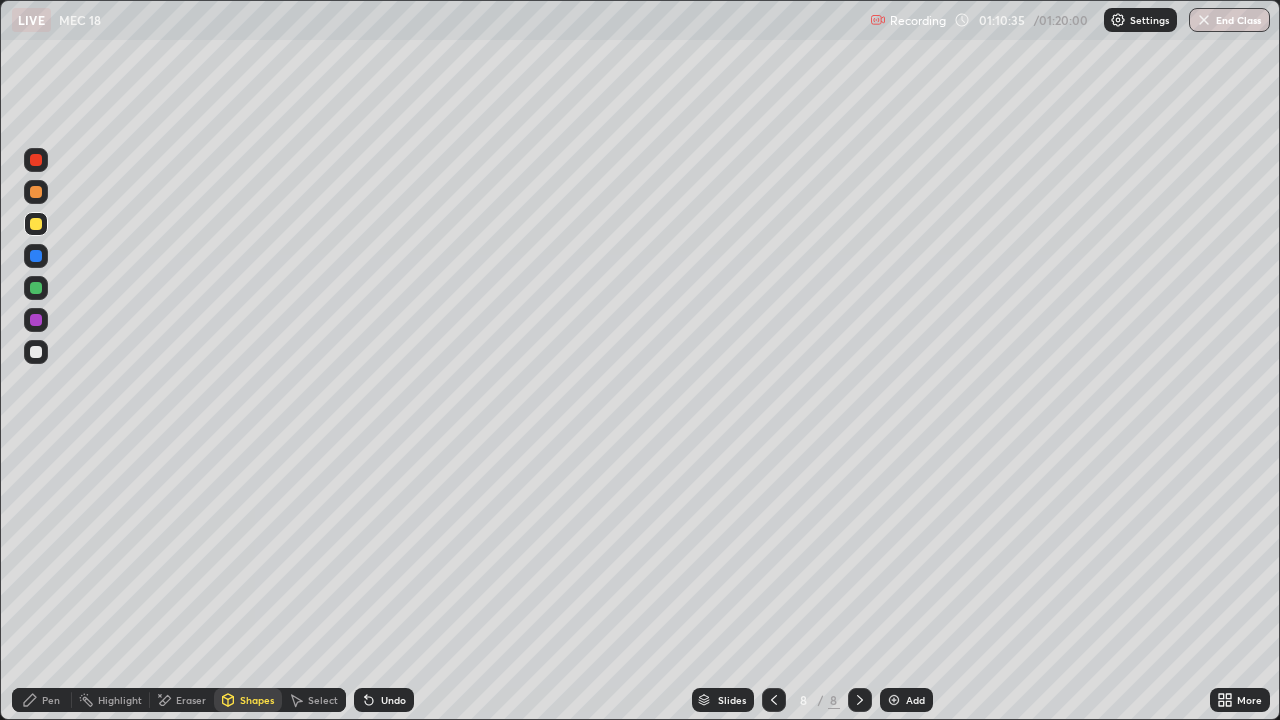 click 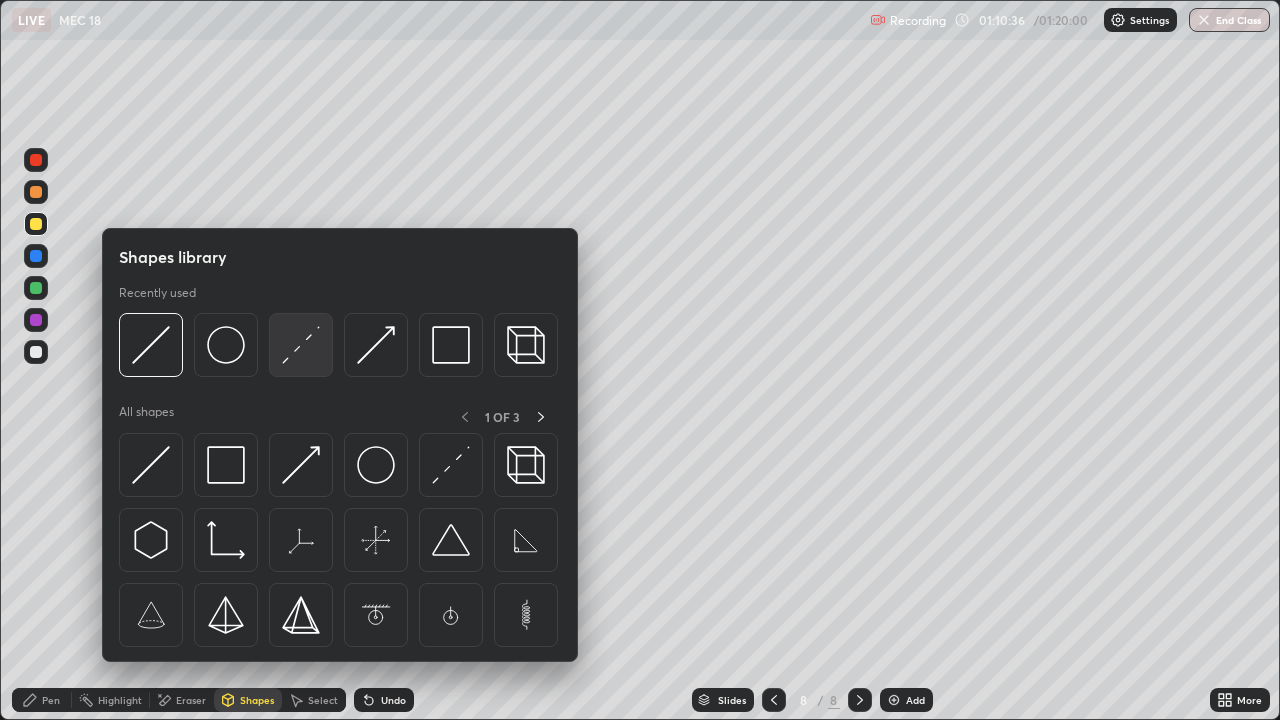click at bounding box center (301, 345) 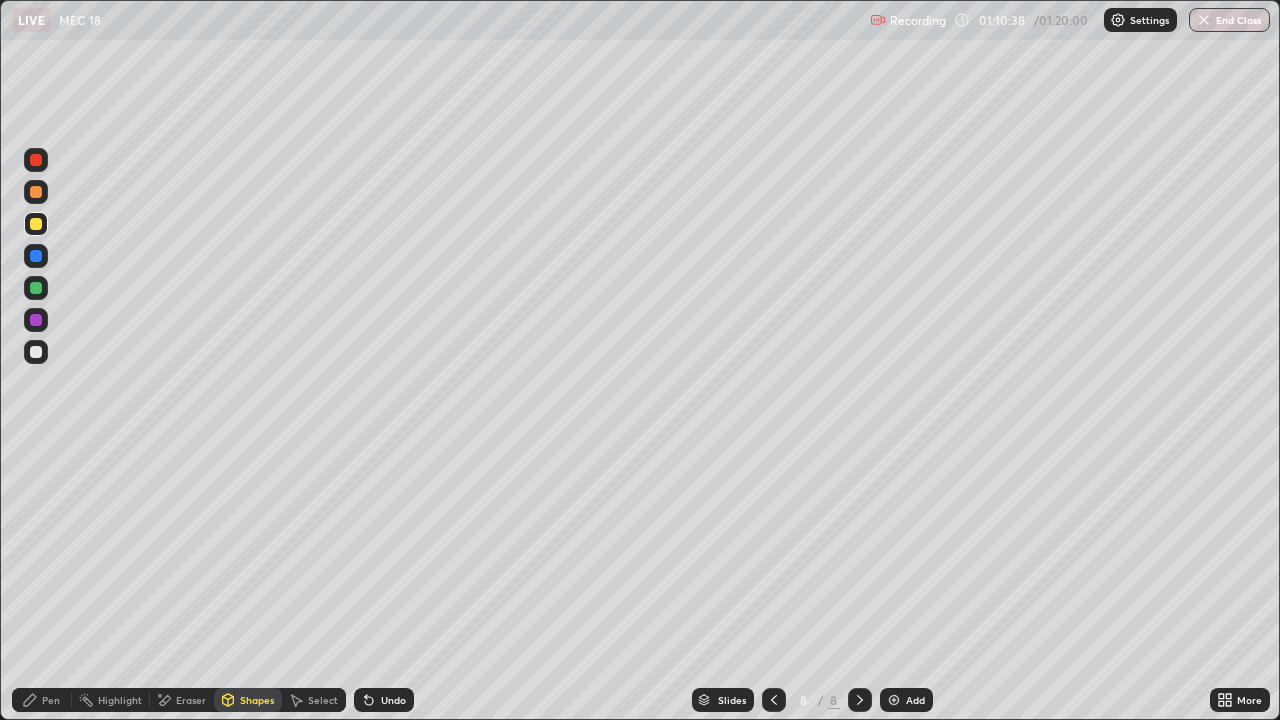 click on "Pen" at bounding box center (42, 700) 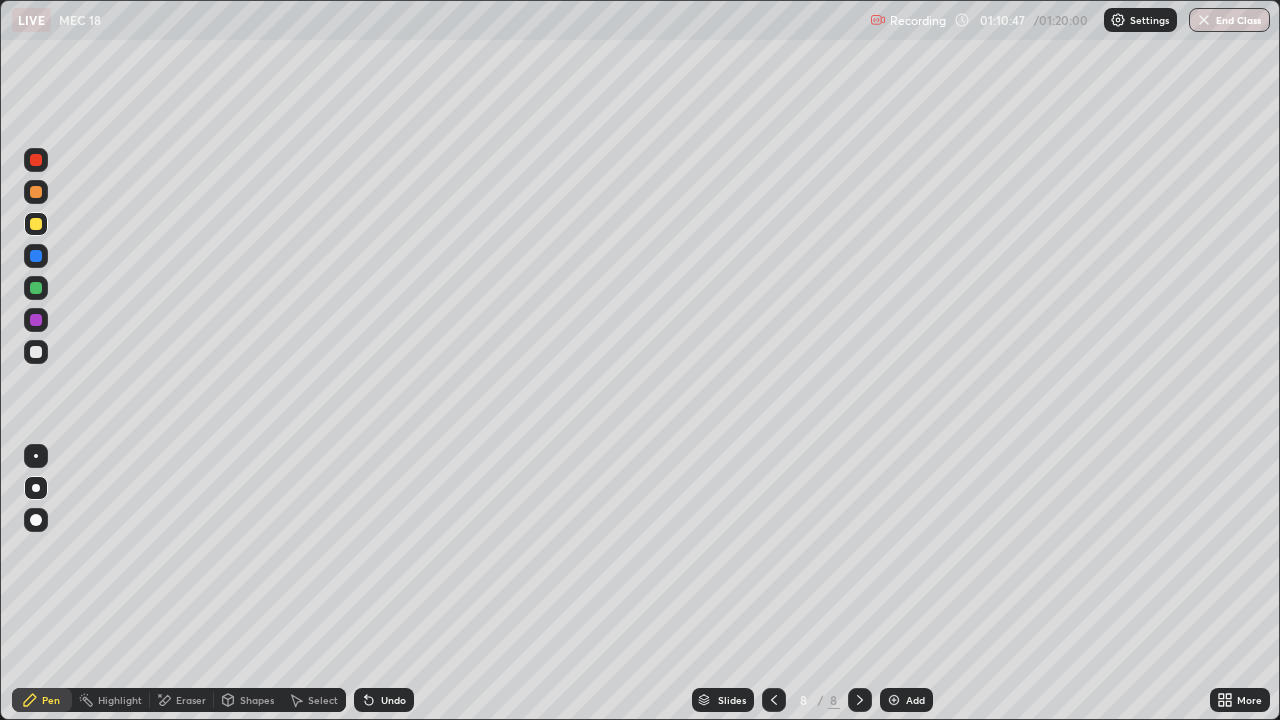 click at bounding box center (36, 352) 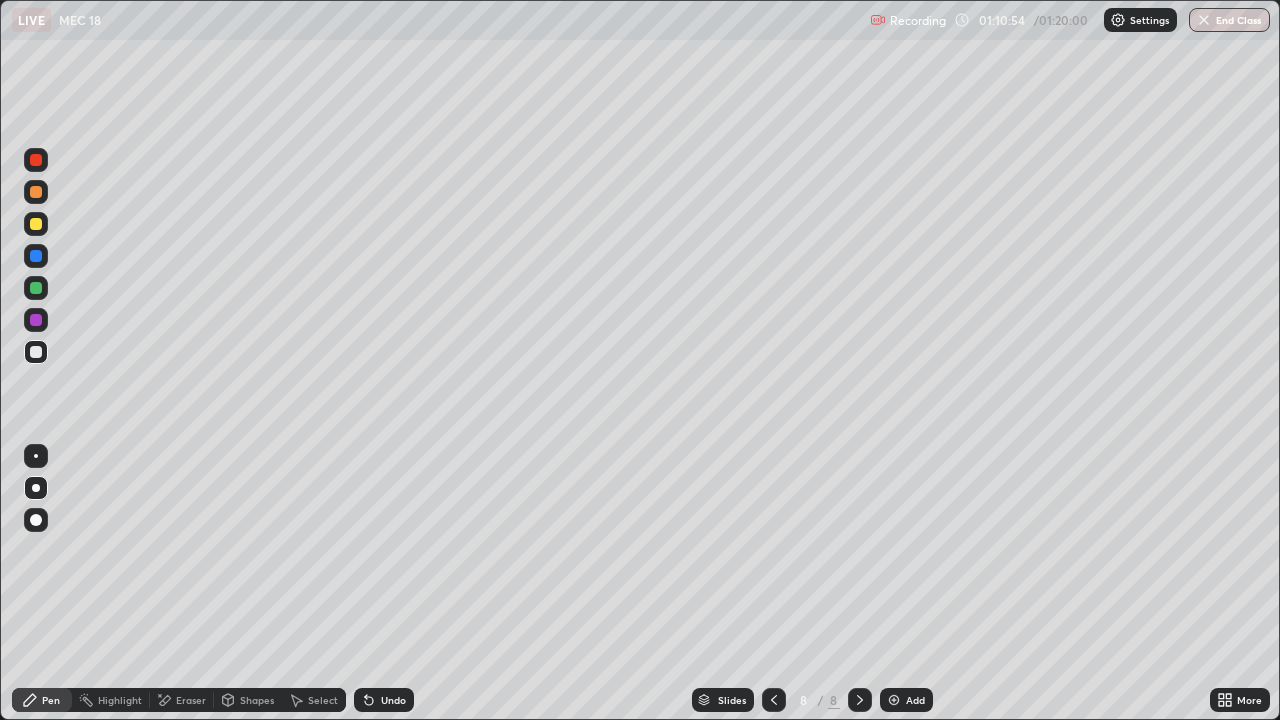 click on "Undo" at bounding box center [393, 700] 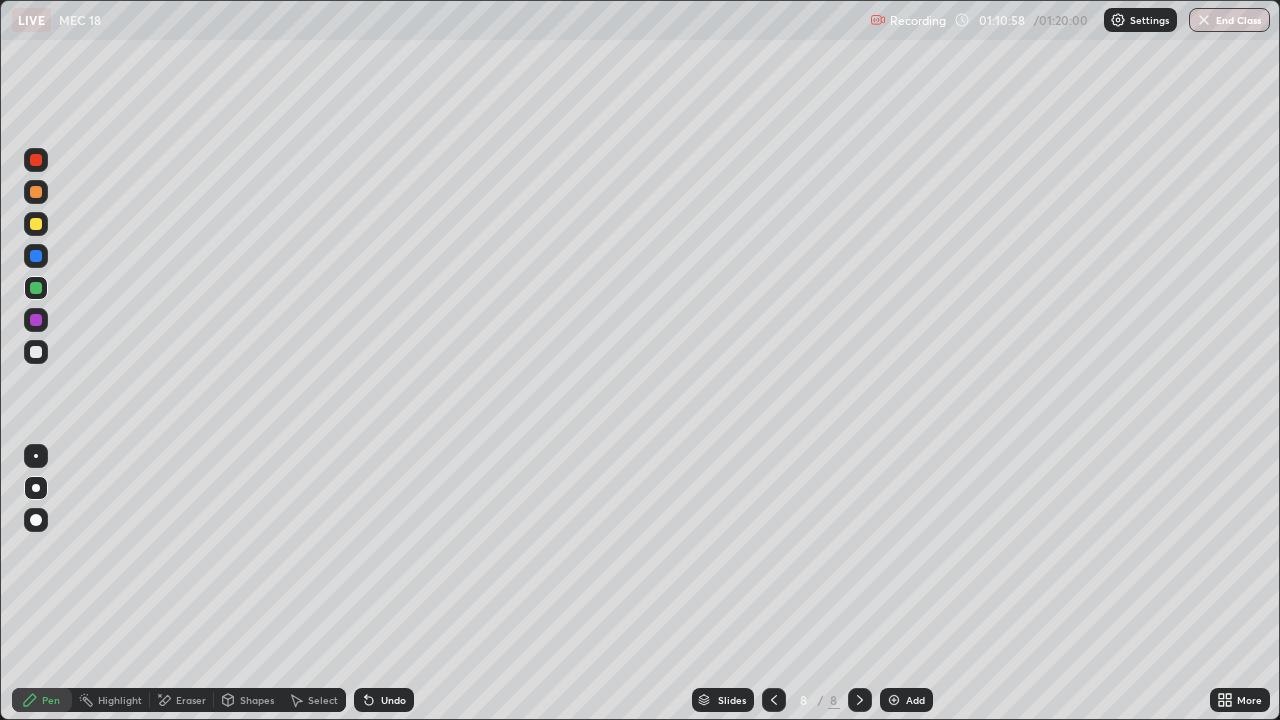 click at bounding box center (36, 352) 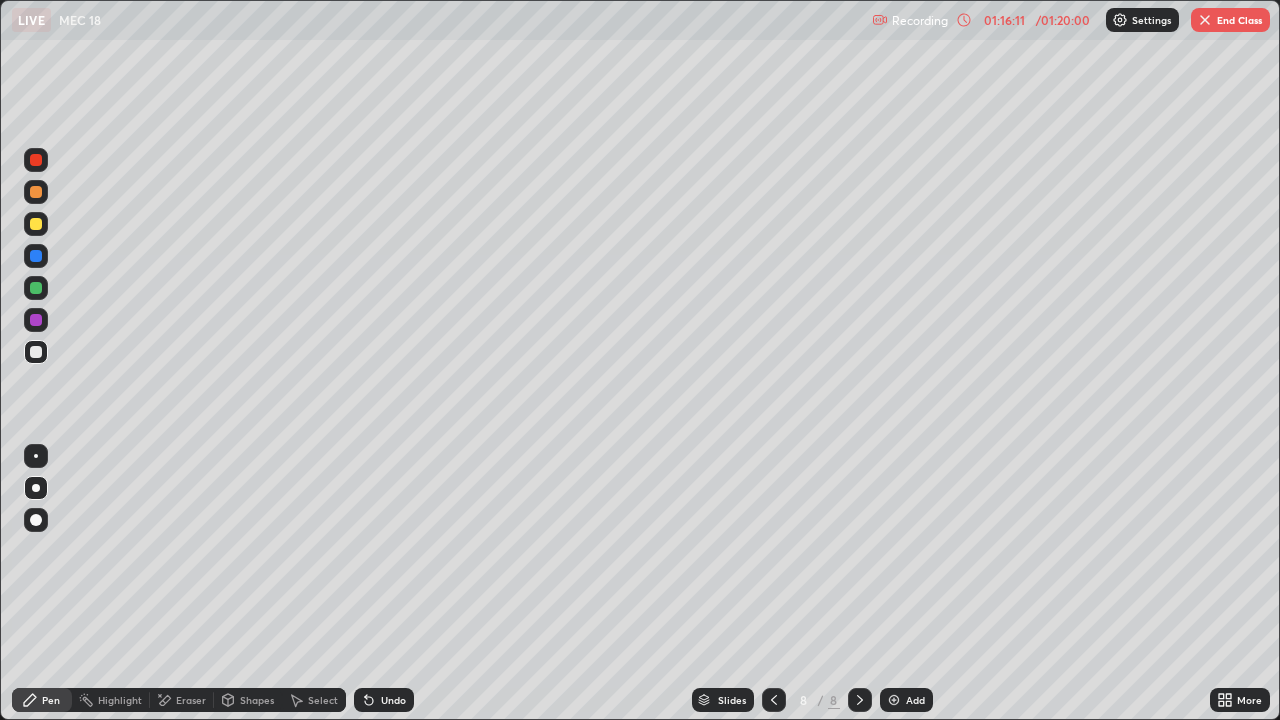 click on "End Class" at bounding box center [1230, 20] 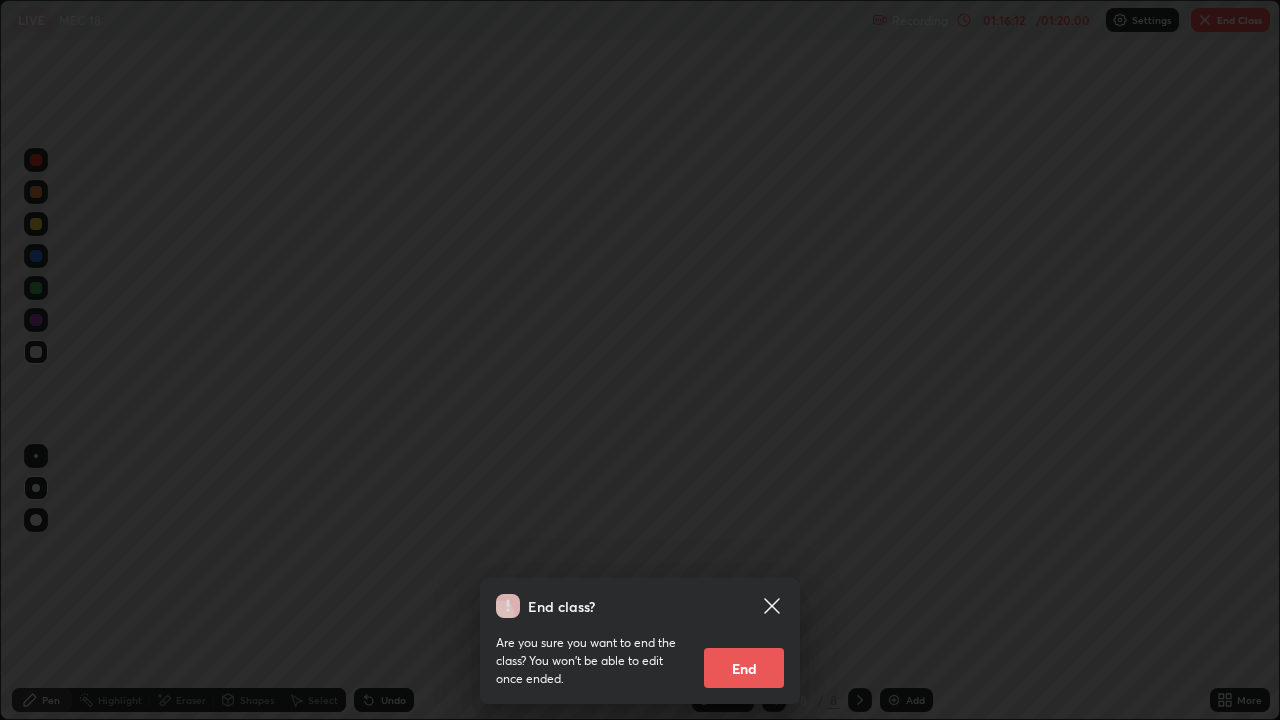 click on "End" at bounding box center [744, 668] 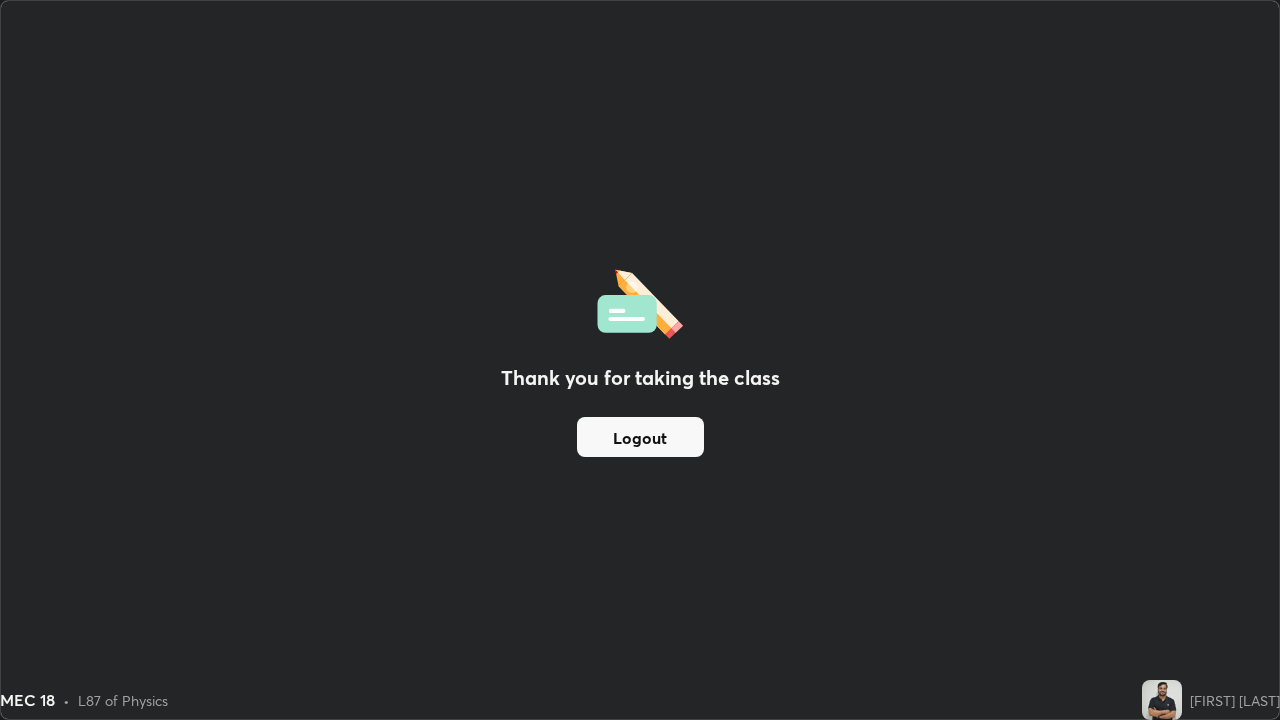 click on "Logout" at bounding box center [640, 437] 